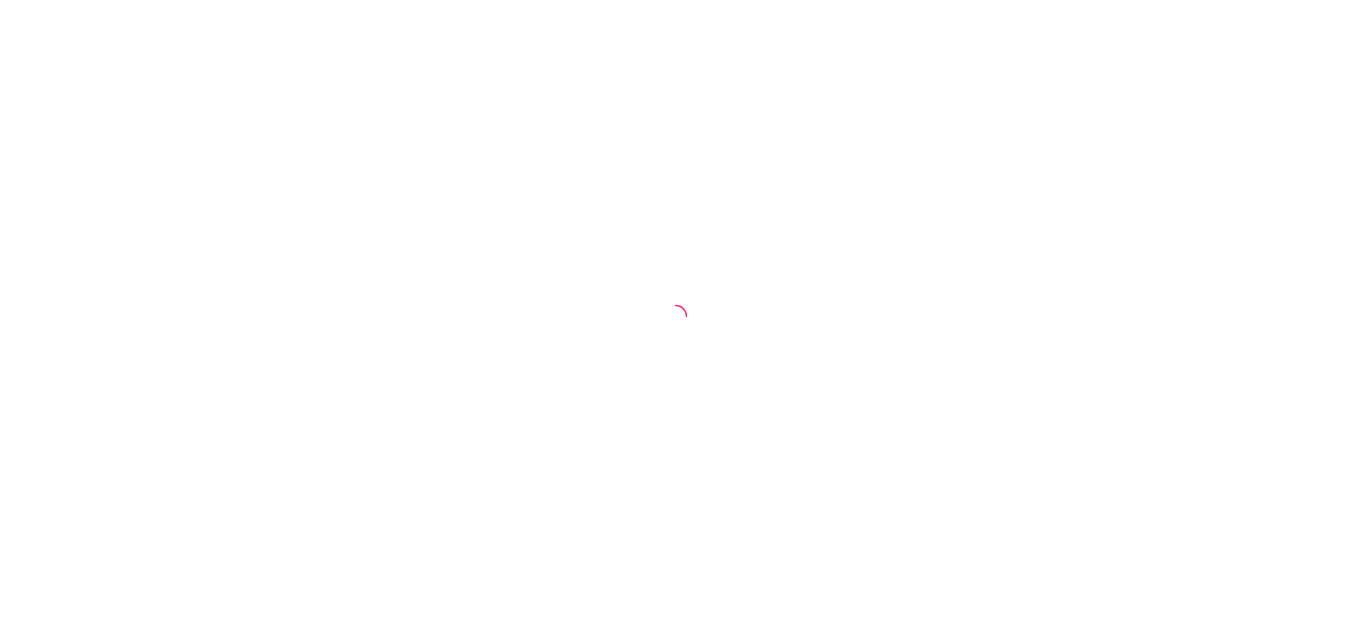 scroll, scrollTop: 0, scrollLeft: 0, axis: both 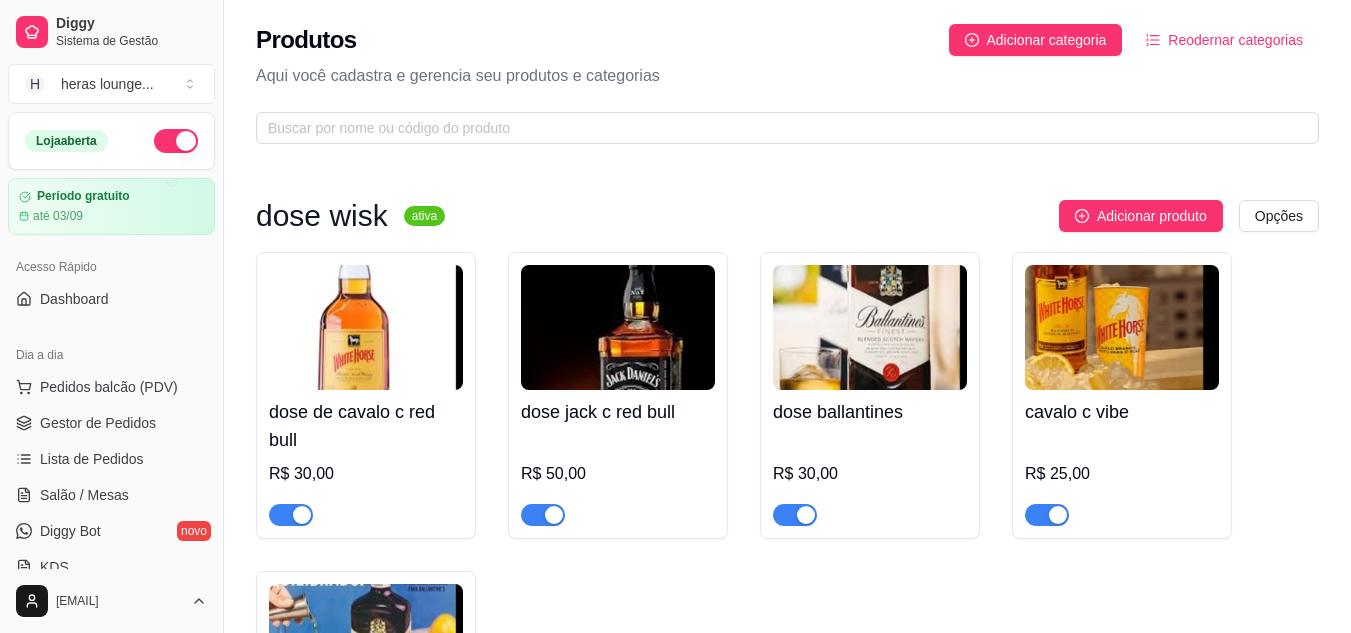 click on "dose de cavalo c red bull   R$ 30,00 dose jack c red bull   R$ 50,00 dose ballantines    R$ 30,00 cavalo c vibe   R$ 25,00 ballantines c vibe   R$ 25,00" at bounding box center (787, 541) 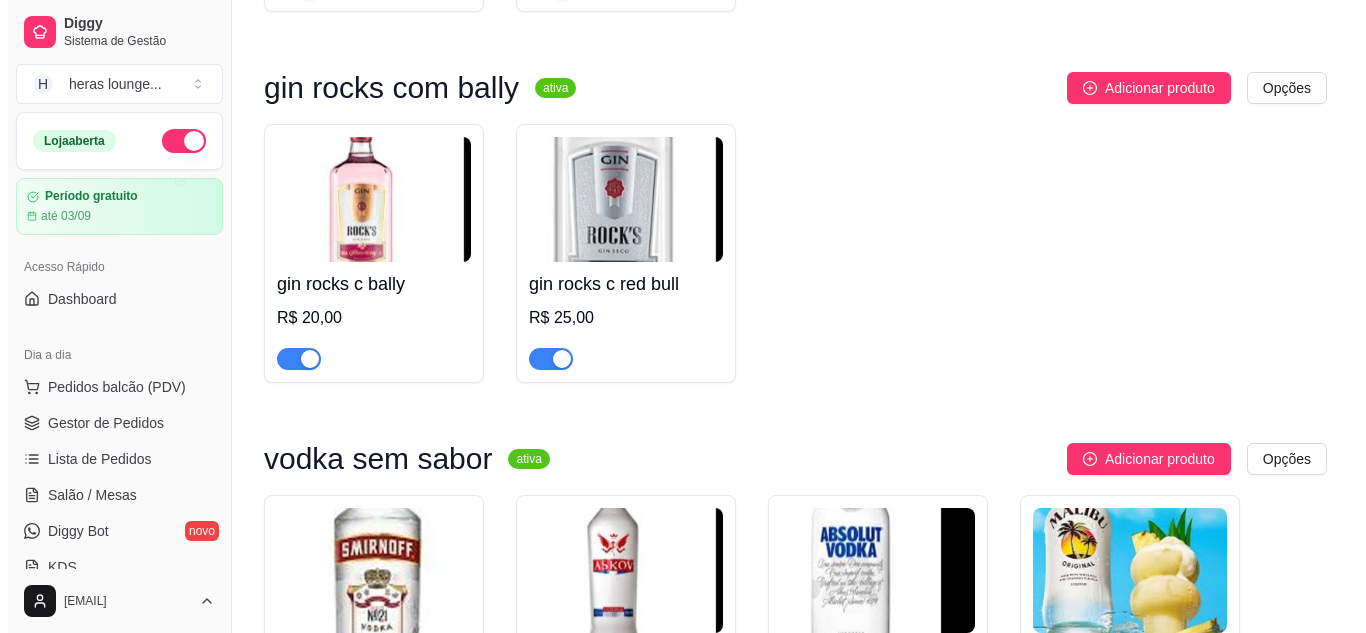 scroll, scrollTop: 1520, scrollLeft: 0, axis: vertical 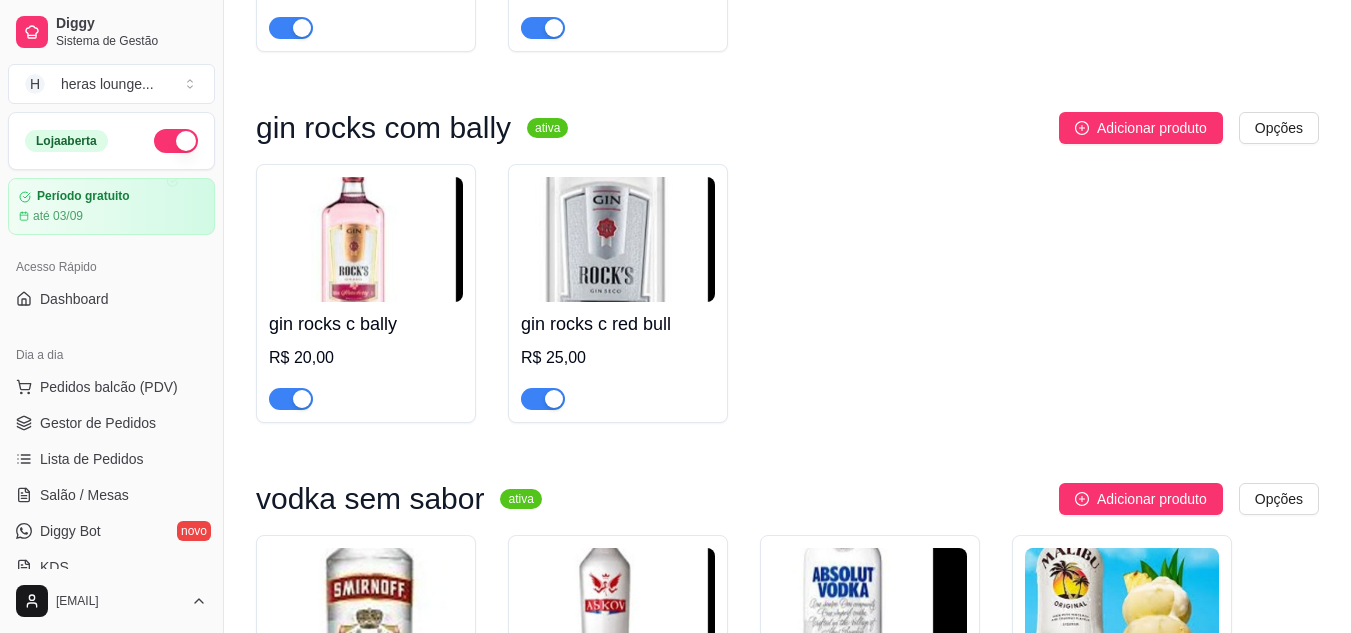 click on "gin rocks c bally   R$ 20,00 gin rocks c red bull   R$ 25,00" at bounding box center (787, 293) 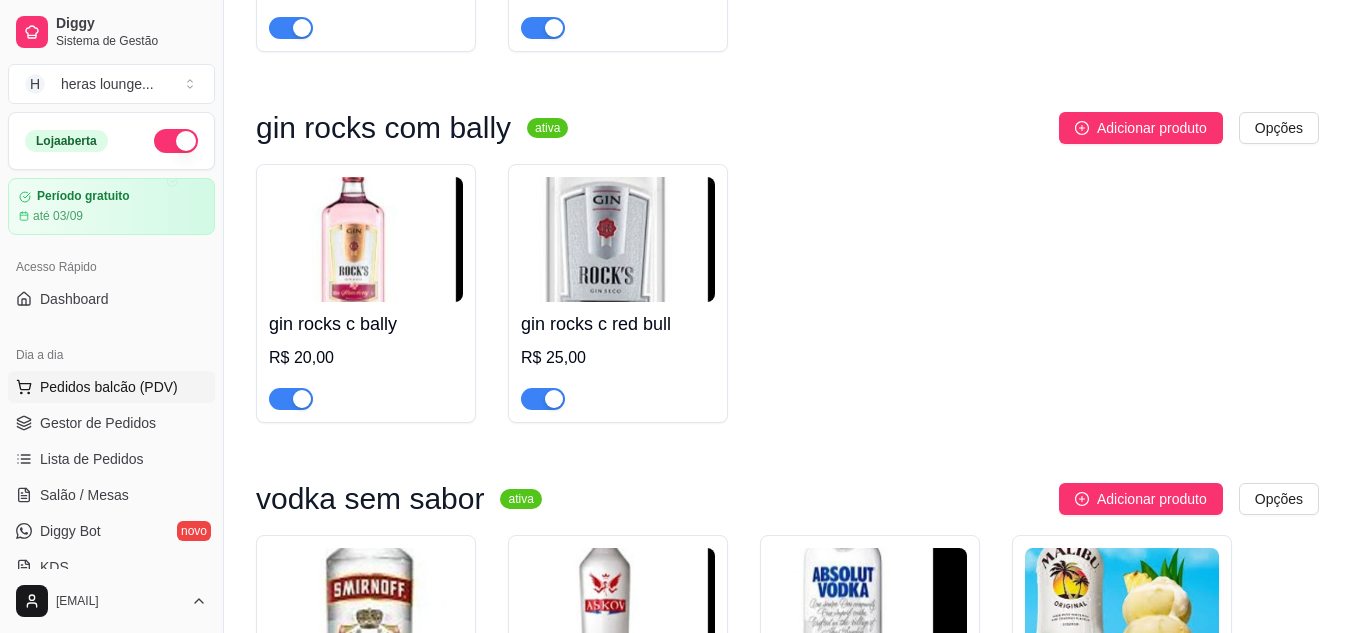 click on "Pedidos balcão (PDV)" at bounding box center [109, 387] 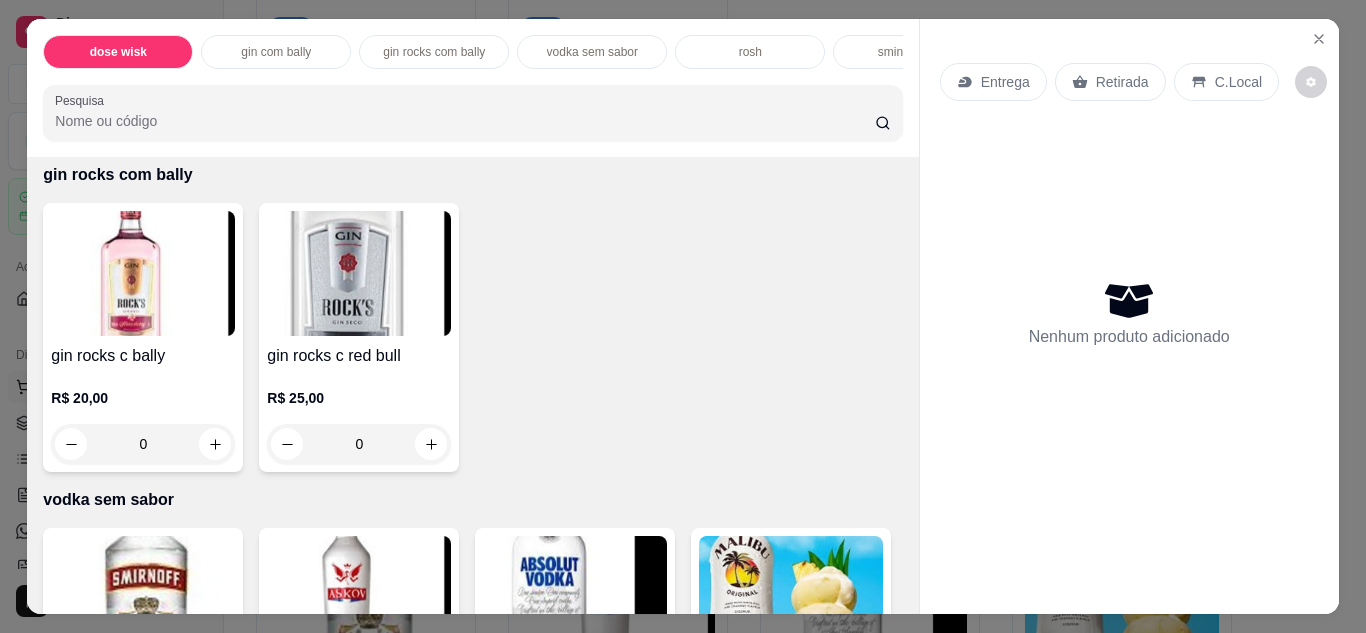 scroll, scrollTop: 1366, scrollLeft: 0, axis: vertical 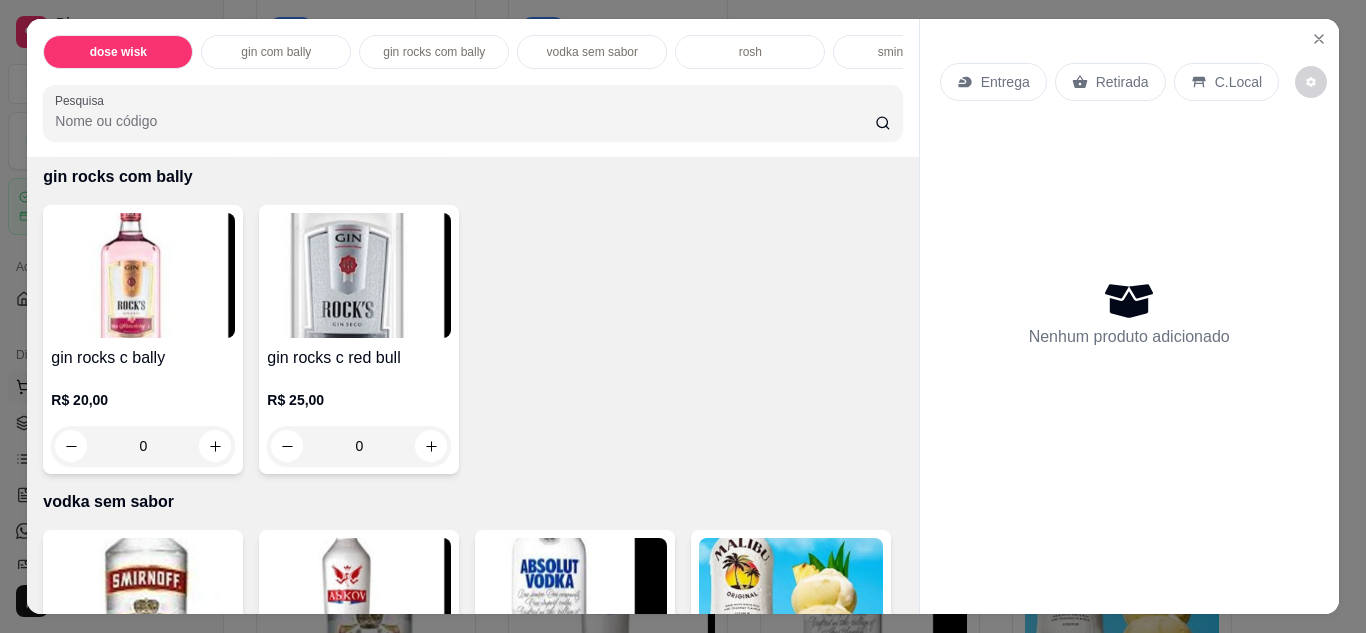 click 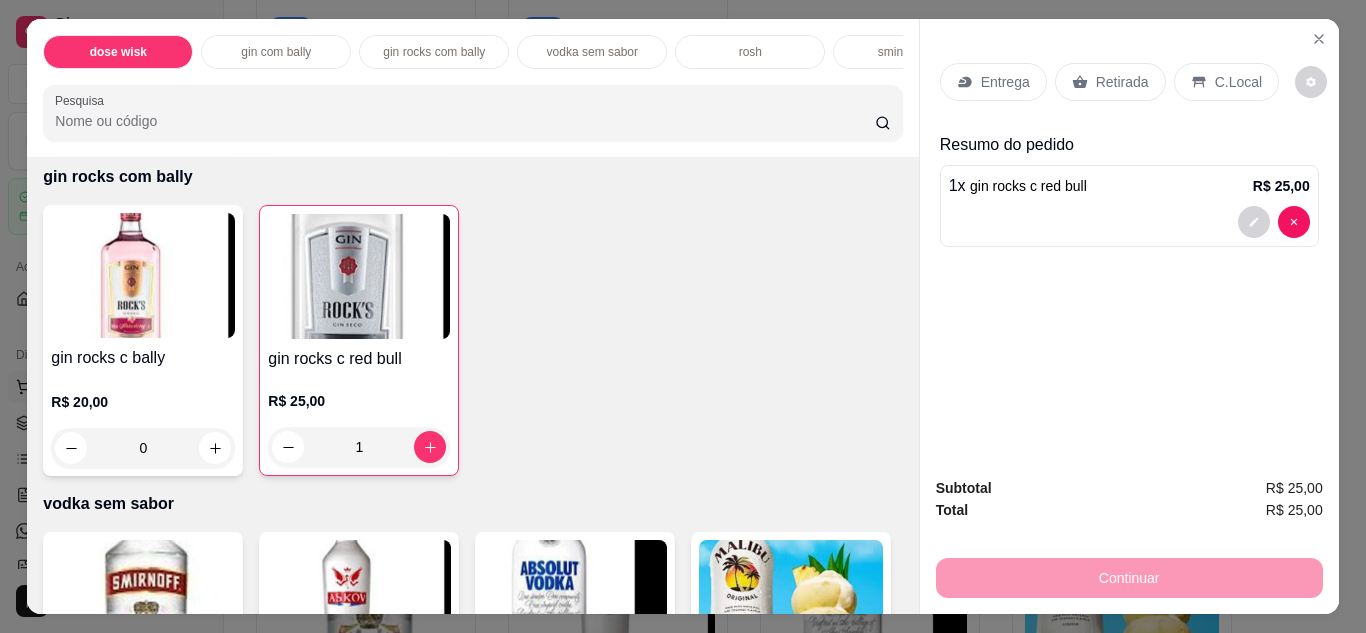 type on "1" 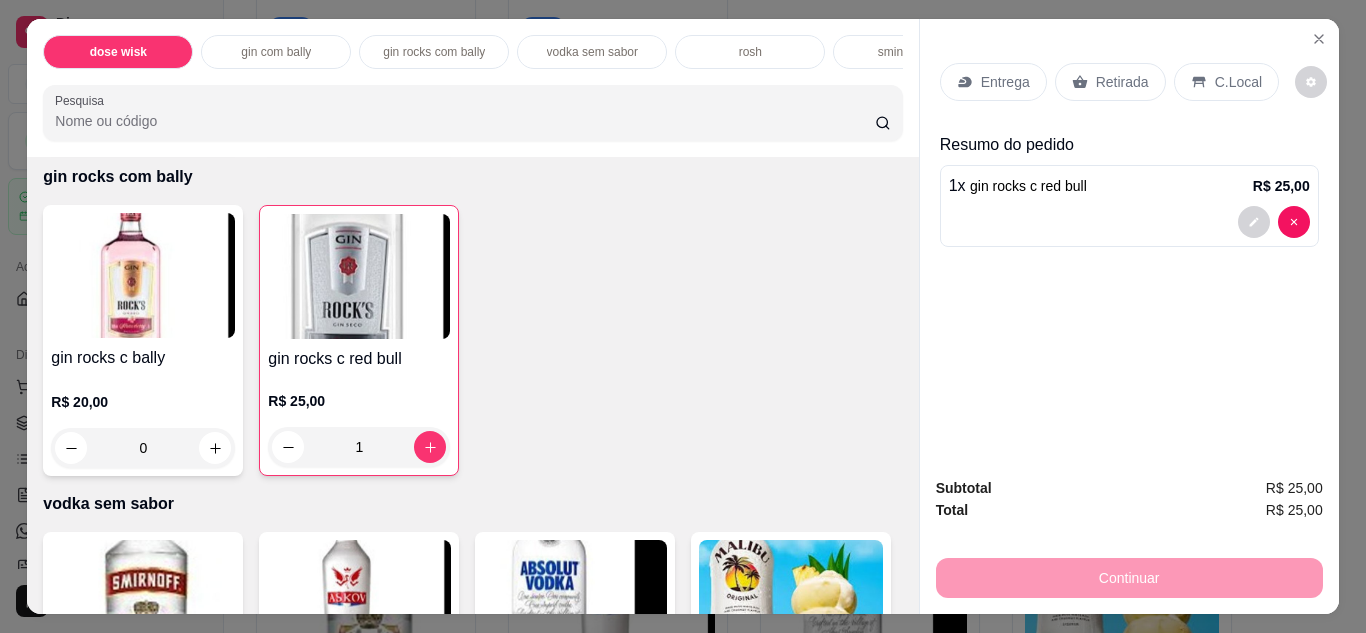 click on "C.Local" at bounding box center [1238, 82] 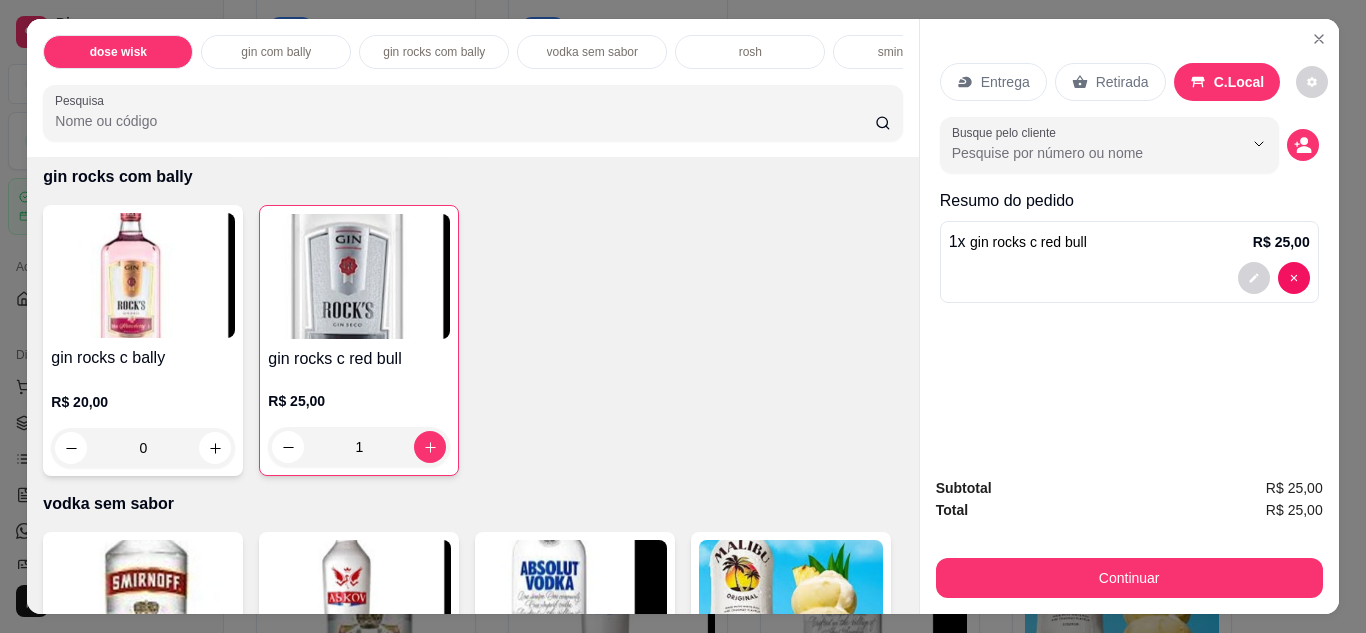 click on "Retirada" at bounding box center (1122, 82) 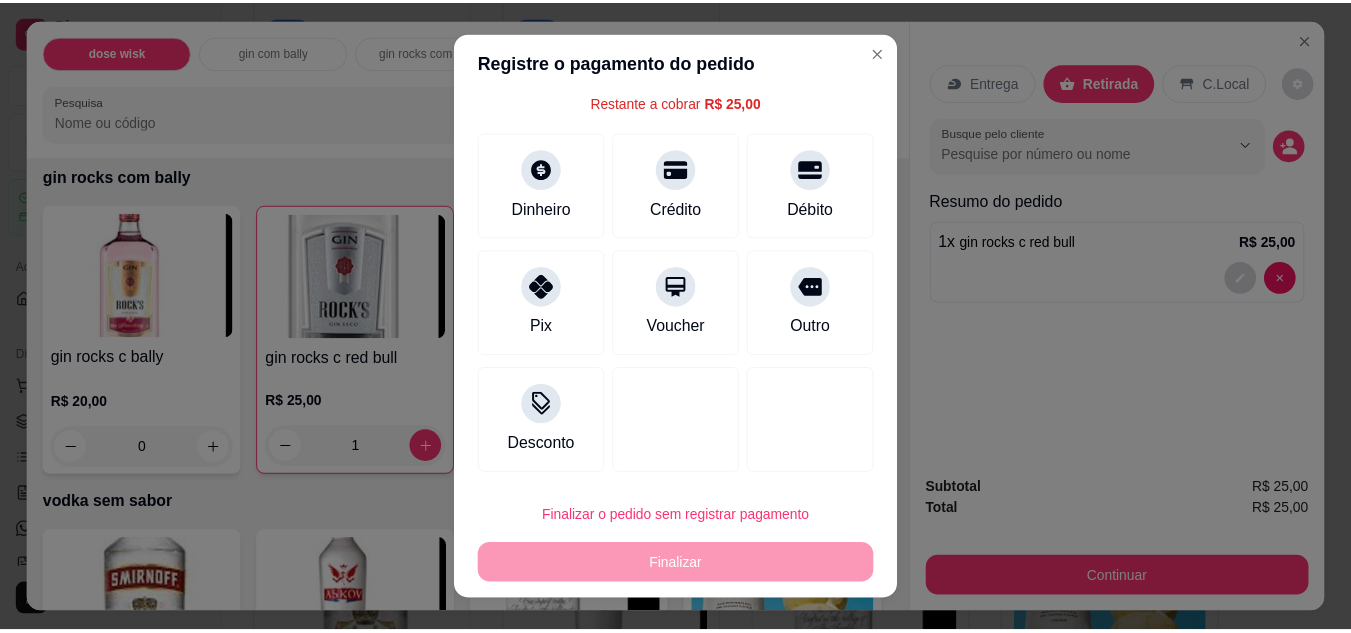 scroll, scrollTop: 0, scrollLeft: 0, axis: both 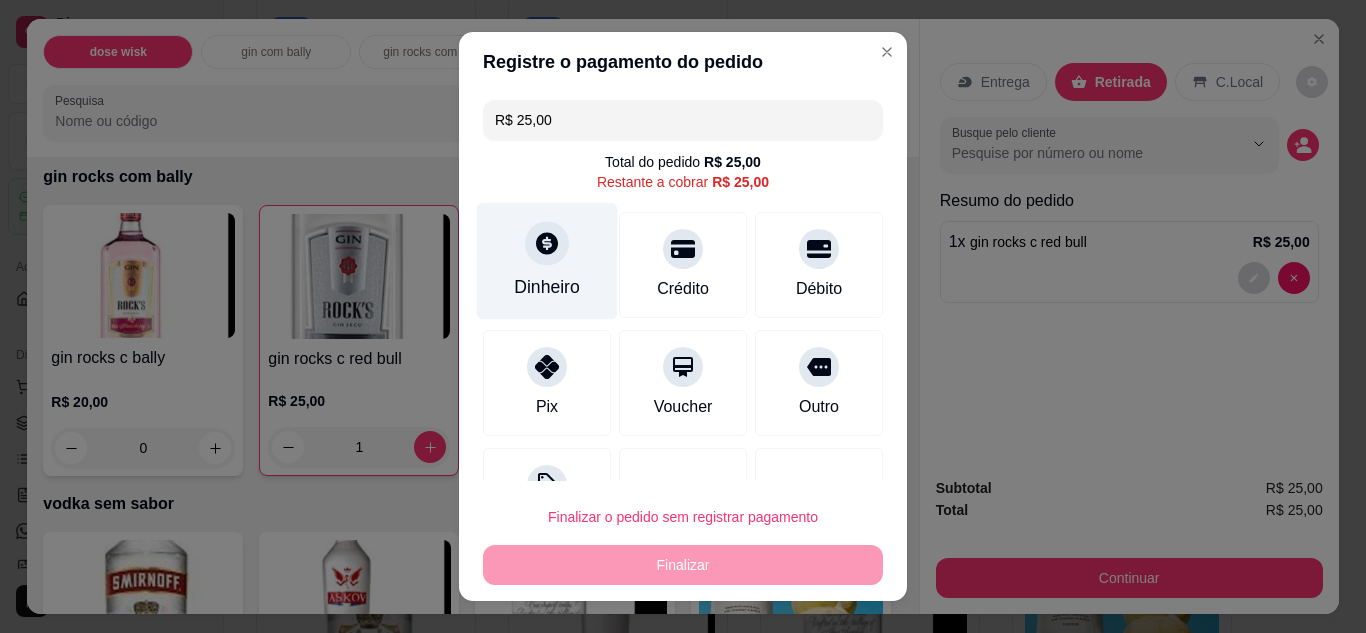 click on "Dinheiro" at bounding box center [547, 287] 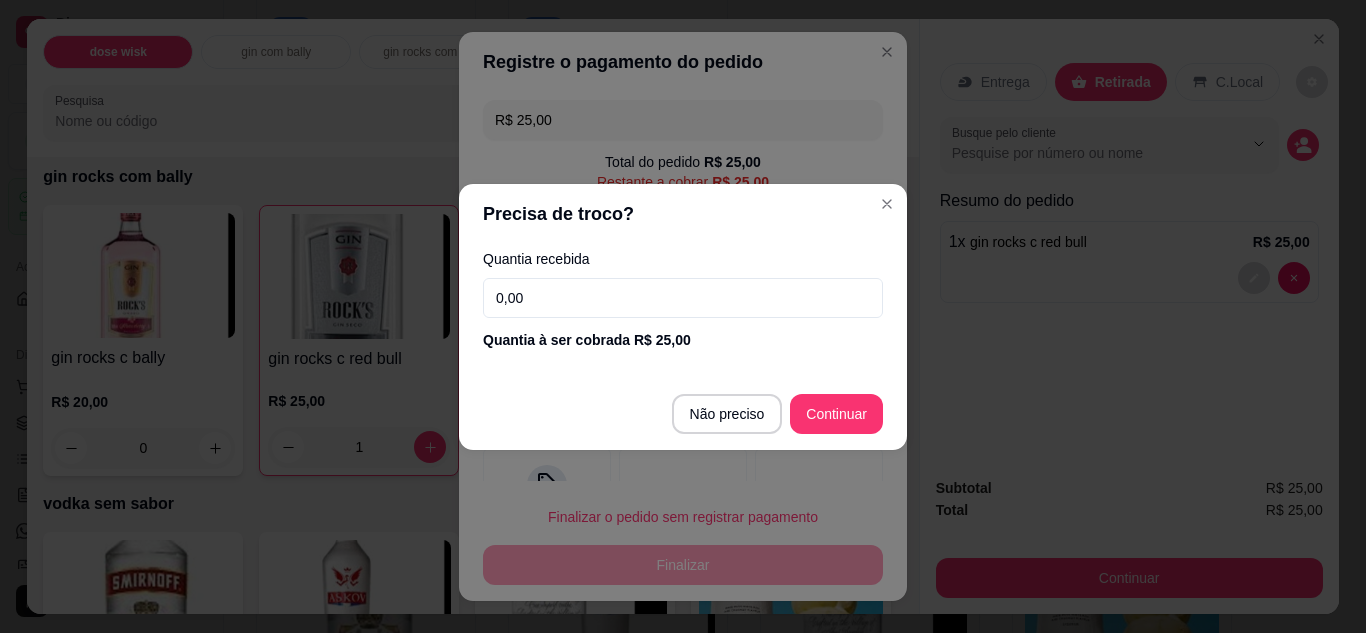 click on "0,00" at bounding box center [683, 298] 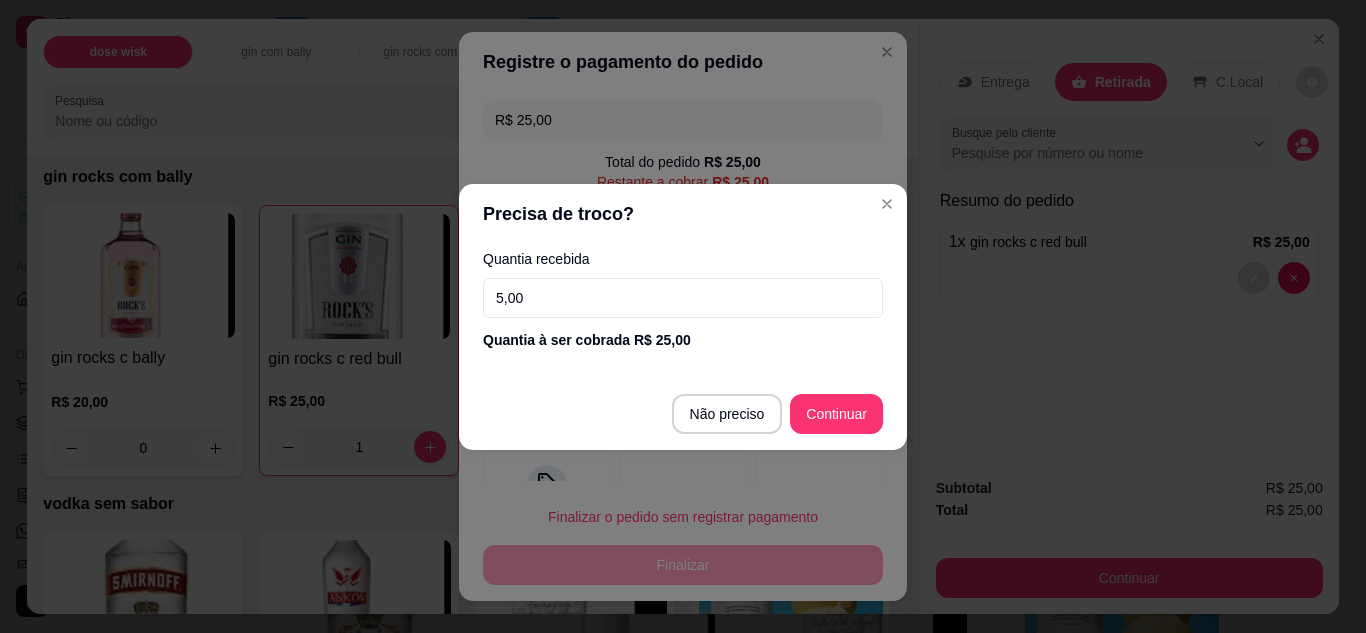 type on "5,00" 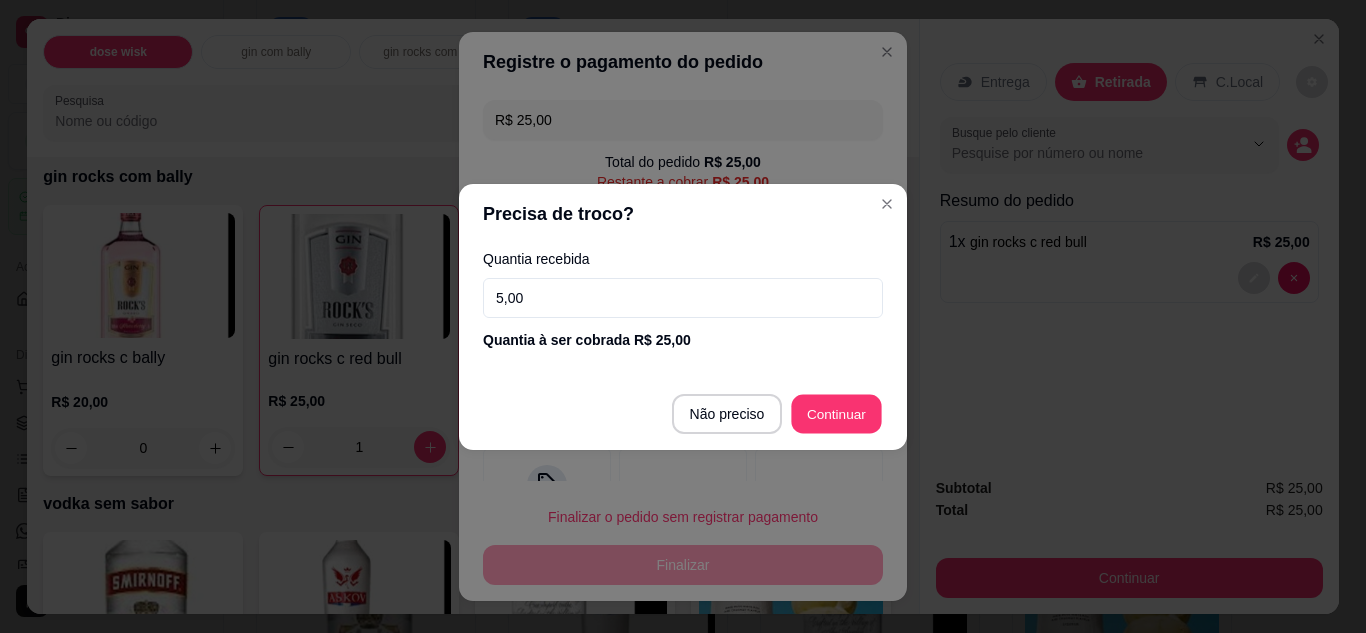 click on "Outro" at bounding box center [819, 383] 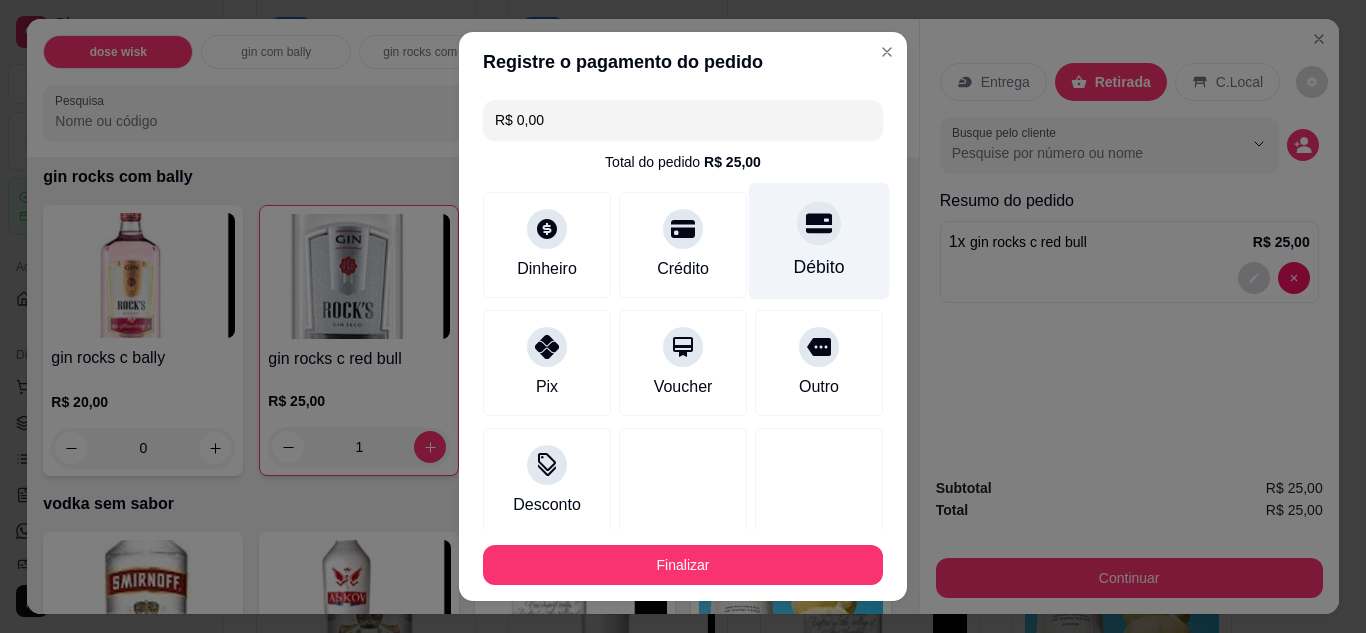 click 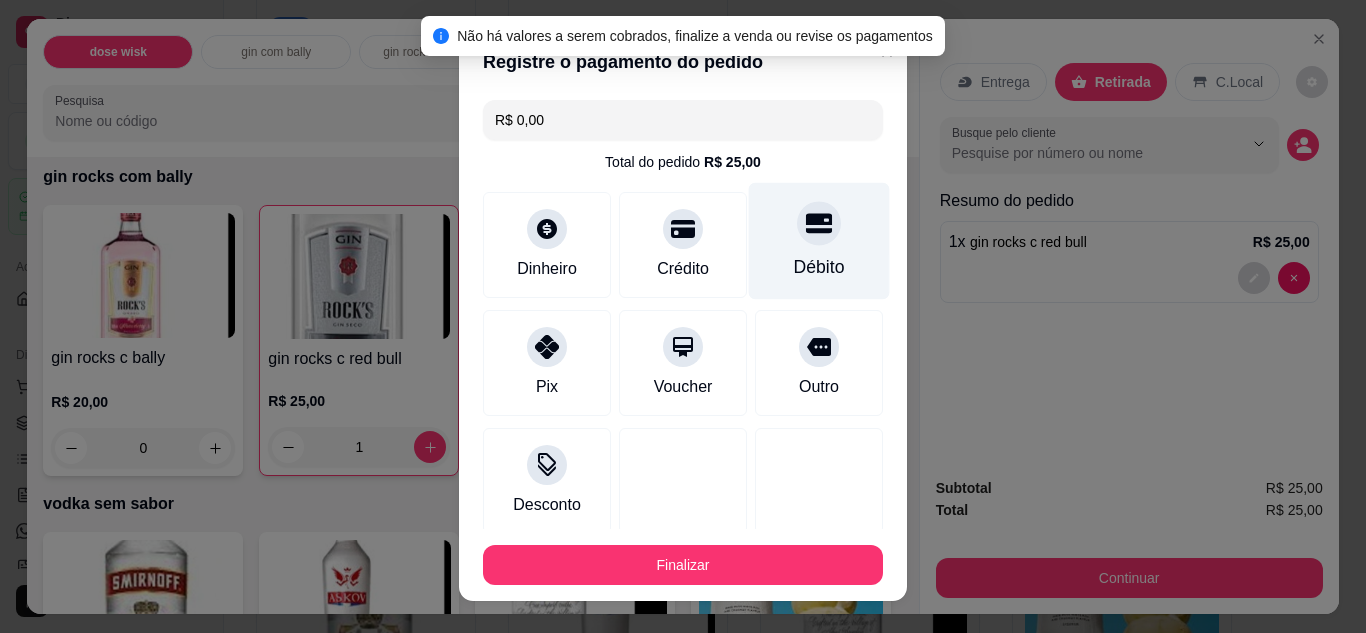 click on "Finalizar" at bounding box center (683, 565) 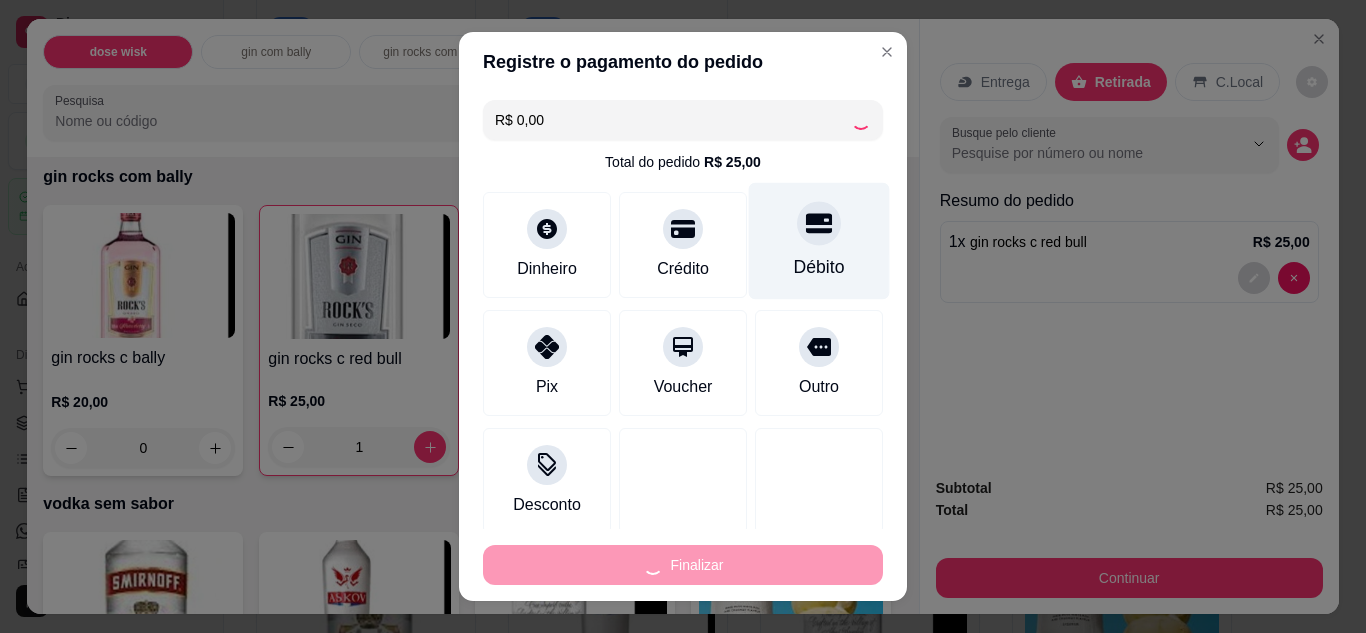 type on "0" 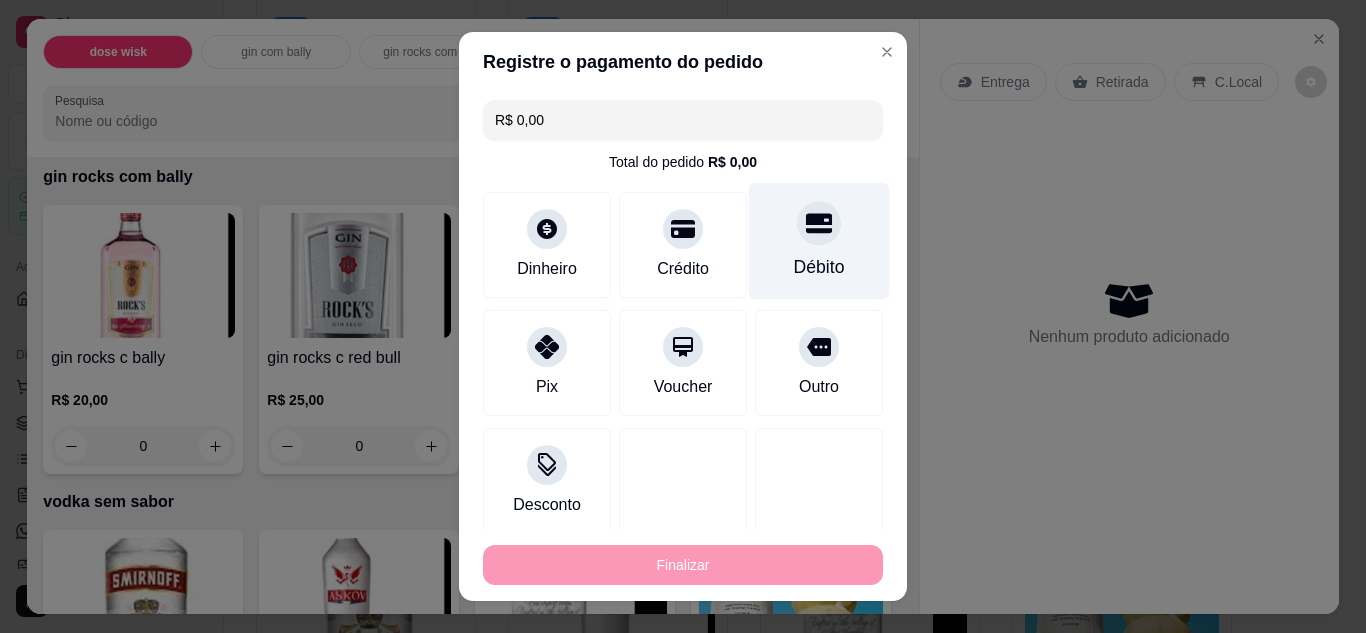 type on "-R$ 25,00" 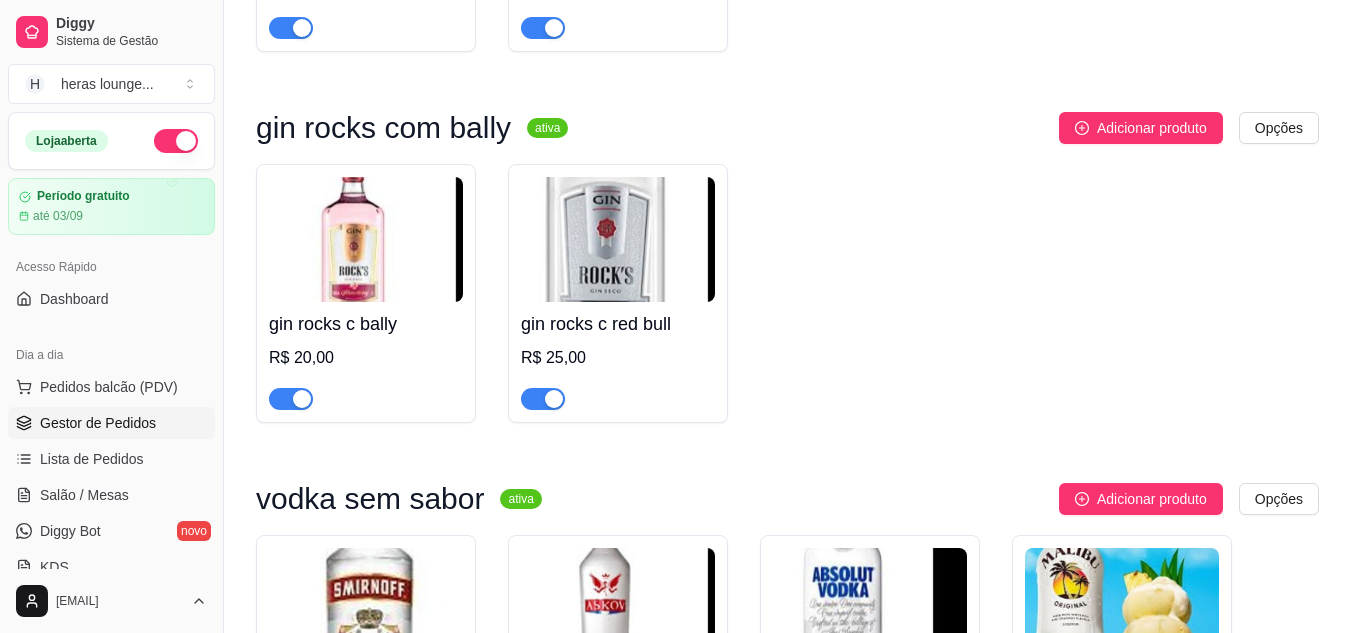 click on "Gestor de Pedidos" at bounding box center [111, 423] 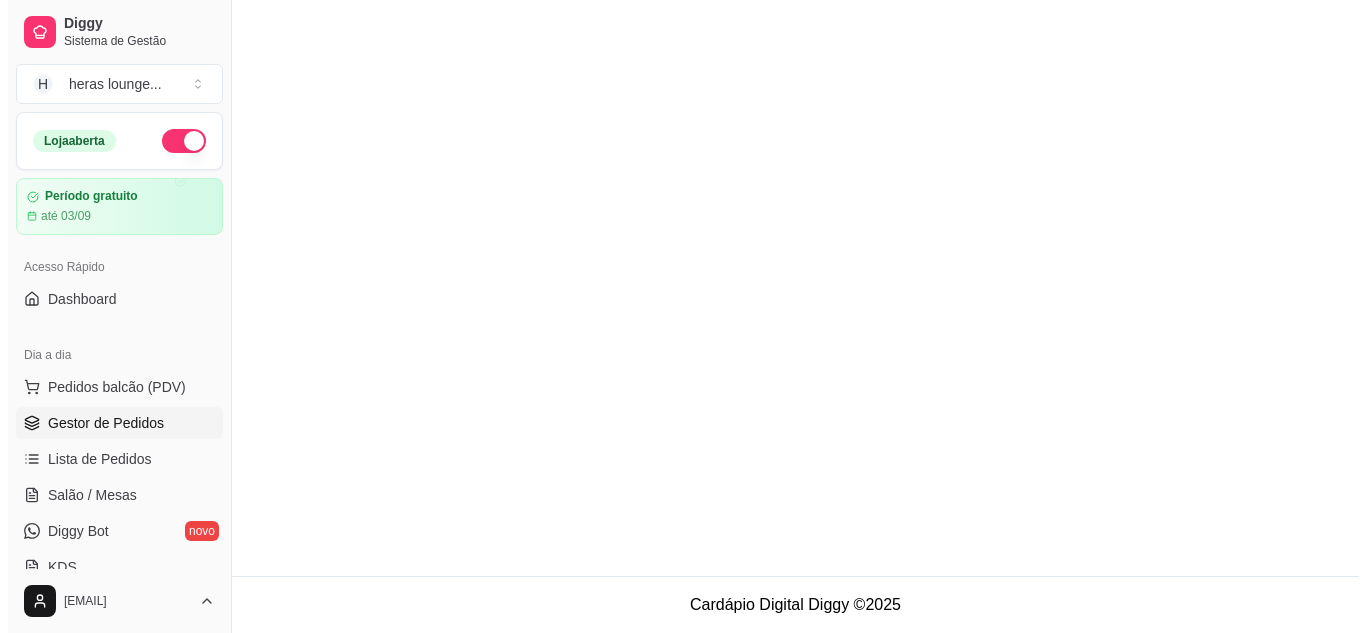 scroll, scrollTop: 0, scrollLeft: 0, axis: both 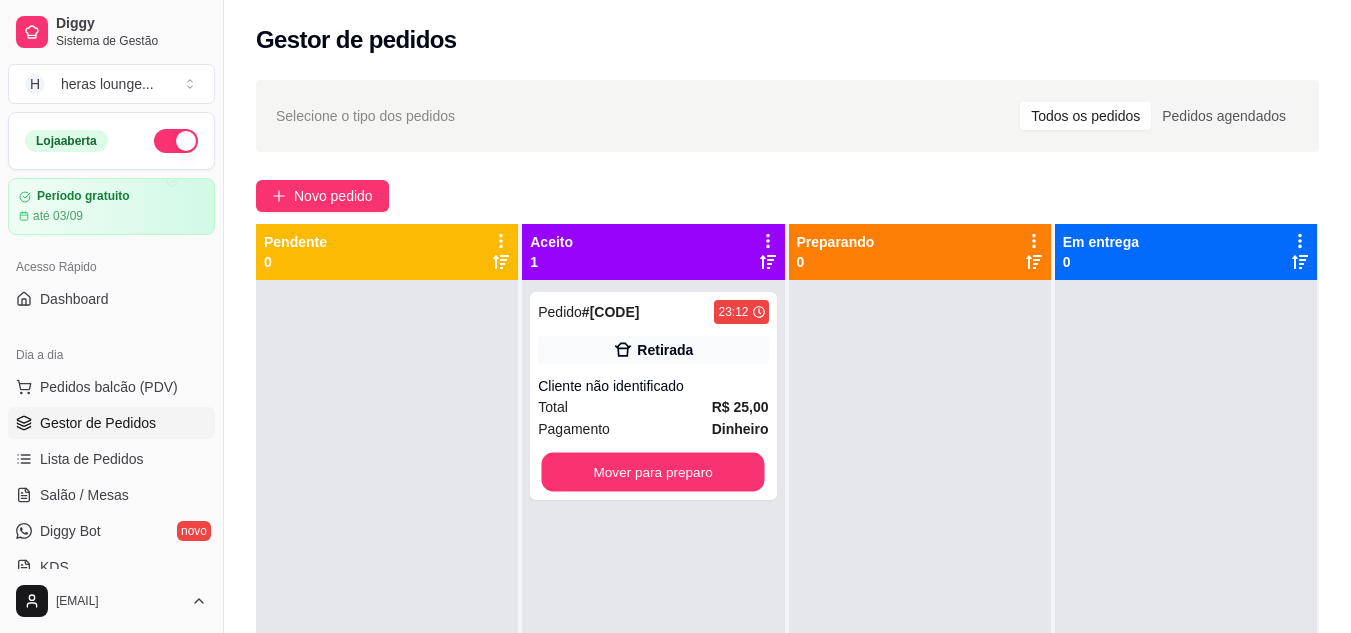 click on "Mover para preparo" at bounding box center [653, 472] 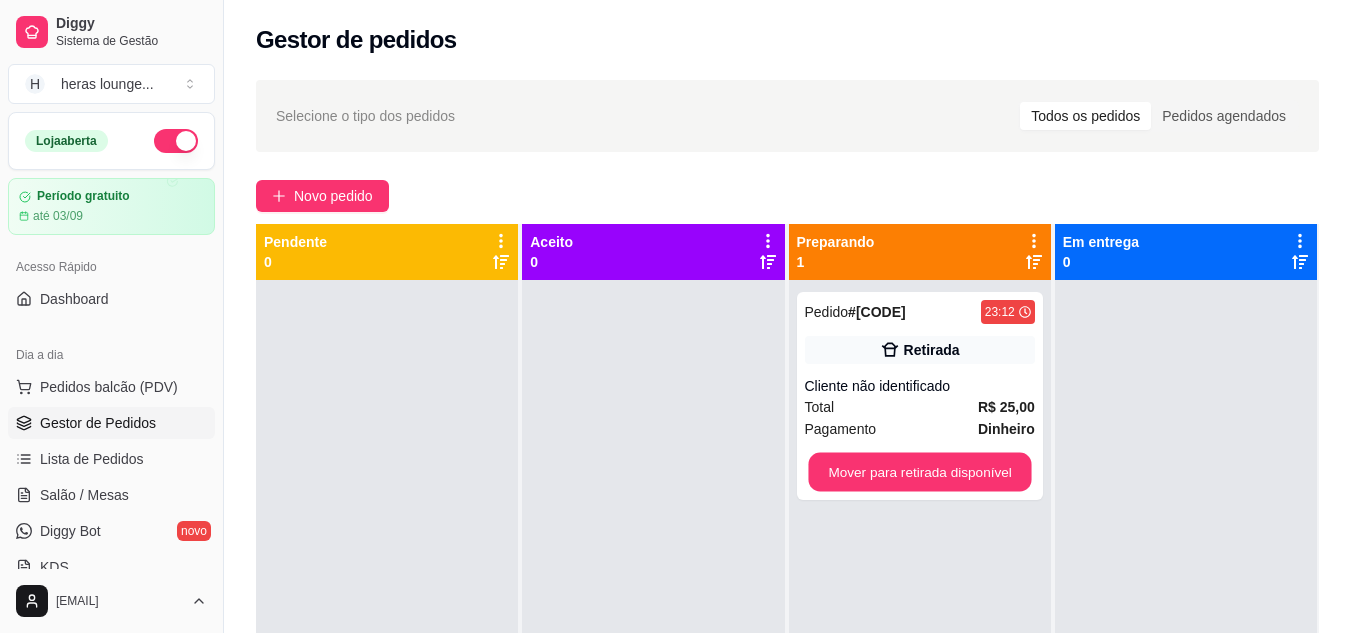 click on "Mover para retirada disponível" at bounding box center [919, 472] 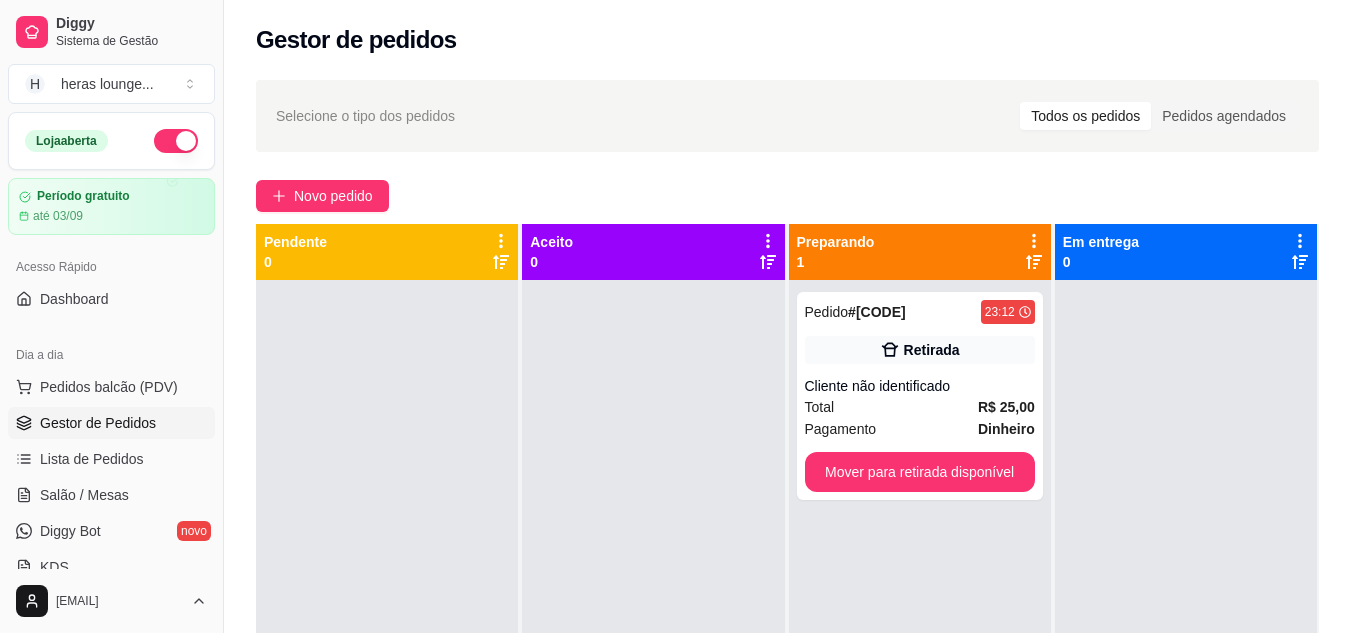 click on "Mover para retirada disponível" at bounding box center [920, 472] 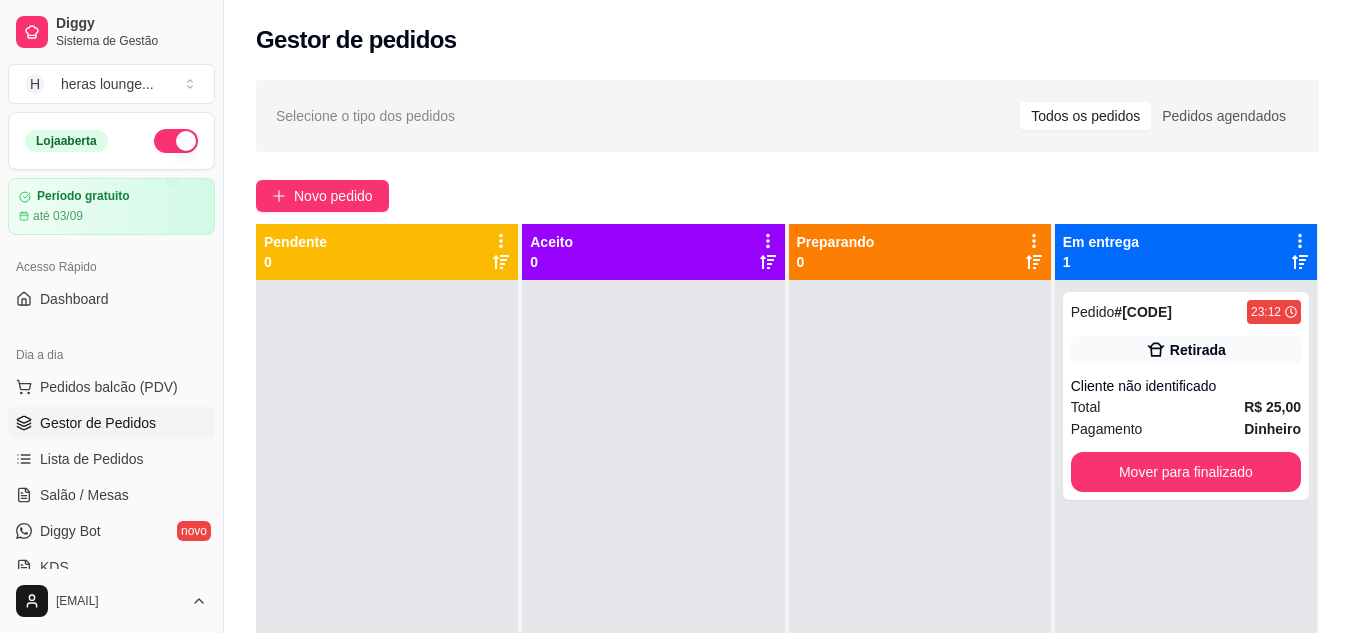click on "Mover para finalizado" at bounding box center (1186, 472) 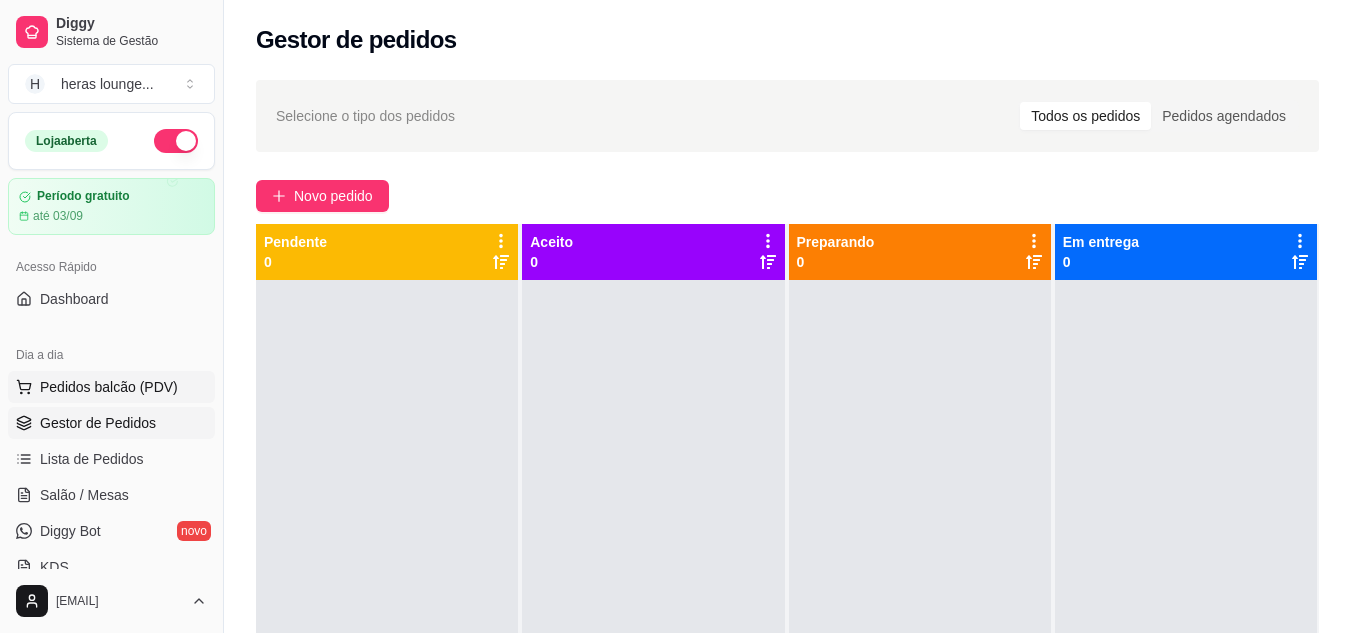 click on "Pedidos balcão (PDV)" at bounding box center (109, 387) 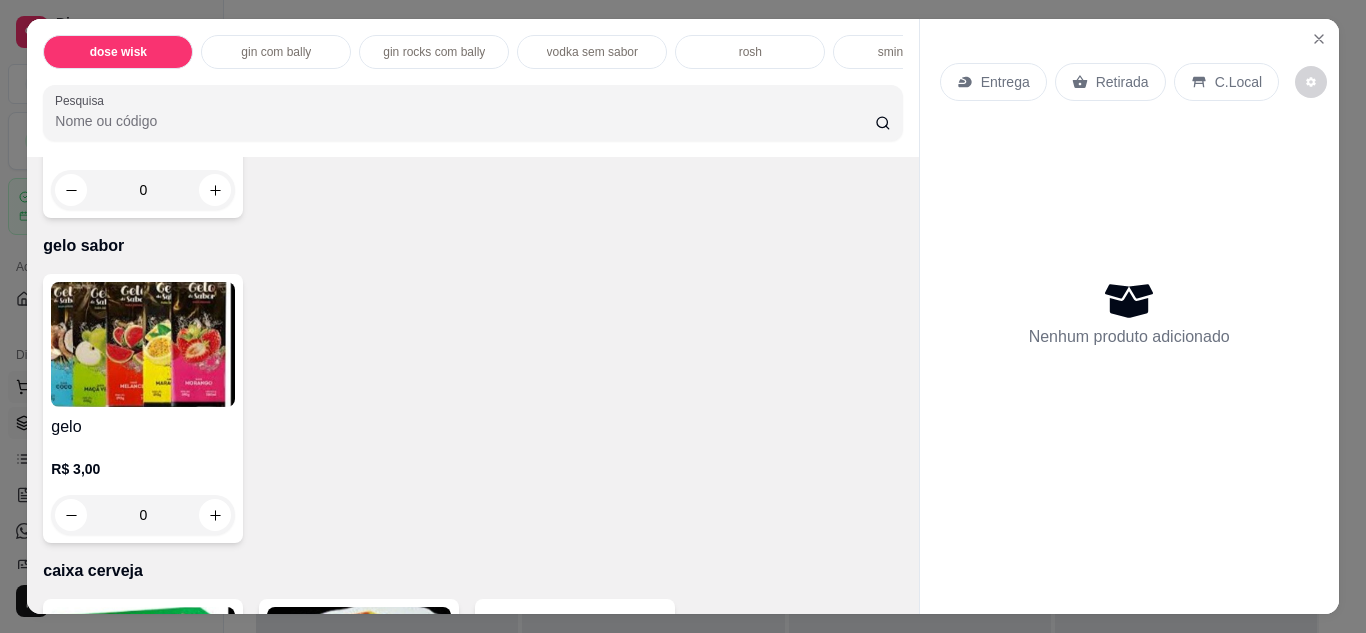 scroll, scrollTop: 3887, scrollLeft: 0, axis: vertical 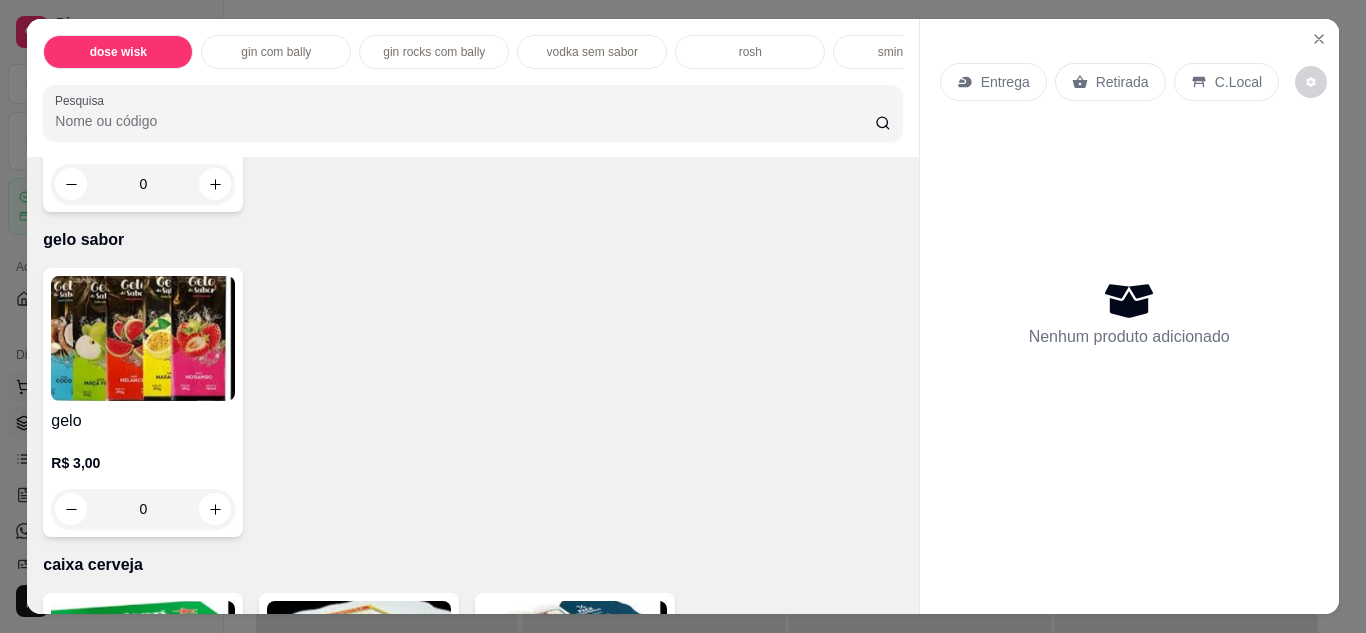 click 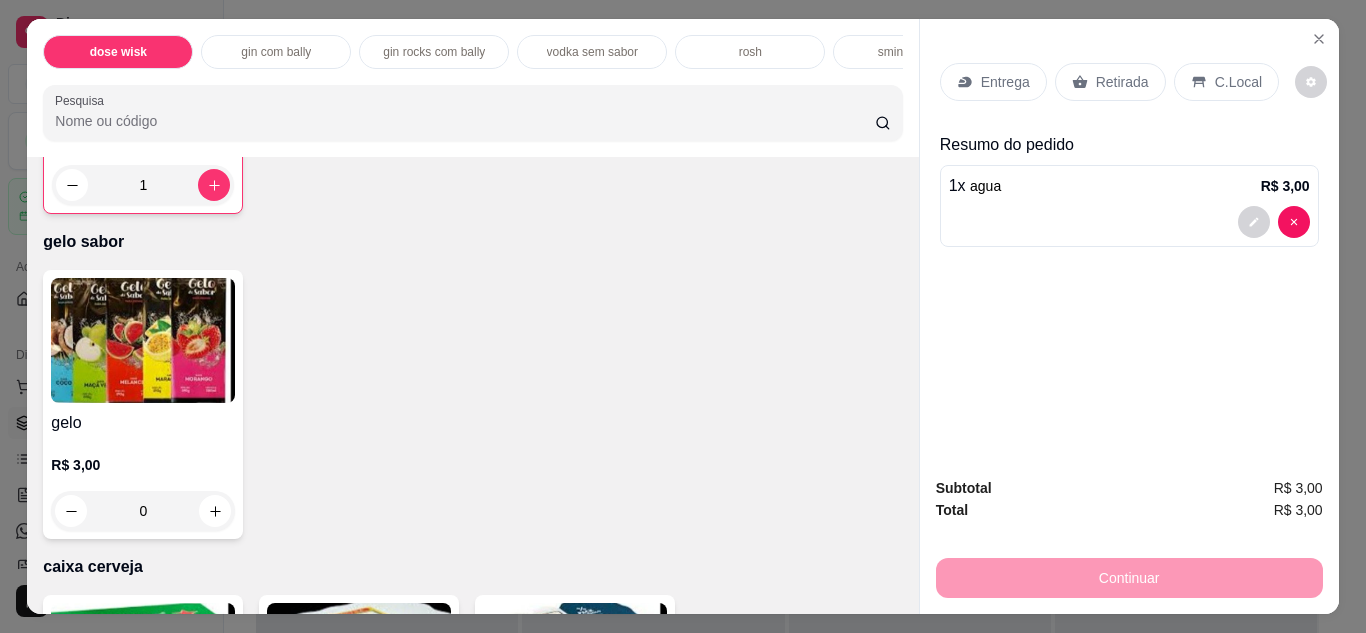 click on "C.Local" at bounding box center [1238, 82] 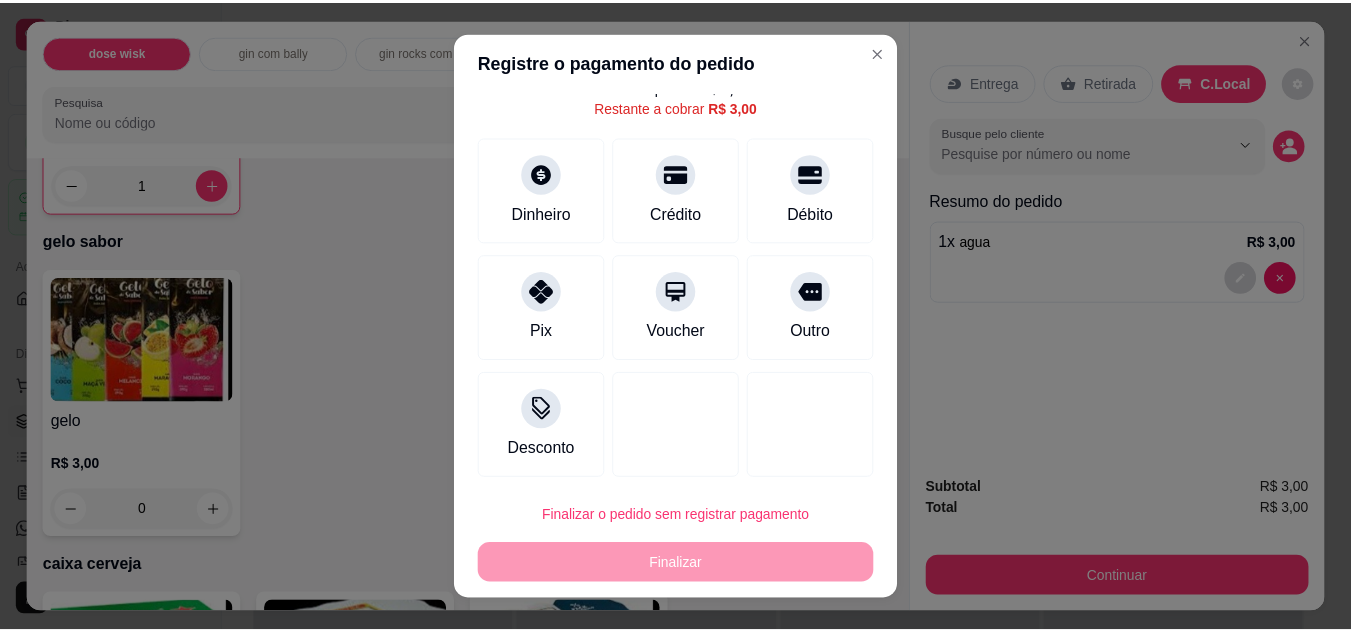 scroll, scrollTop: 80, scrollLeft: 0, axis: vertical 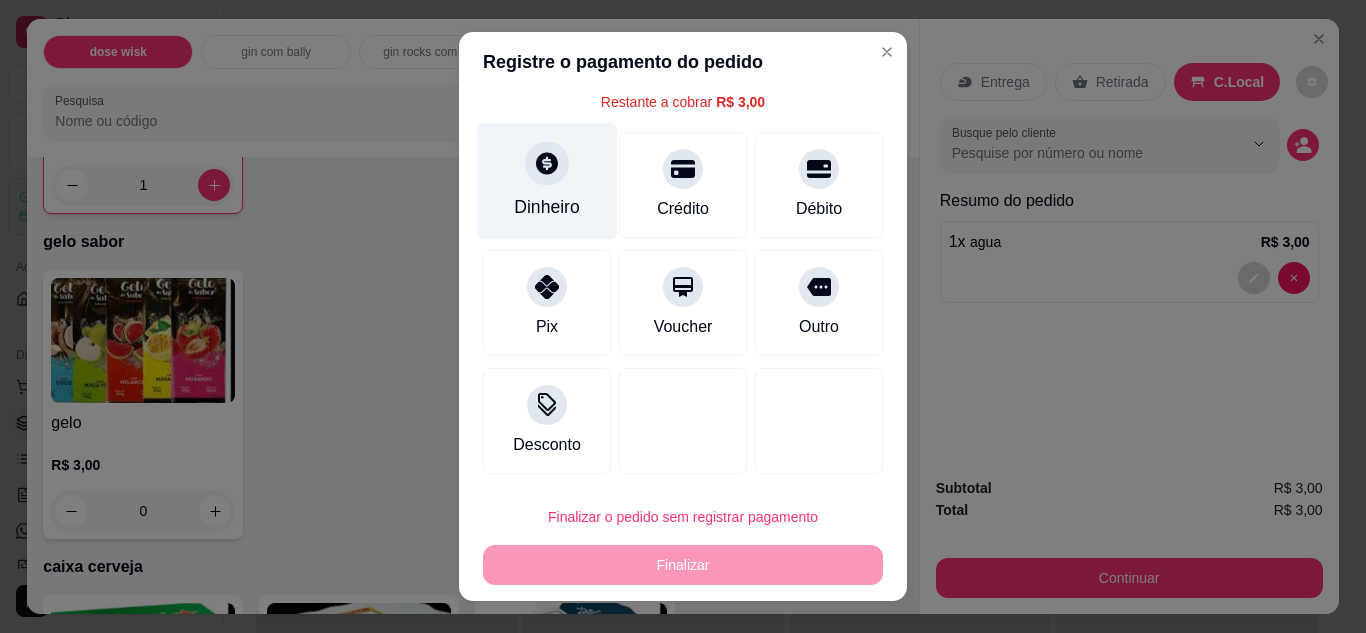 click on "Dinheiro" at bounding box center [547, 180] 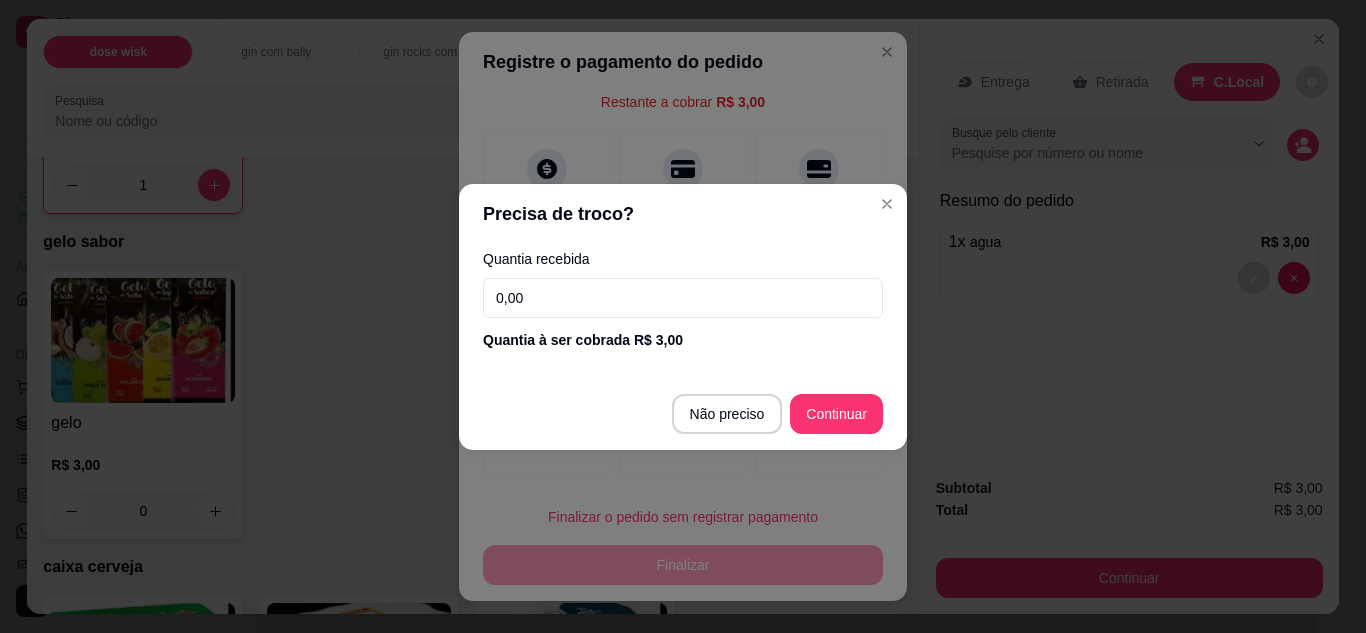 click on "0,00" at bounding box center [683, 298] 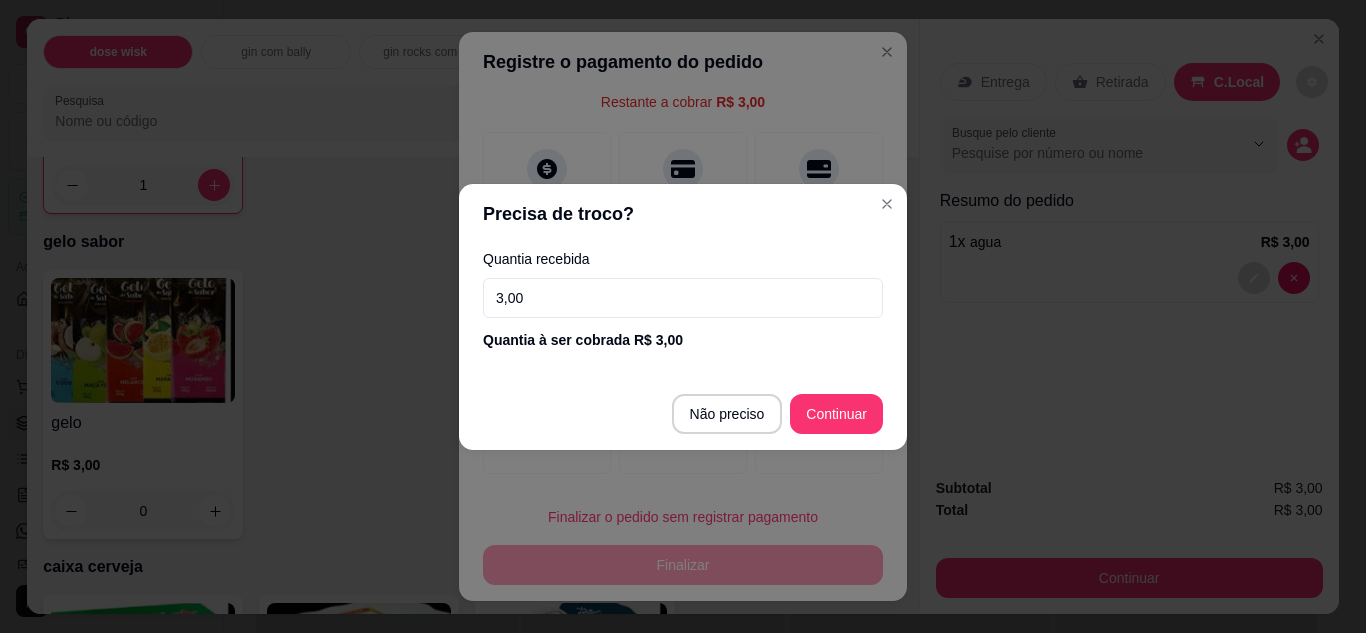 type on "3,00" 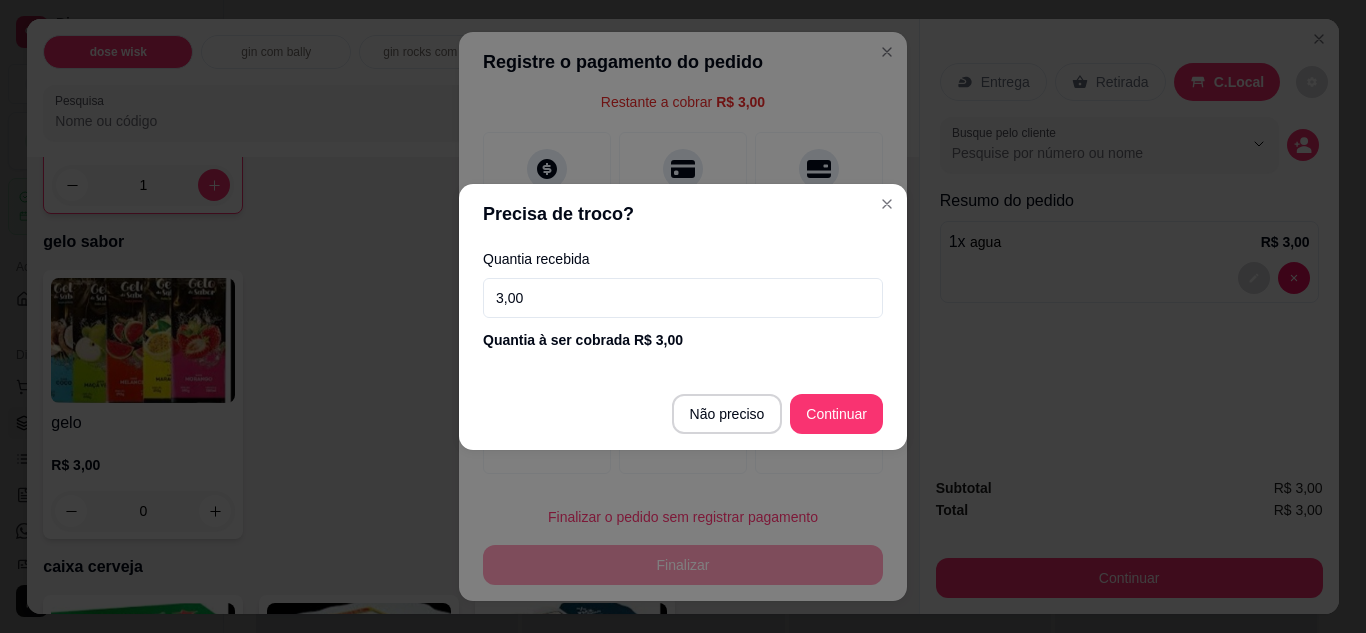 click on "Continuar" at bounding box center (836, 414) 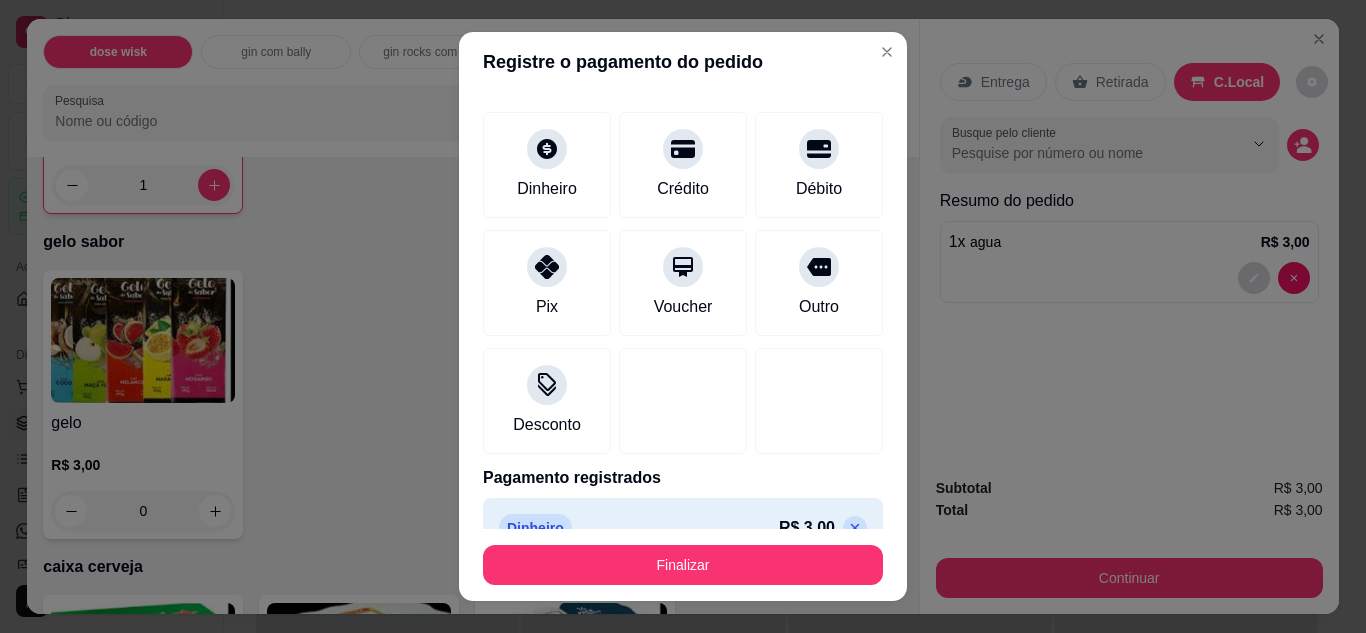 type on "R$ 0,00" 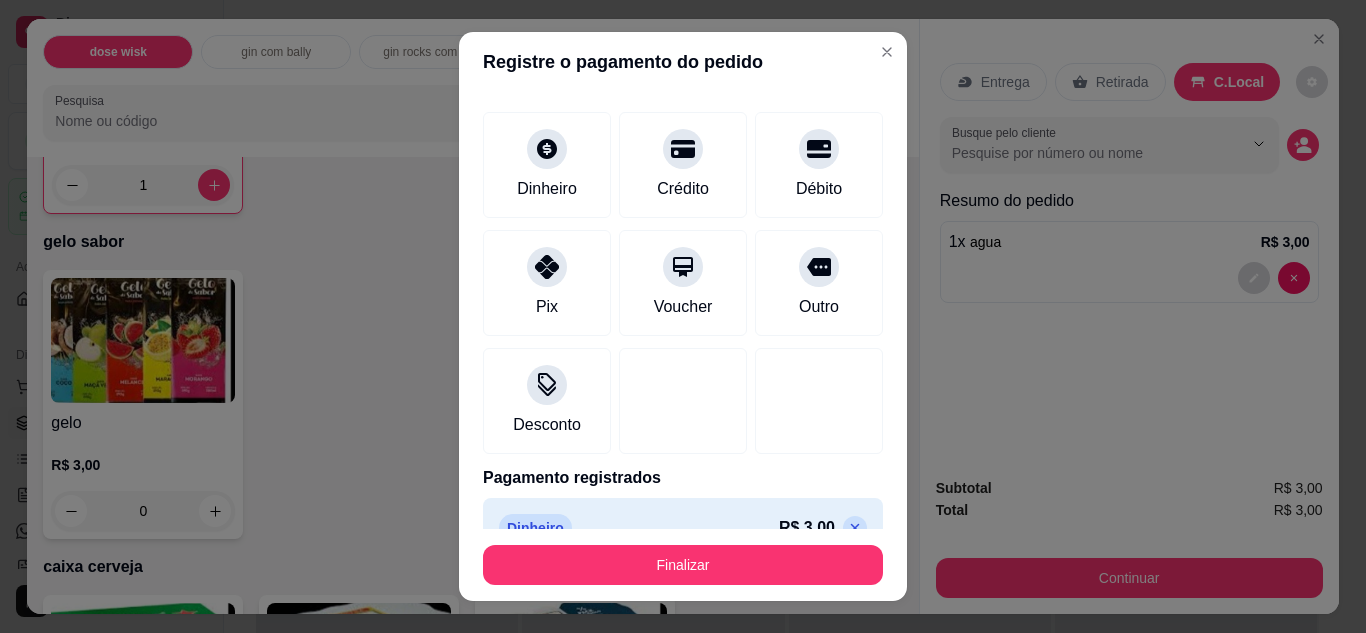 click on "Finalizar" at bounding box center [683, 565] 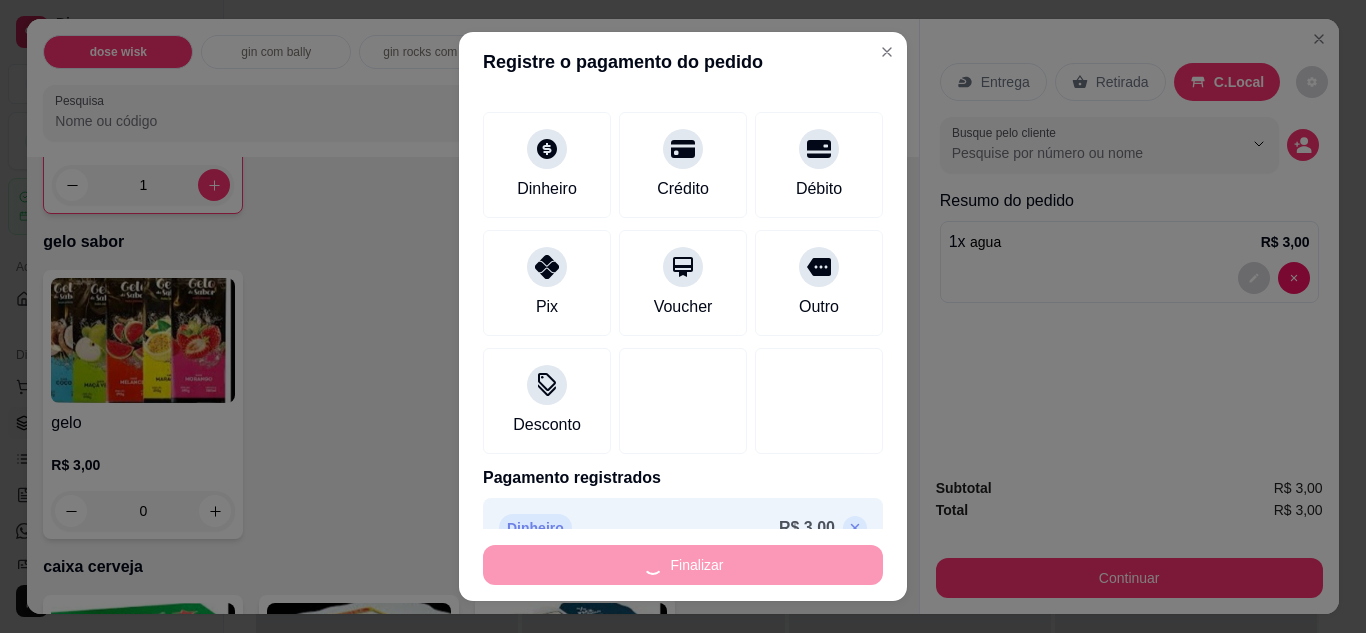 type on "0" 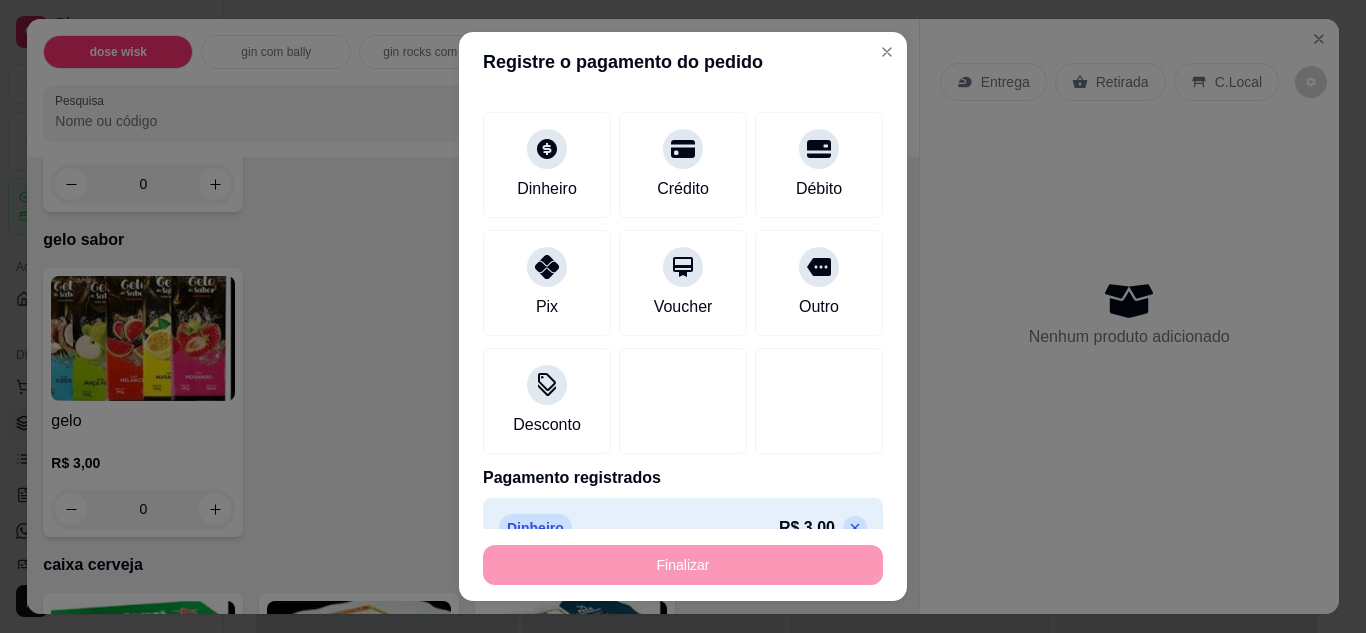 type on "-R$ 3,00" 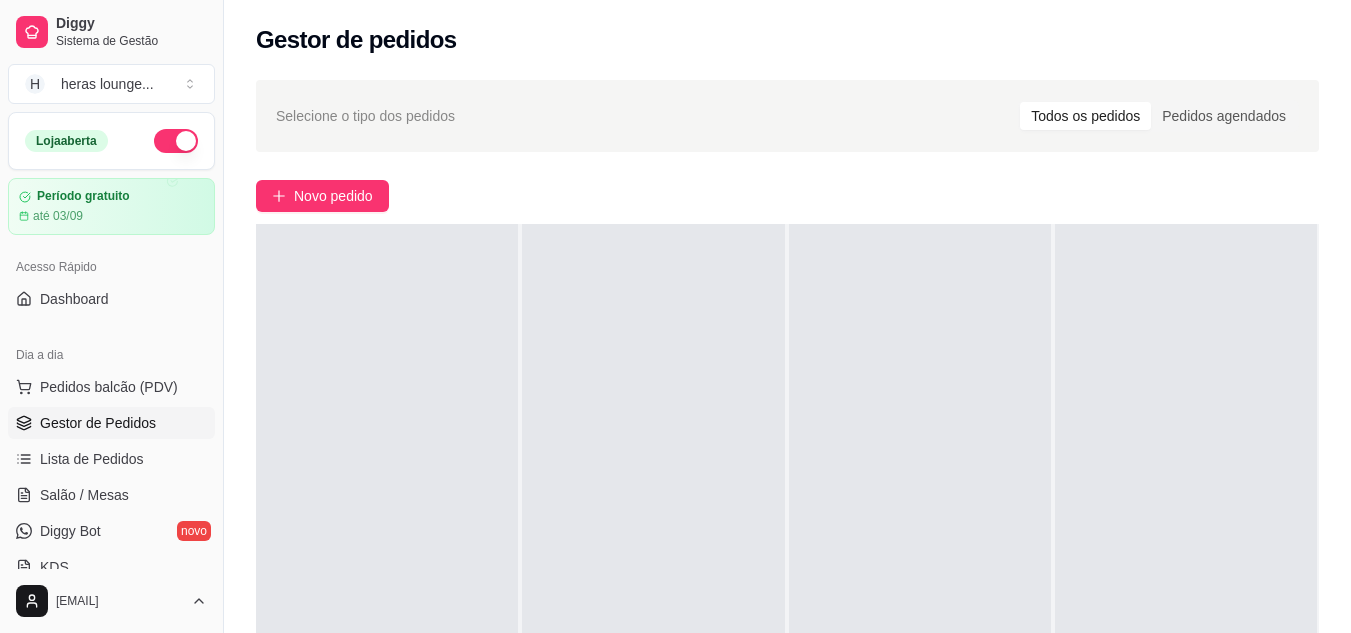 scroll, scrollTop: 0, scrollLeft: 0, axis: both 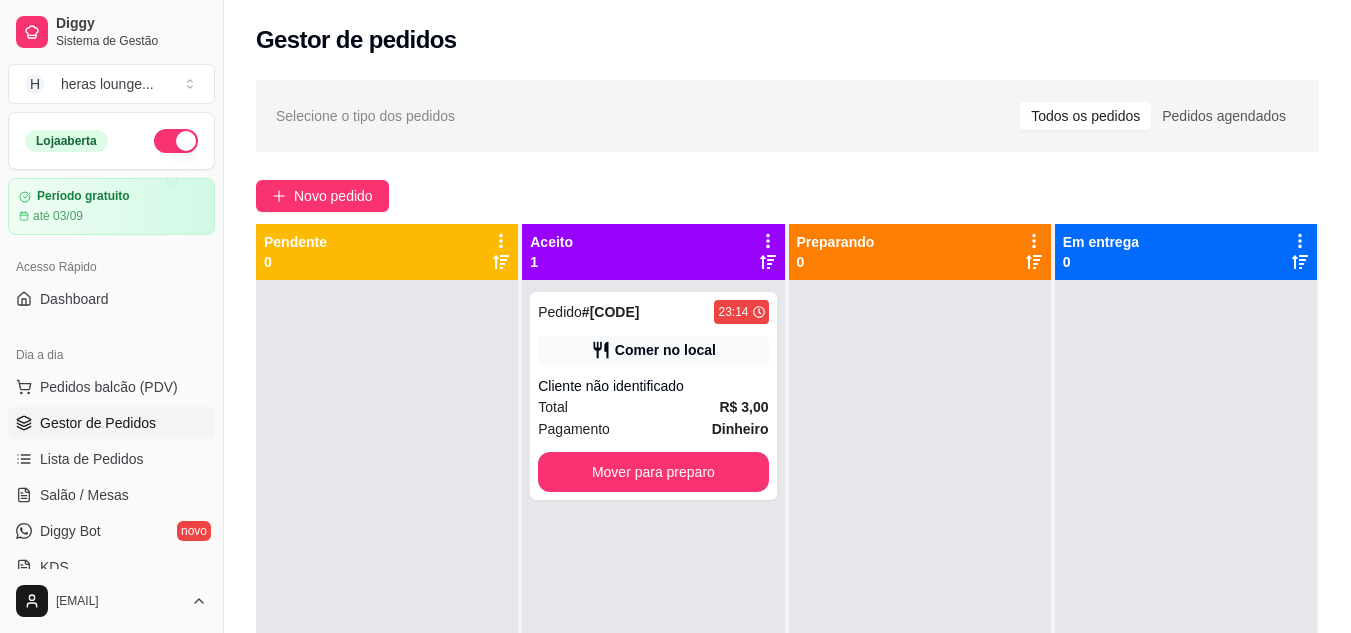 click on "Mover para preparo" at bounding box center (653, 472) 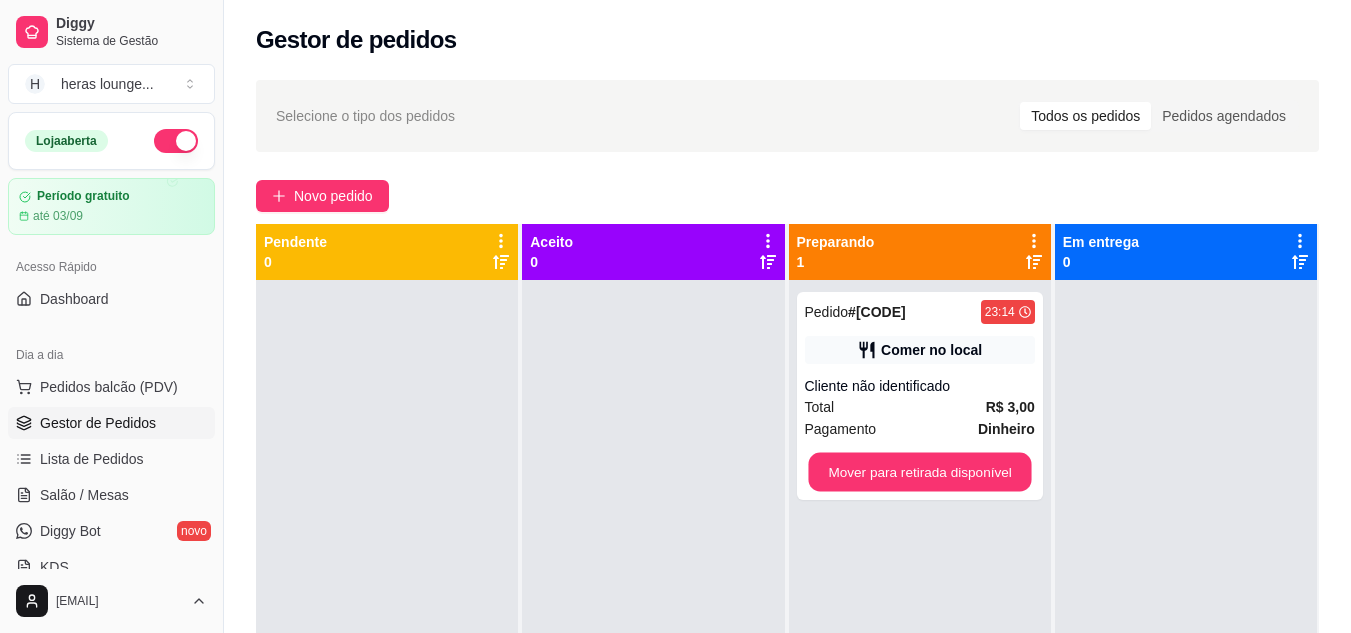 click on "Mover para retirada disponível" at bounding box center (919, 472) 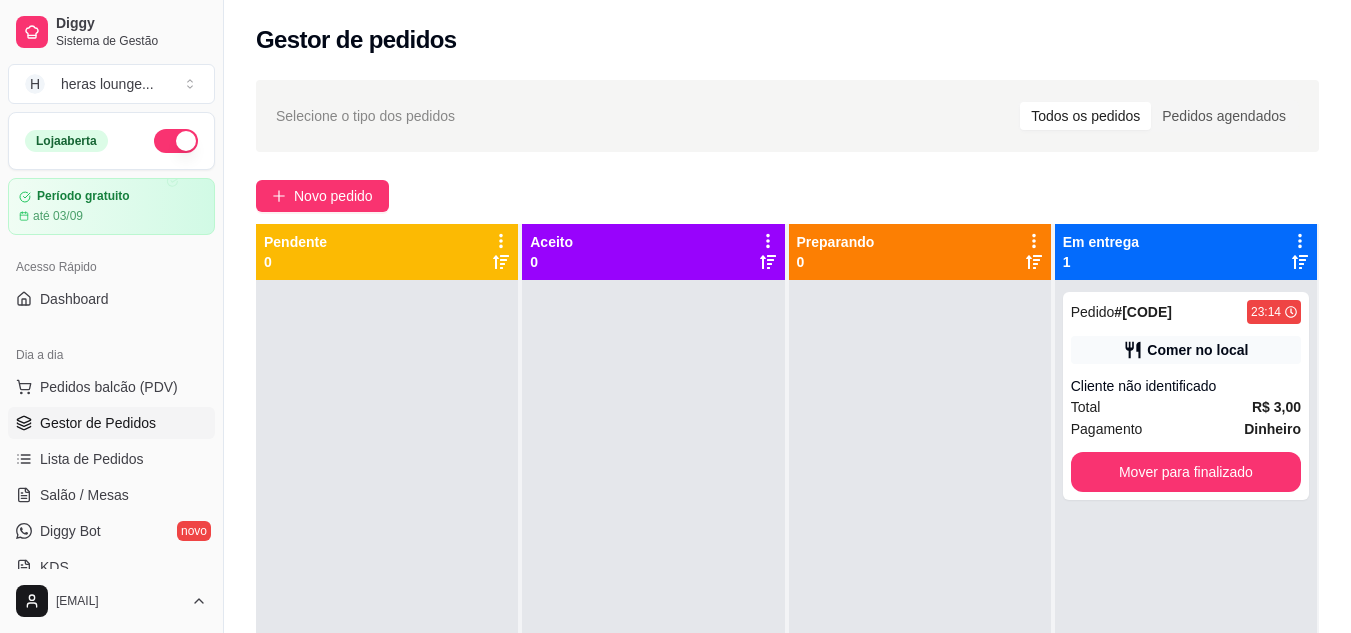 click on "Mover para finalizado" at bounding box center (1186, 472) 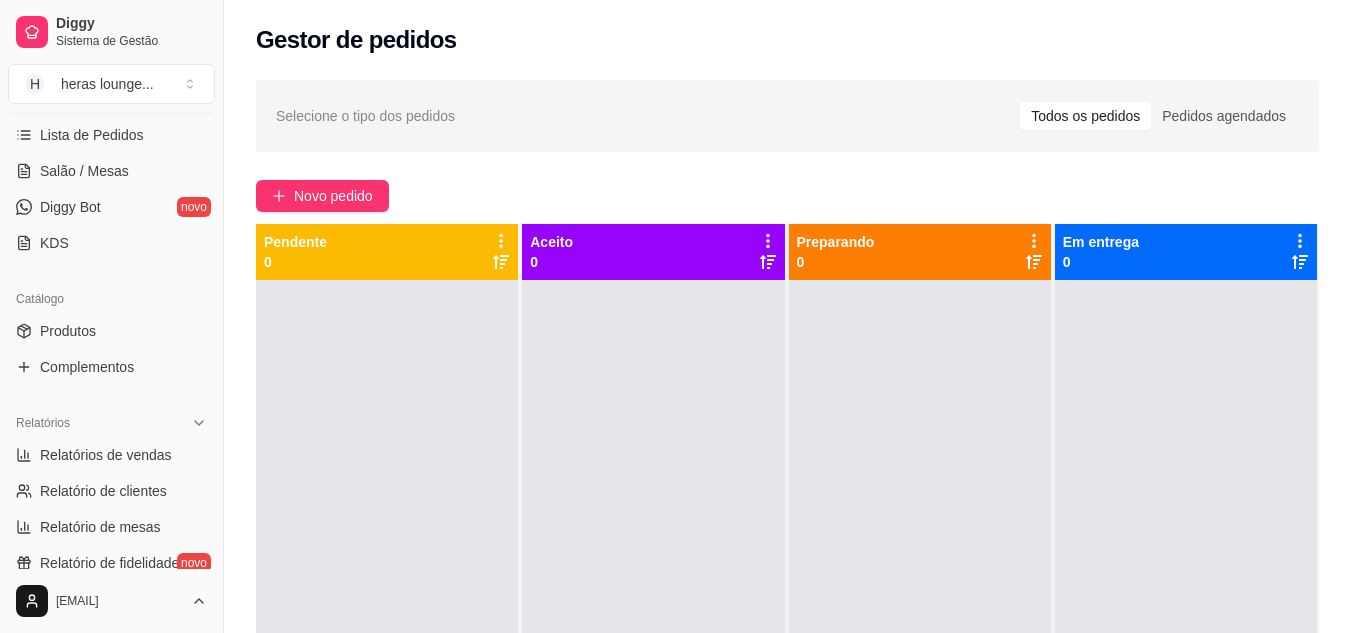 scroll, scrollTop: 367, scrollLeft: 0, axis: vertical 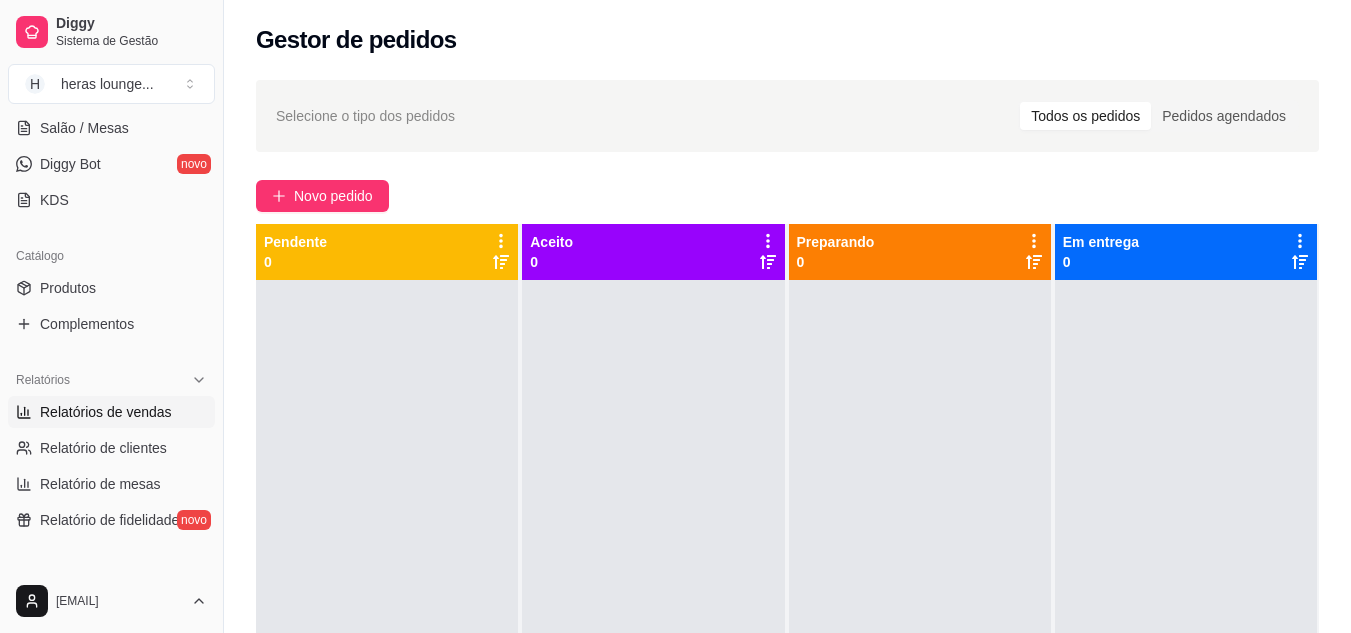 click on "Relatórios de vendas" at bounding box center [106, 412] 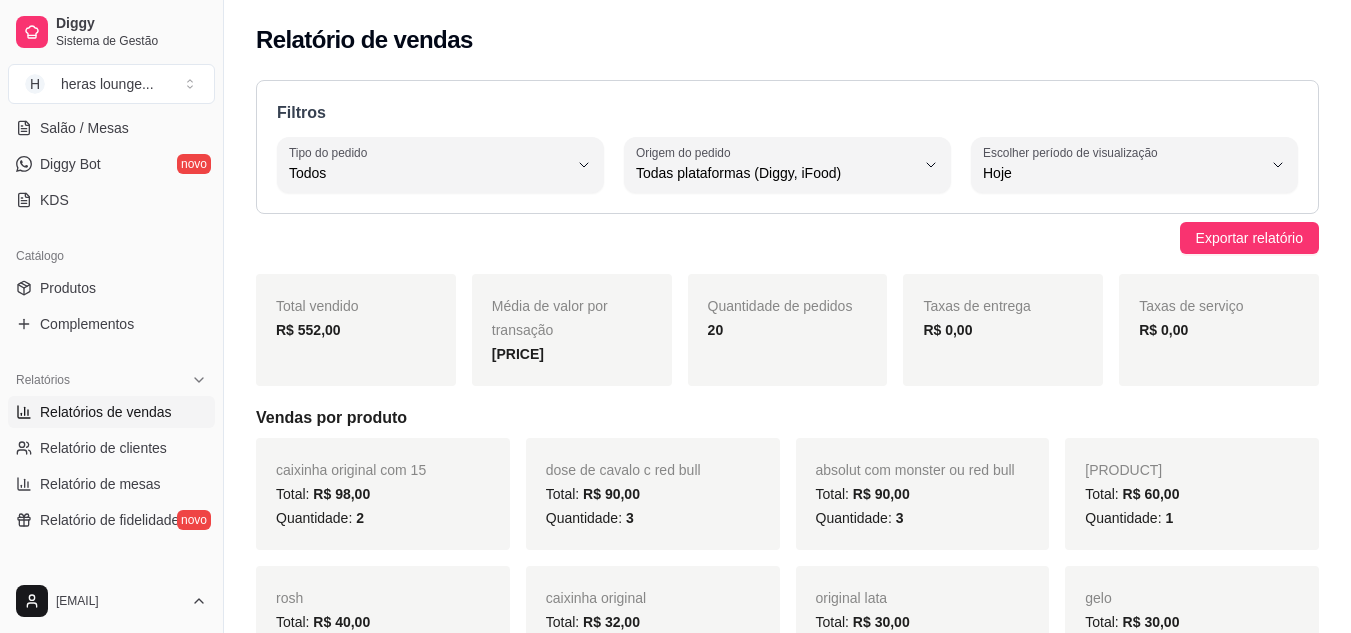 scroll, scrollTop: 766, scrollLeft: 0, axis: vertical 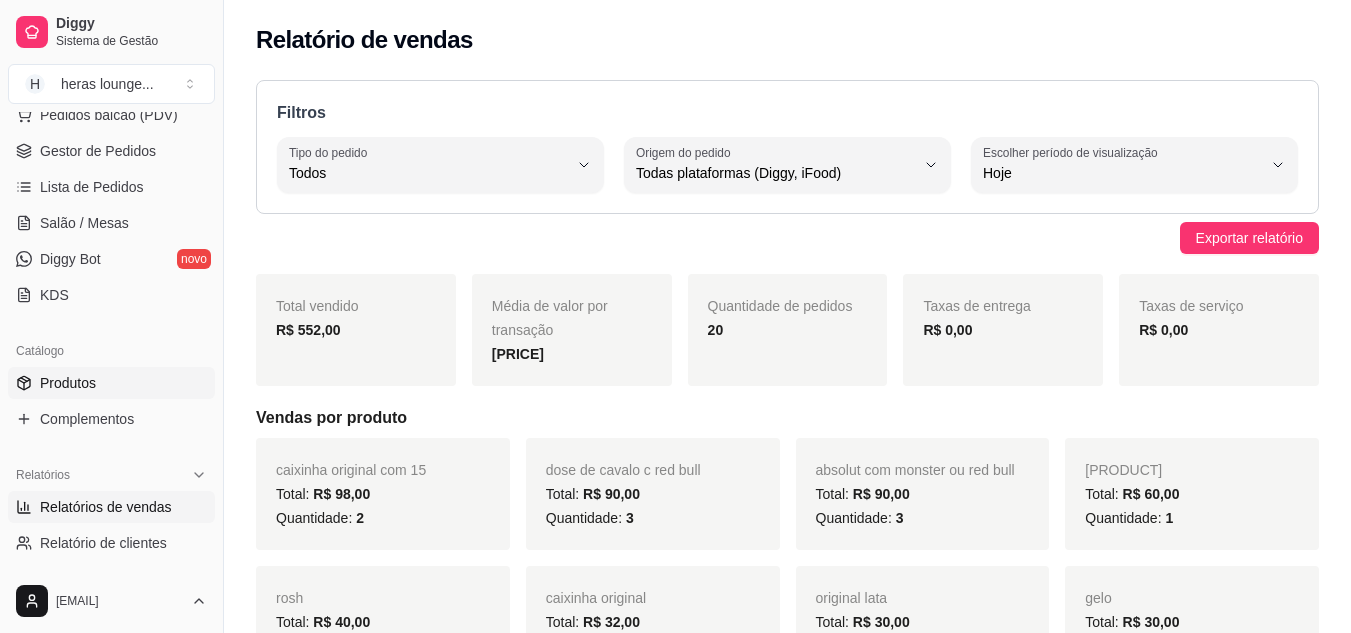 click on "Produtos" at bounding box center [111, 383] 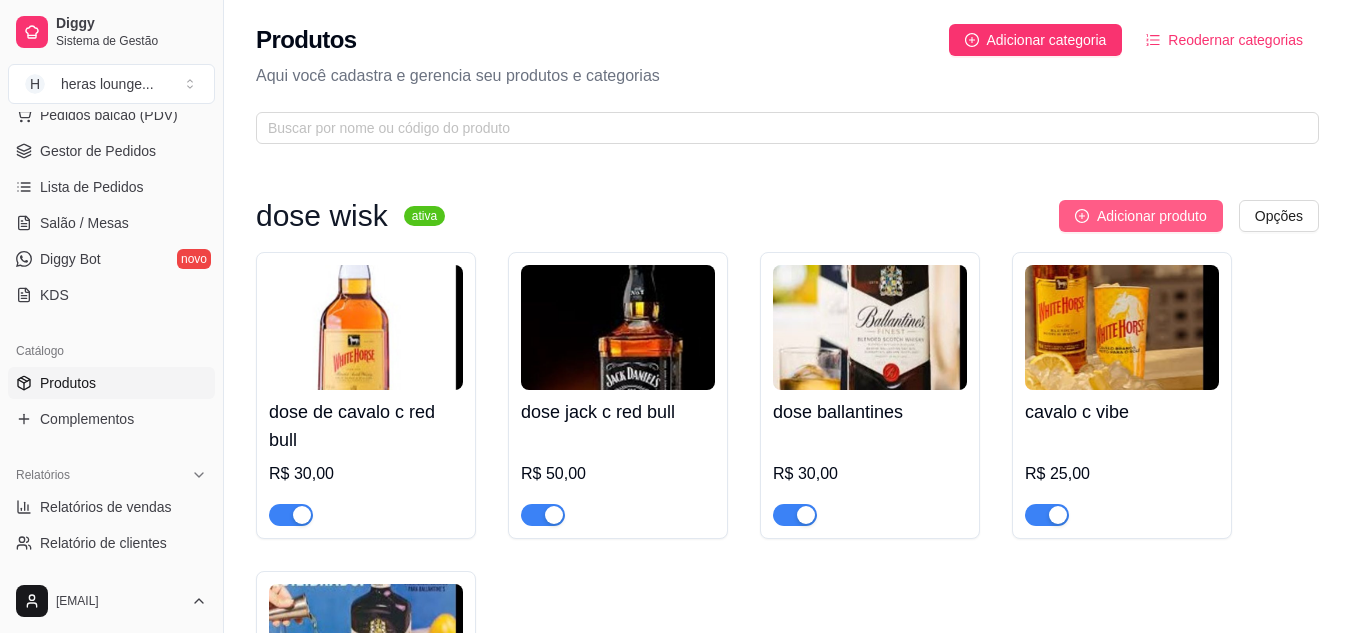 click on "Adicionar produto" at bounding box center [1152, 216] 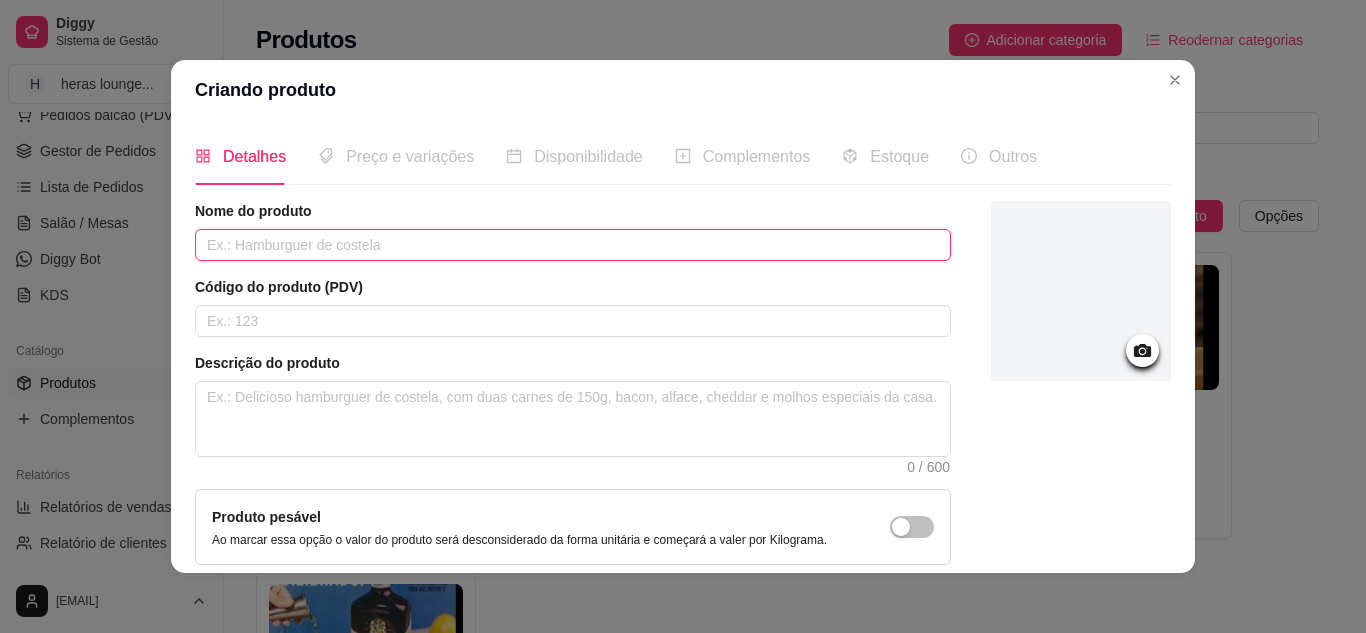 click at bounding box center (573, 245) 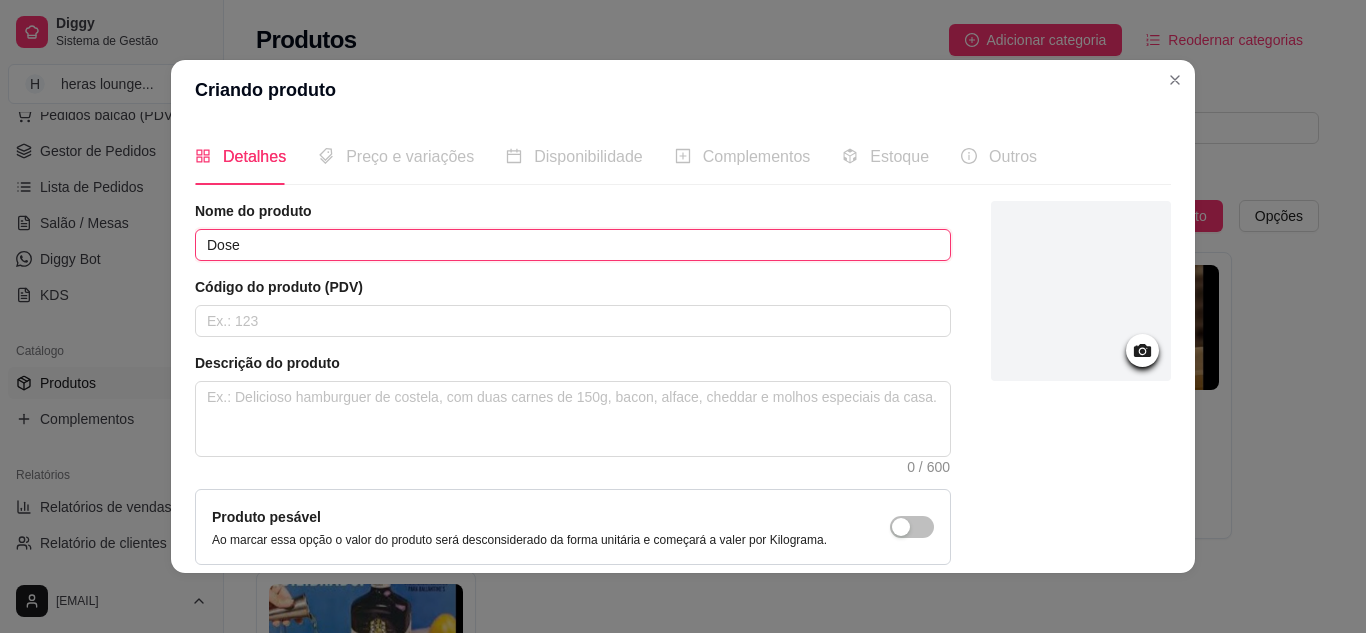 type on "Dose" 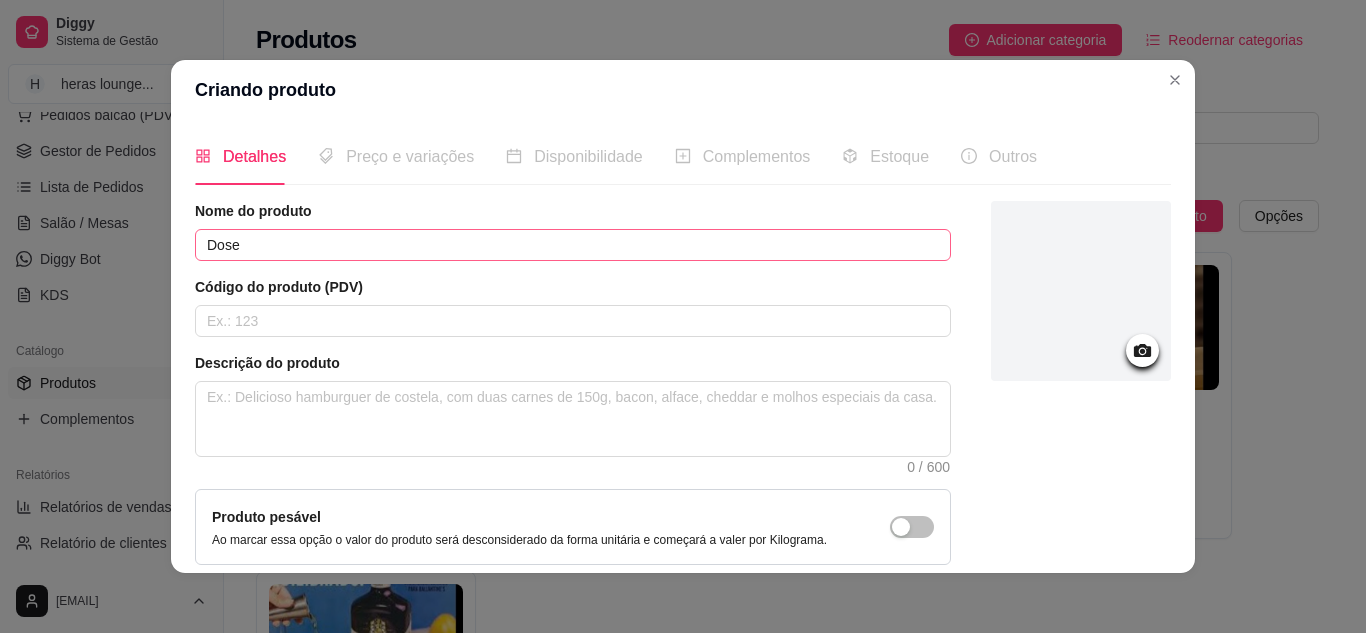click at bounding box center (1175, 80) 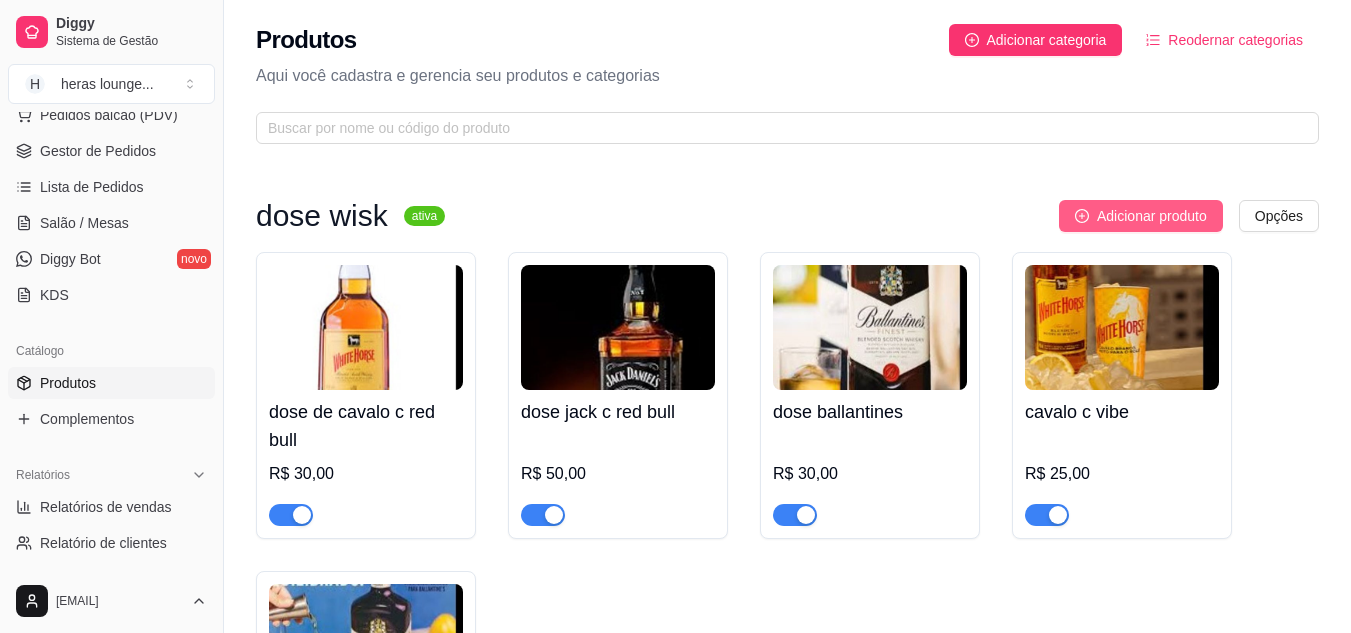 click on "Adicionar produto" at bounding box center [1152, 216] 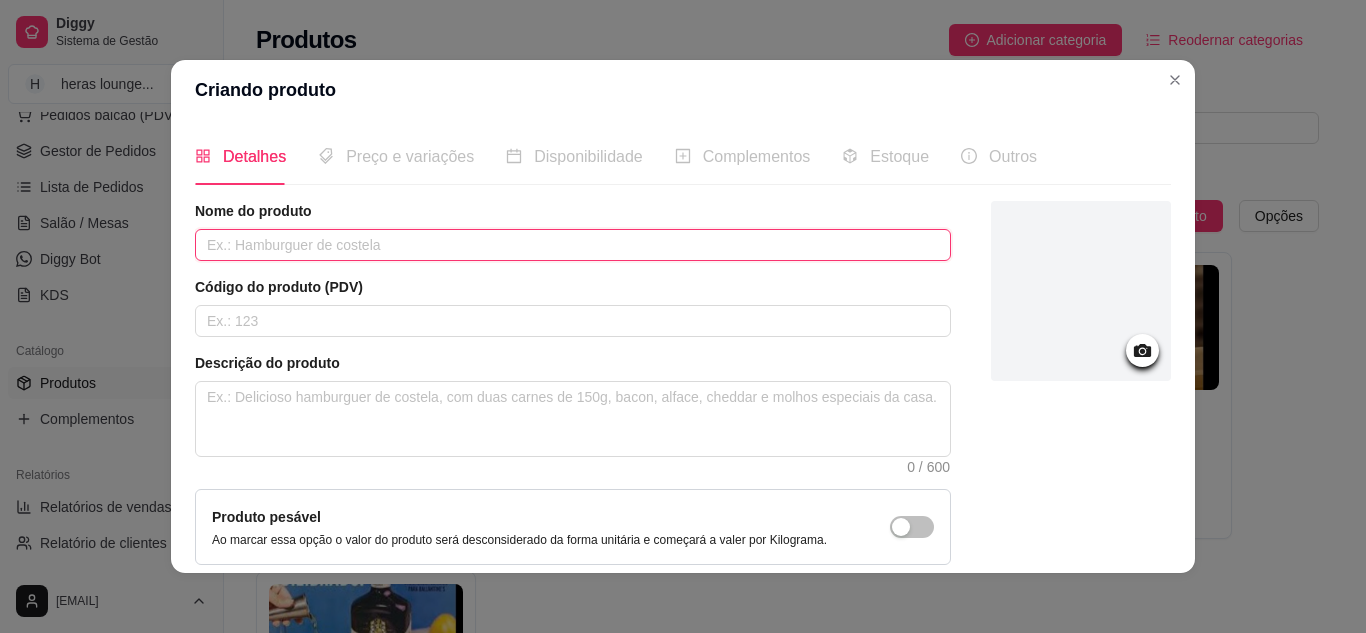 click at bounding box center [573, 245] 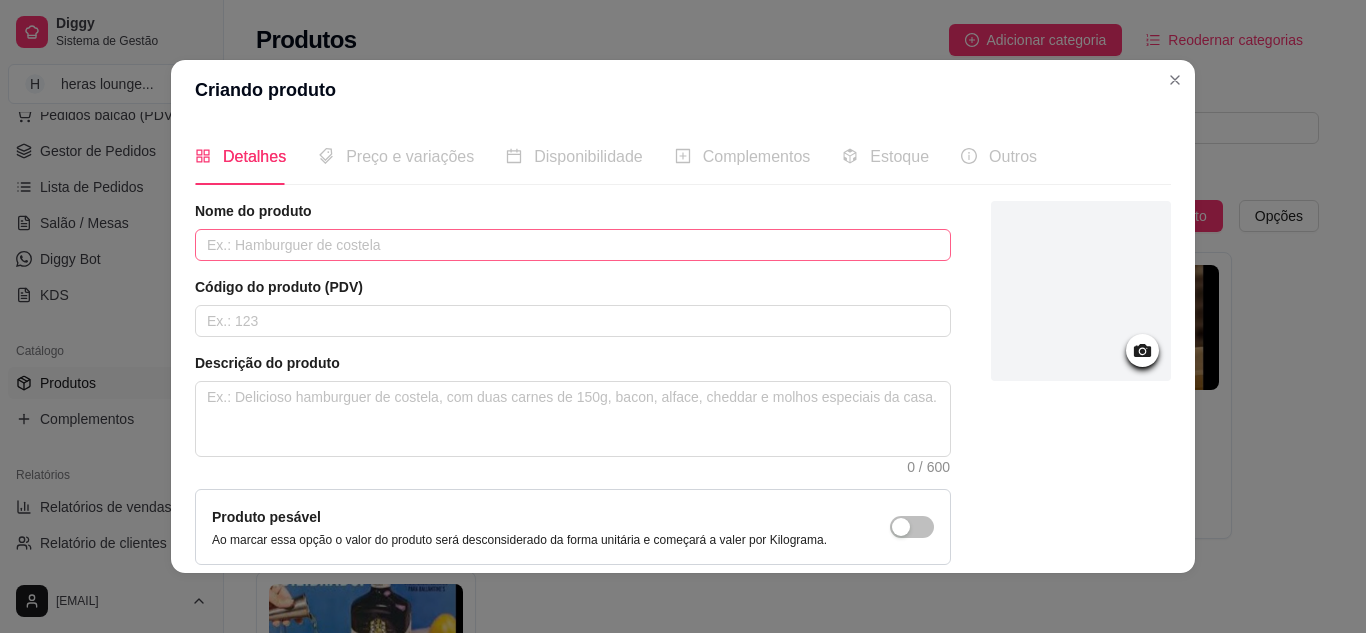click on "Aqui você cadastra e gerencia seu produtos e categorias" at bounding box center [787, 76] 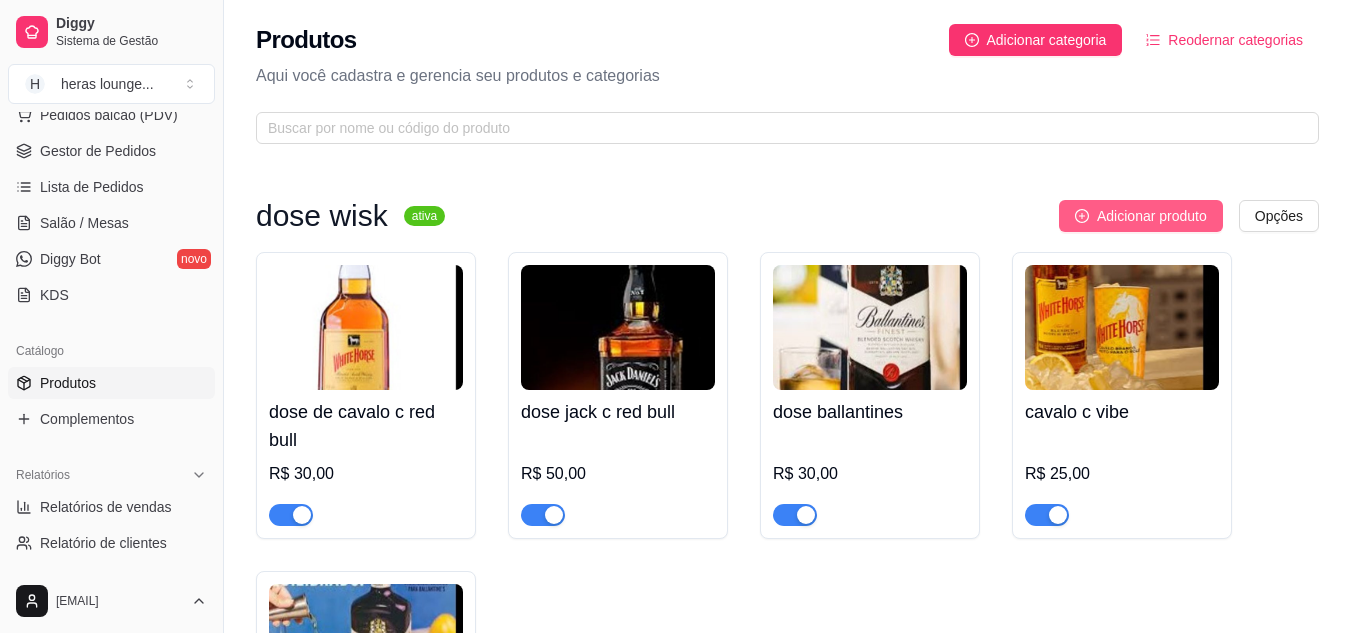 click on "Adicionar produto" at bounding box center [1152, 216] 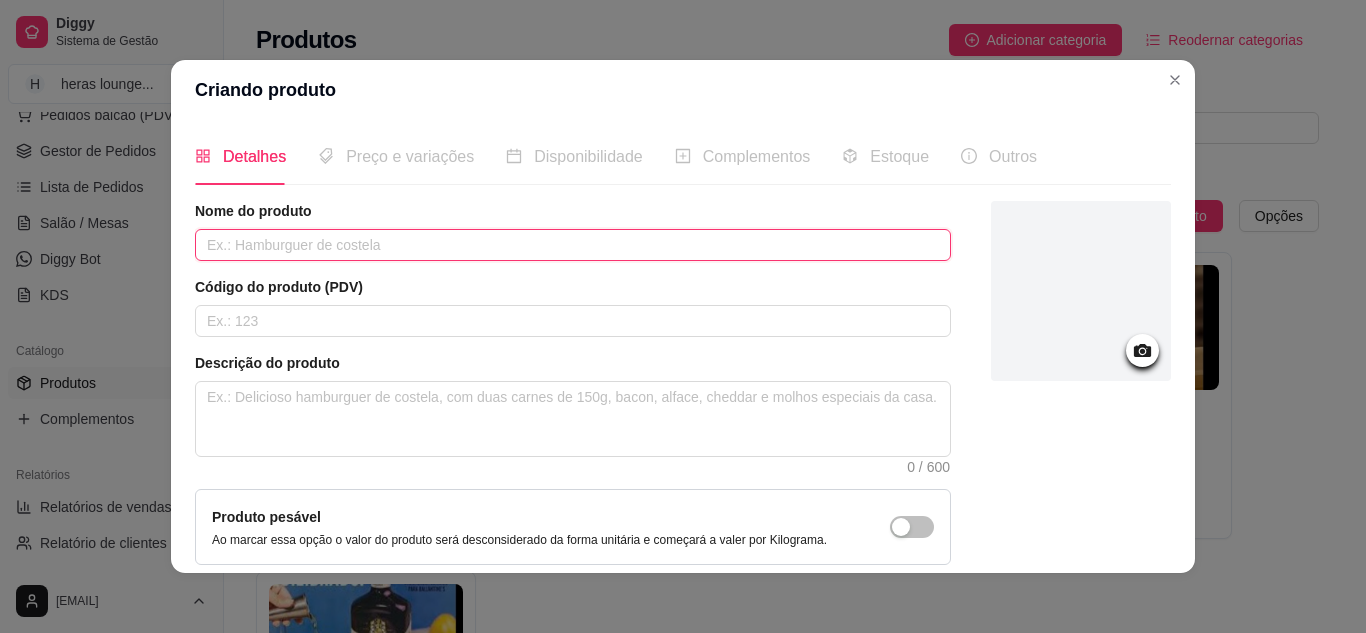 click at bounding box center (573, 245) 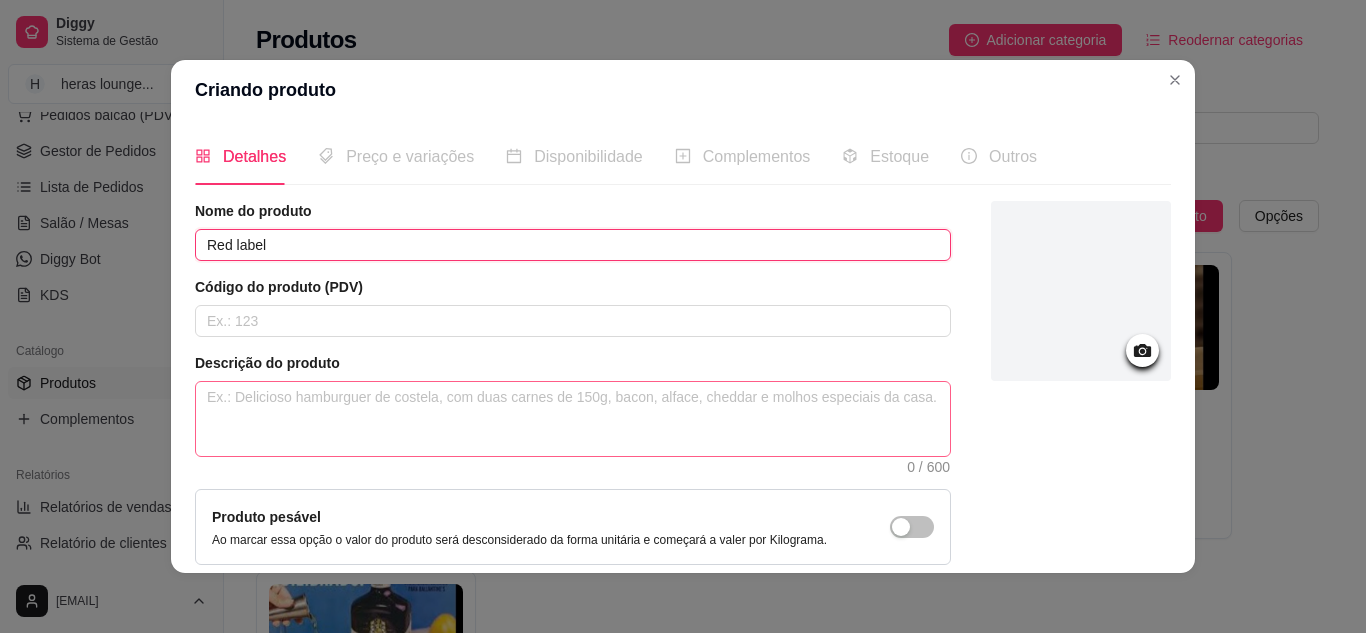 type on "Red label" 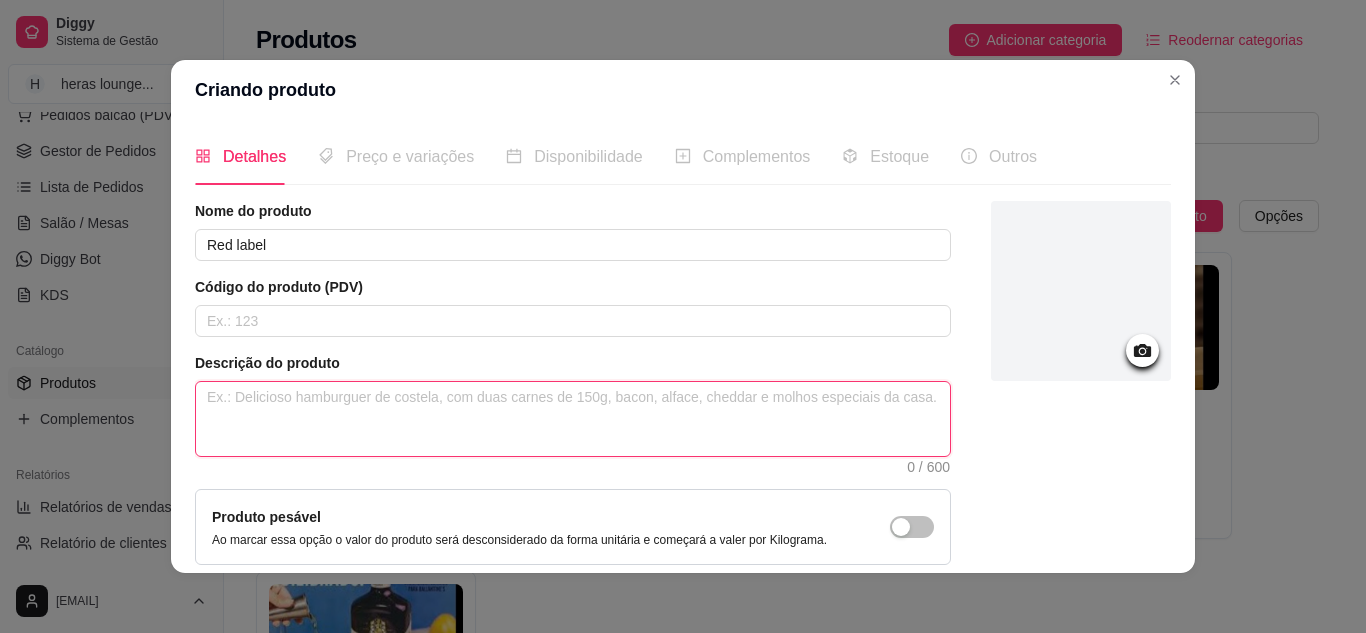 click at bounding box center [573, 419] 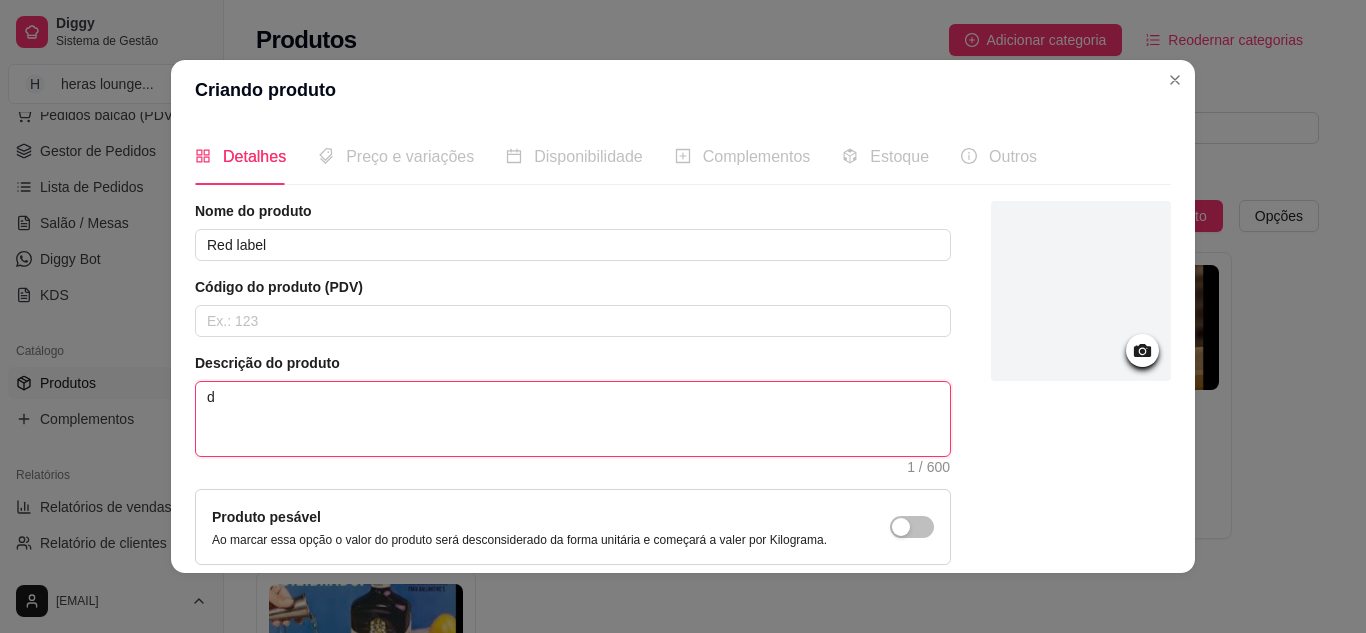type 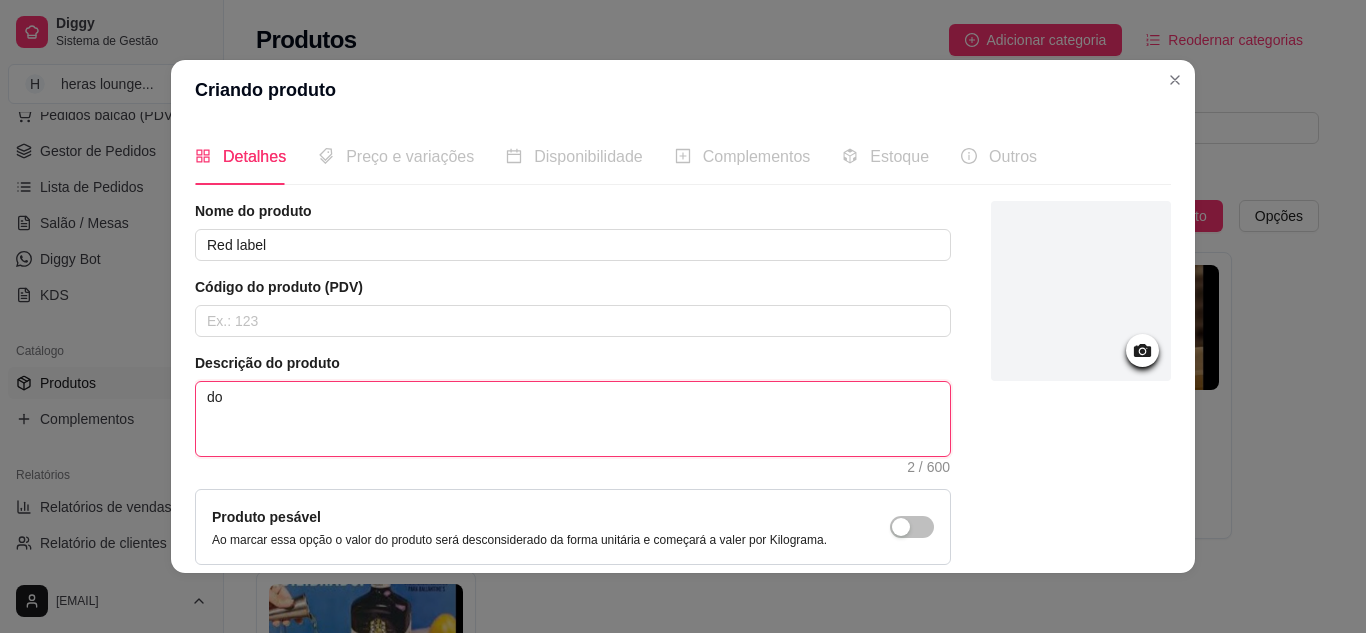 type 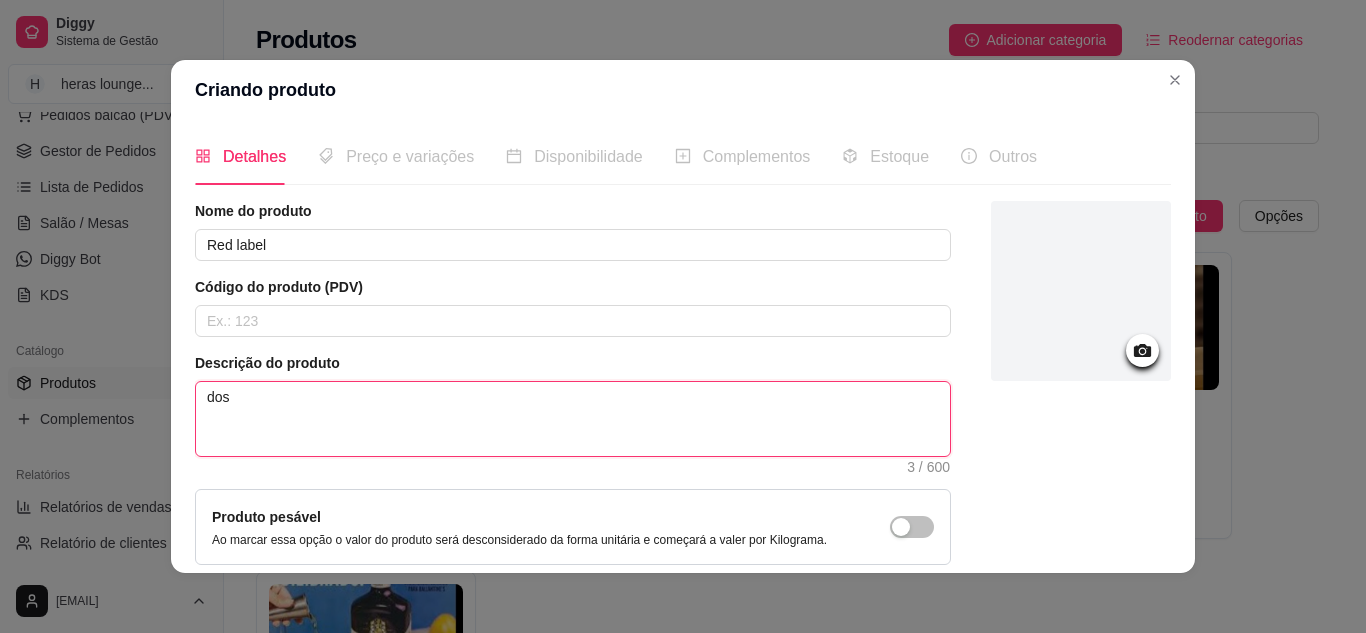 type 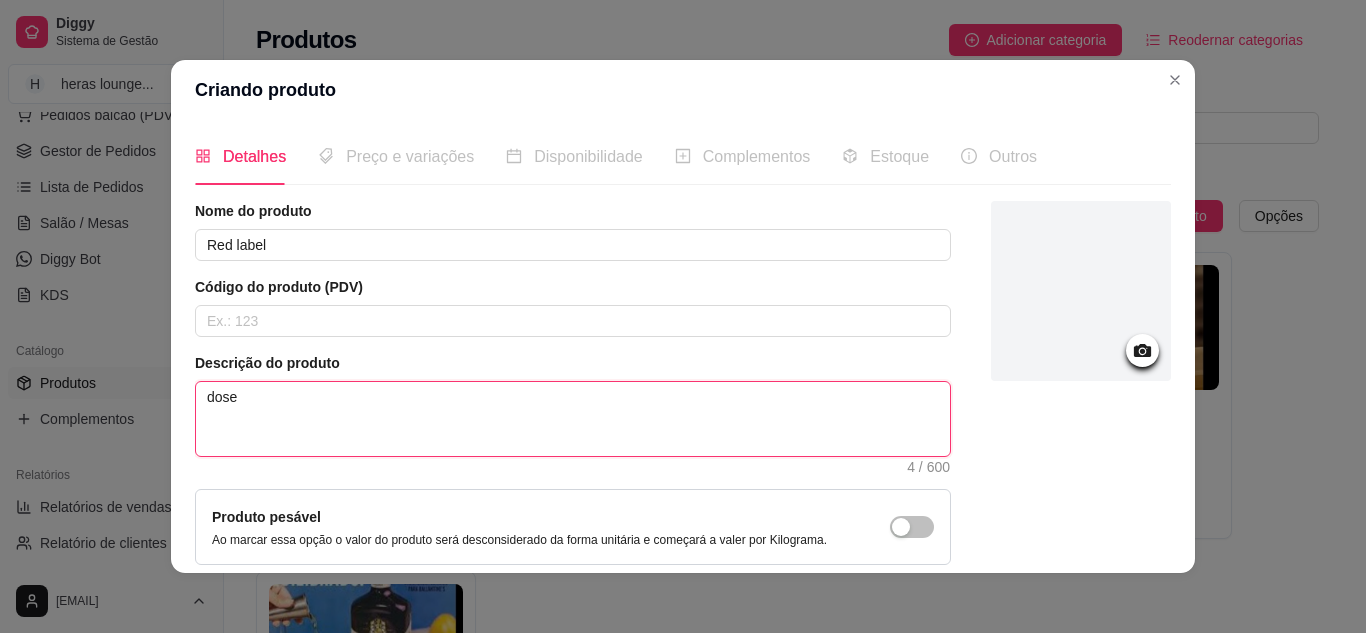 scroll, scrollTop: 181, scrollLeft: 0, axis: vertical 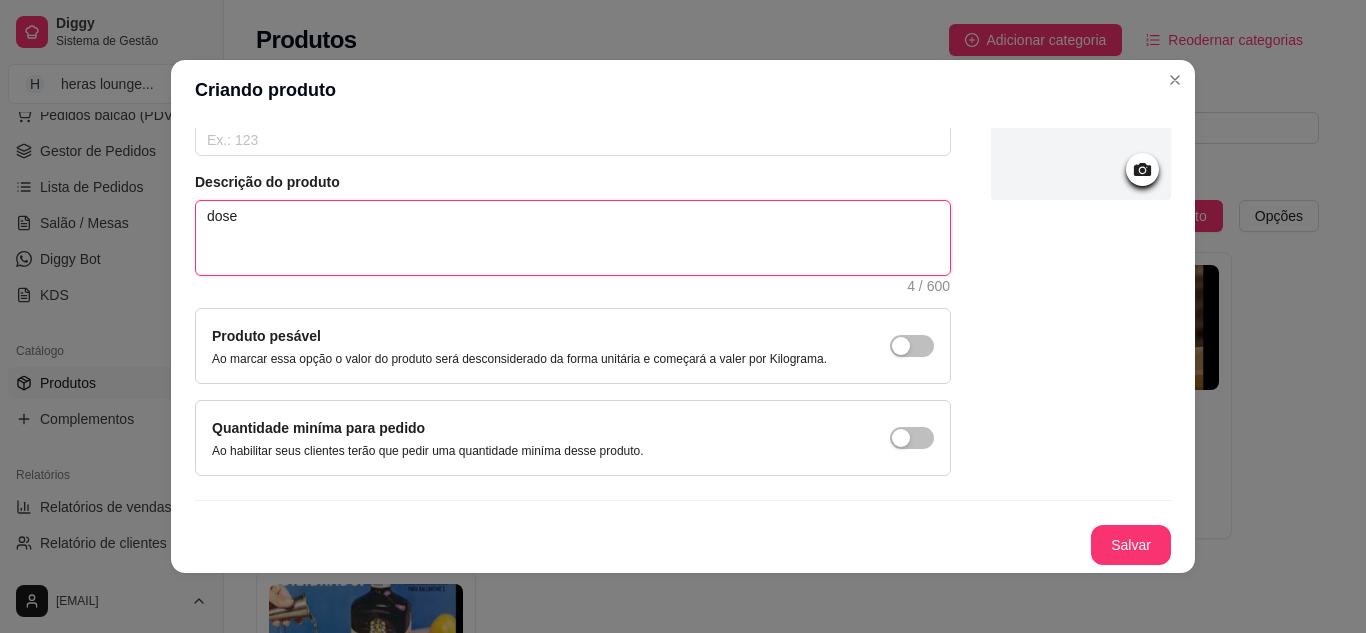 type on "dose" 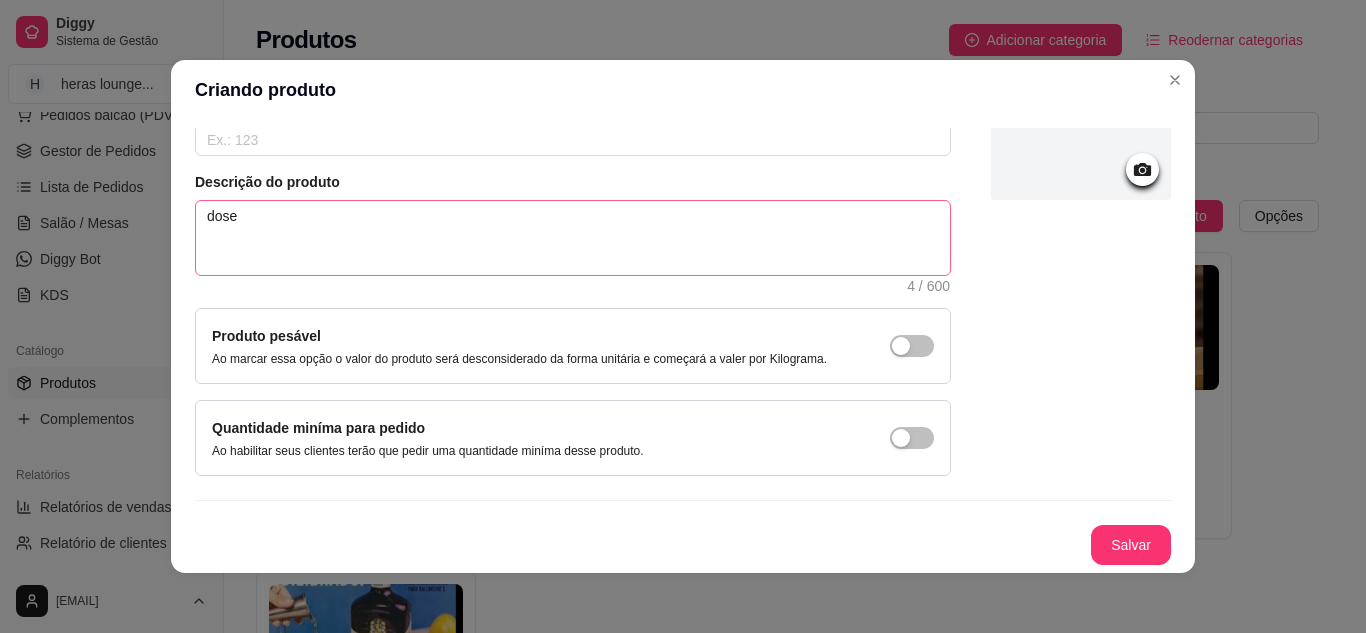 click on "Salvar" at bounding box center (1131, 545) 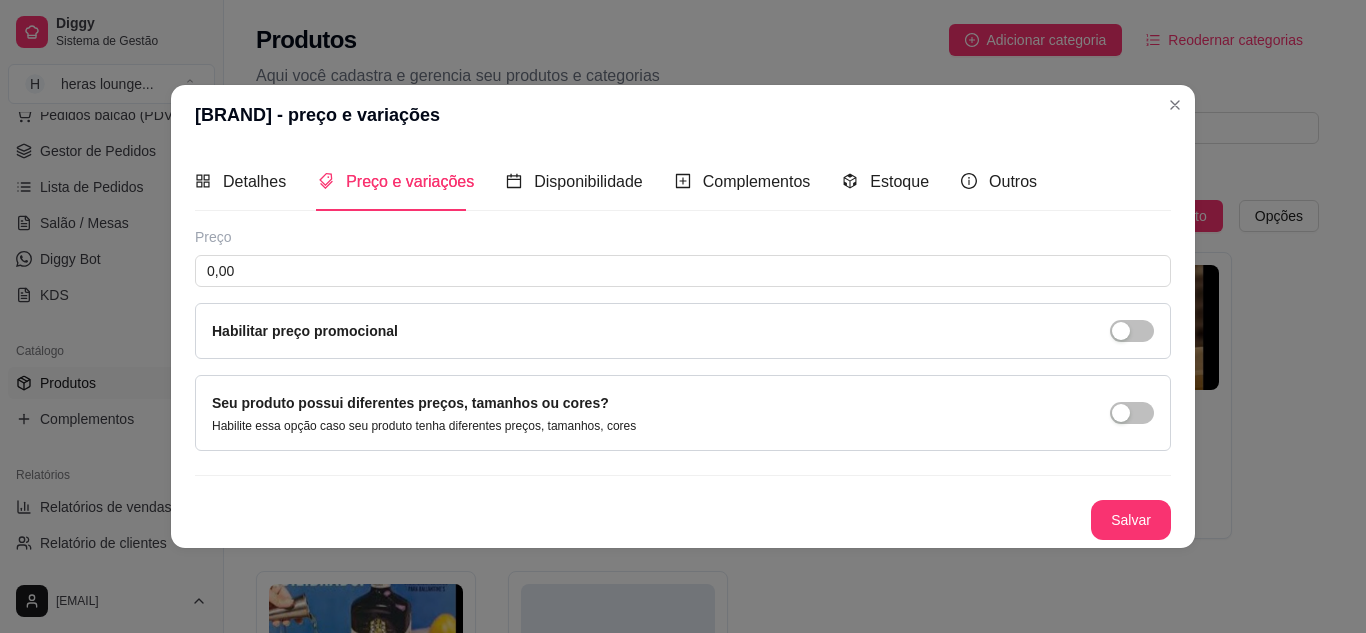 type 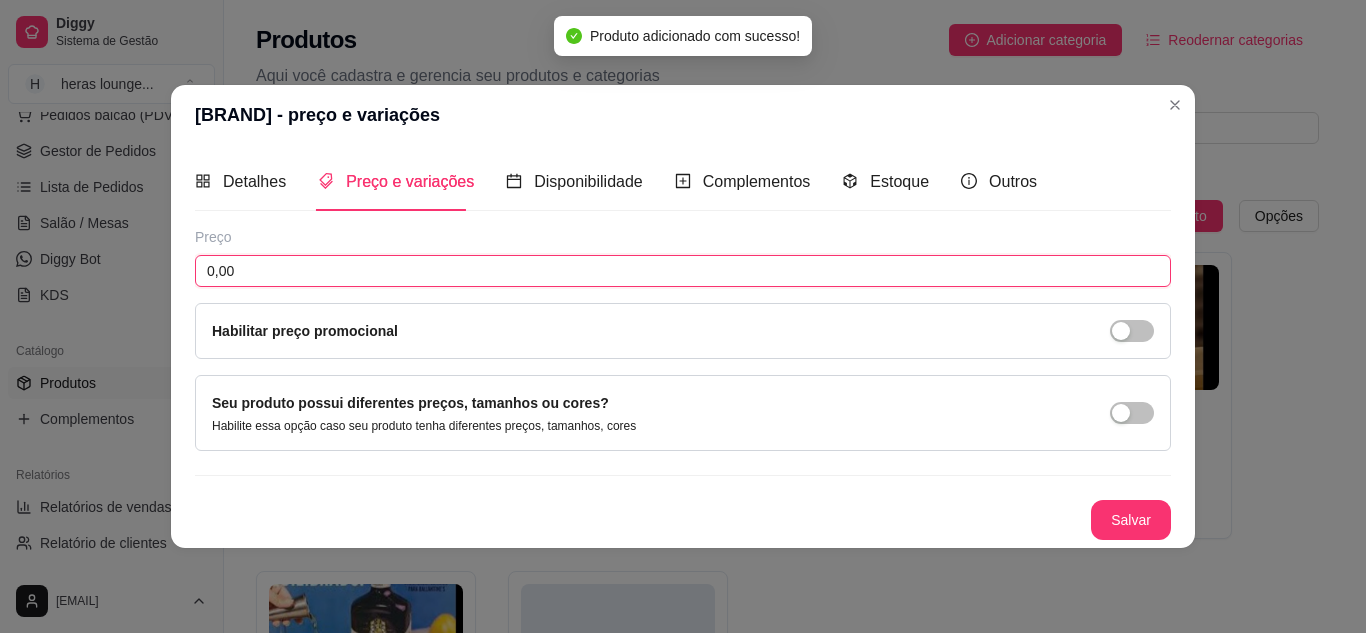 click on "0,00" at bounding box center (683, 271) 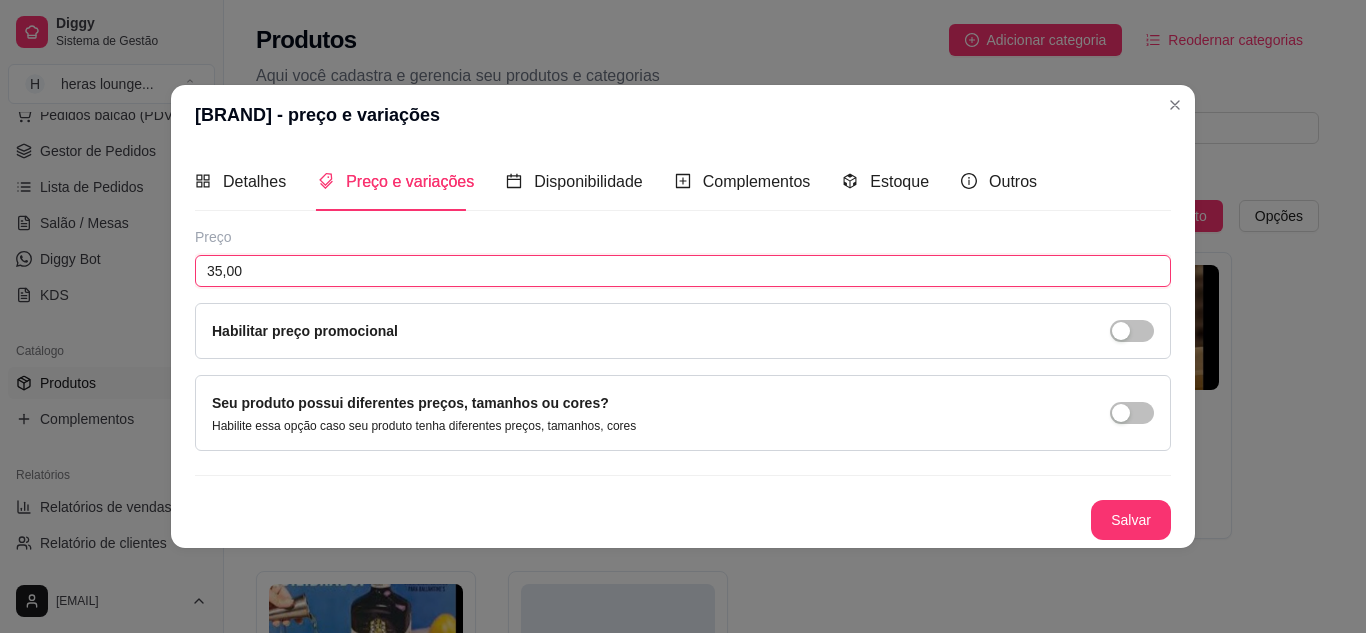 type on "35,00" 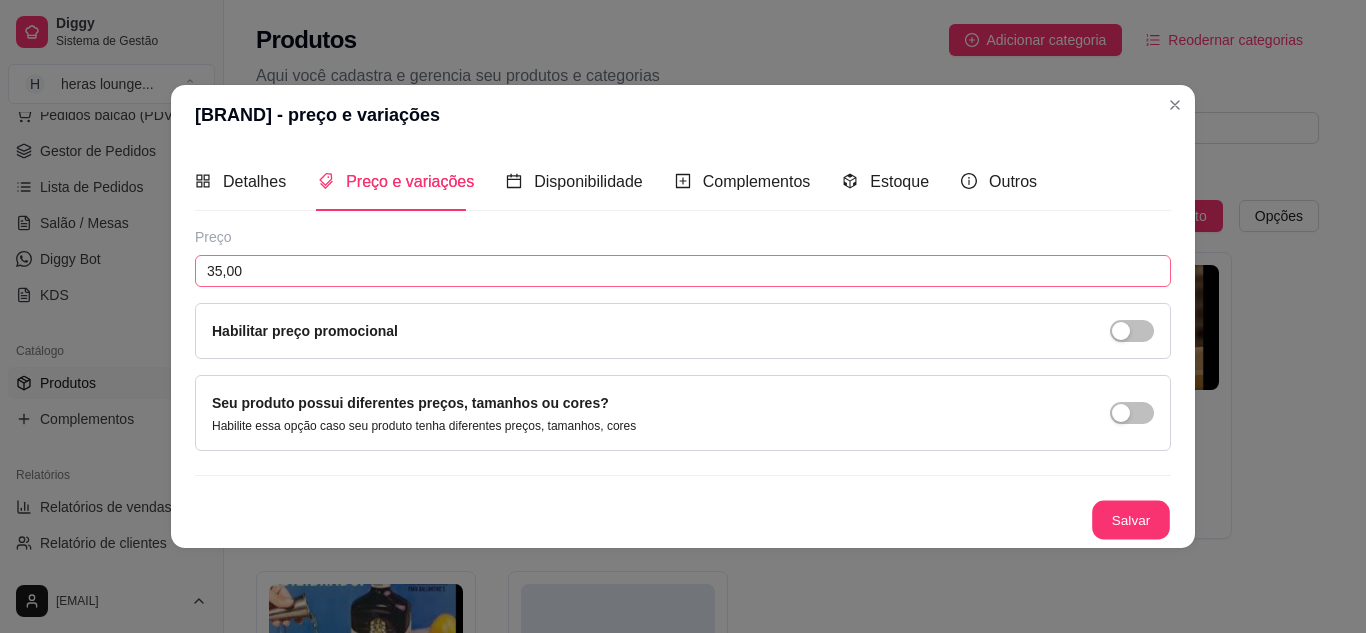 click on "Salvar" at bounding box center (1131, 519) 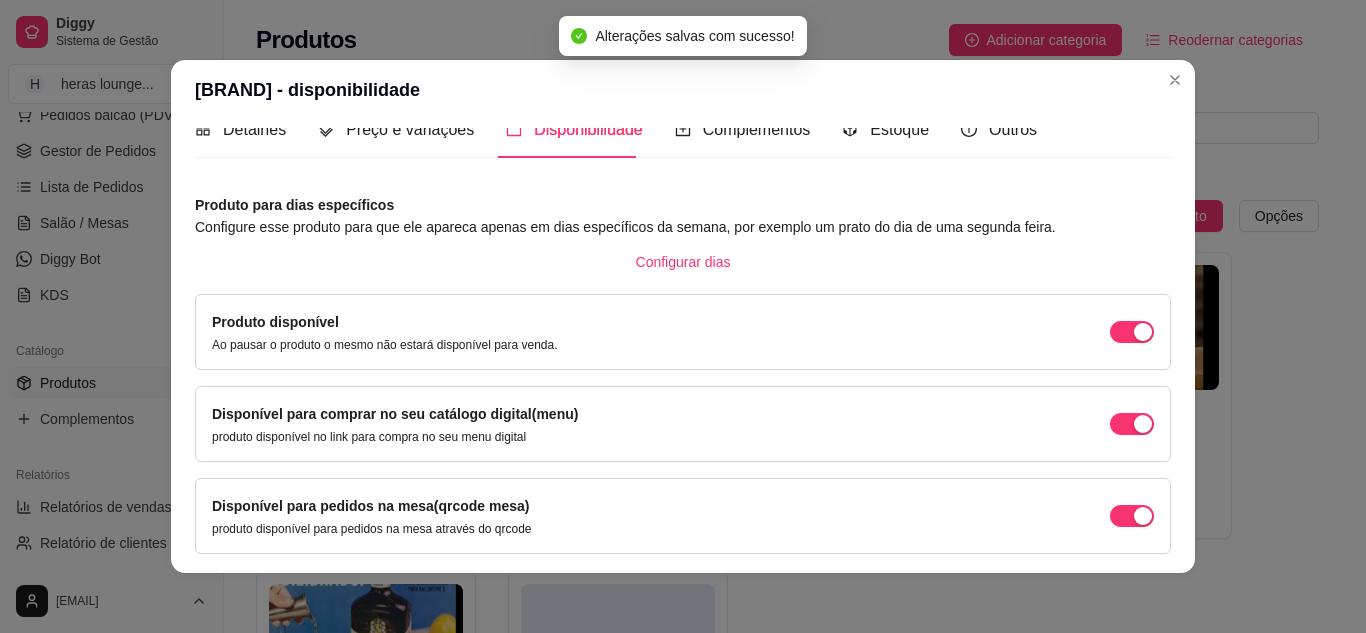 scroll, scrollTop: 189, scrollLeft: 0, axis: vertical 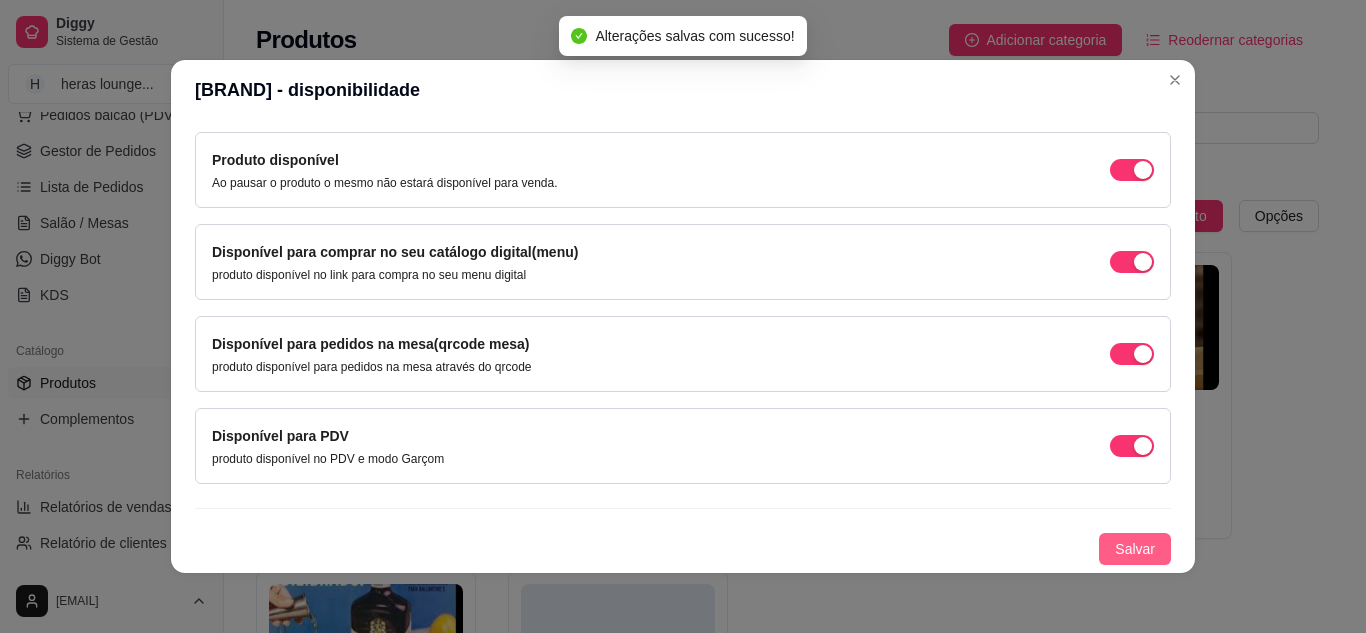 click on "Salvar" at bounding box center [1135, 549] 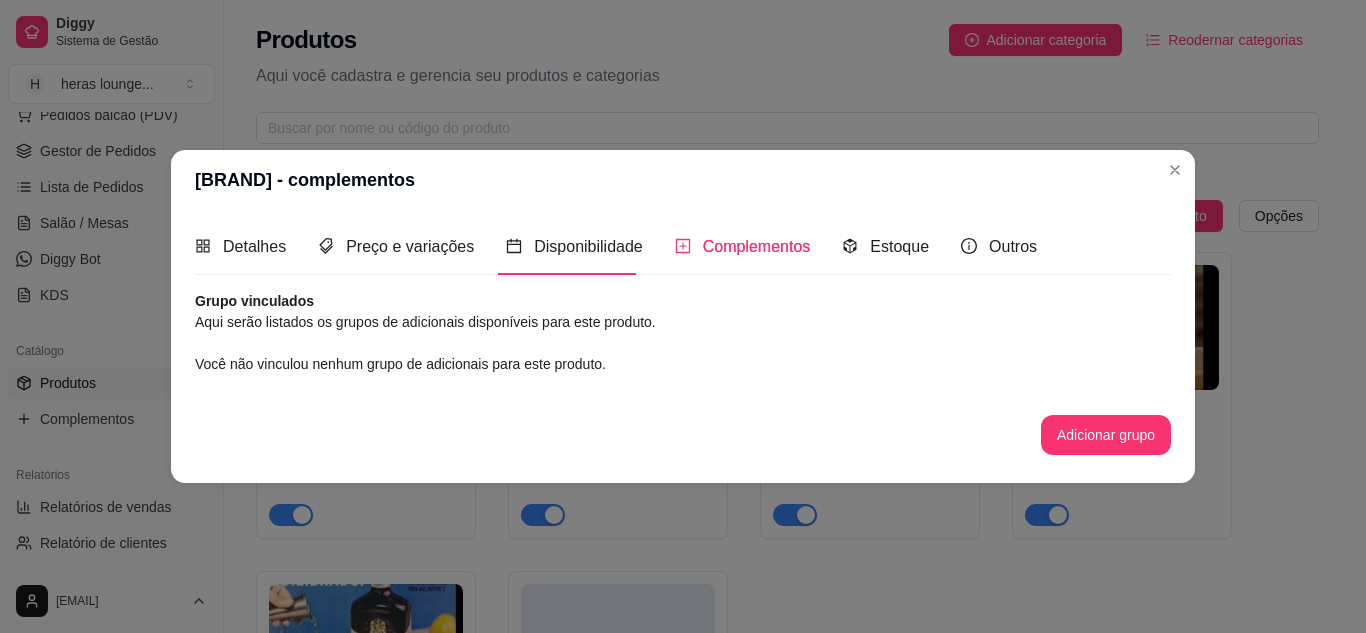 scroll, scrollTop: 0, scrollLeft: 0, axis: both 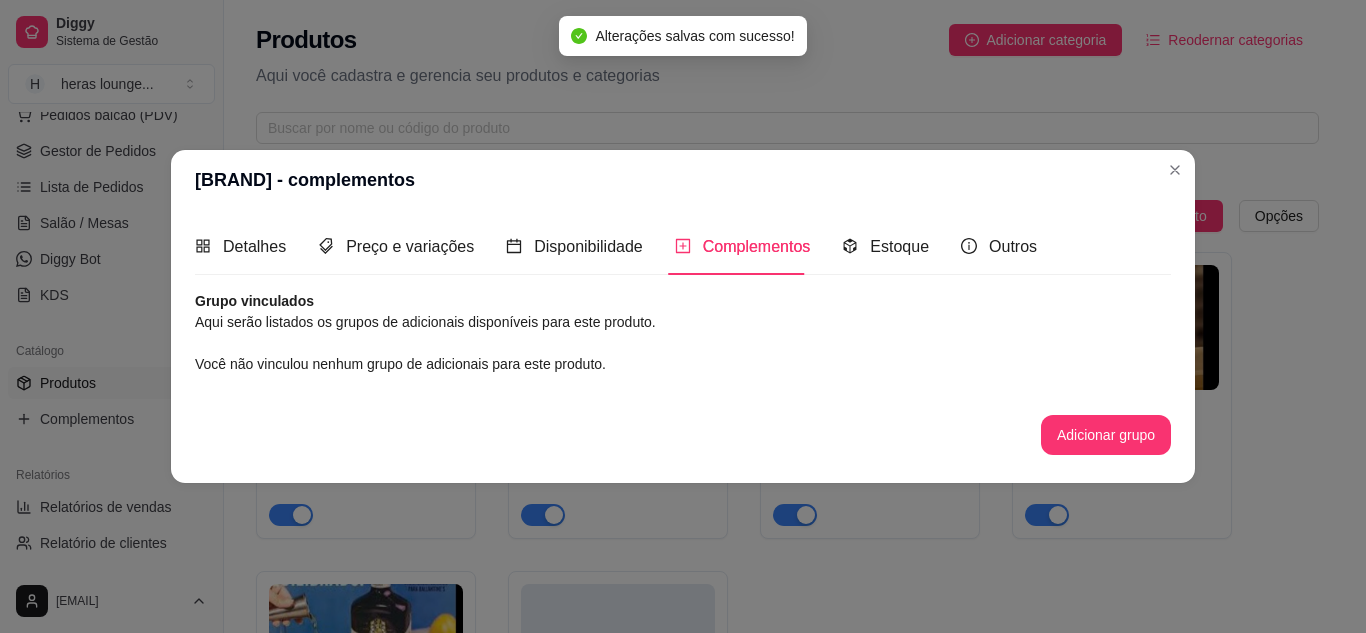 click on "dose wisk  ativa Adicionar produto Opções dose de cavalo c red bull   [PRICE] dose jack c red bull   [PRICE] dose ballantines    [PRICE] cavalo c vibe   [PRICE] ballantines c vibe   [PRICE] Red label    [PRICE] gin com bally ativa Adicionar produto Opções gin invictus c bally   [PRICE] gin invictos c red bull   [PRICE] gin promocional com bally   [PRICE] [PRICE] gin promocinal bally 3 por 20   [PRICE] Gin intencion com bally   [PRICE] Gin intencion com red bull   [PRICE] gin rocks com bally ativa Adicionar produto Opções gin rocks c bally   [PRICE] gin rocks c red bull   [PRICE] vodka sem sabor ativa Adicionar produto Opções vodka smirnorff com bally ou vibe    [PRICE] vodka askov com bally ou vibe   [PRICE] absolut com monster ou red bull   [PRICE] malibu com bally    [PRICE] malibu com monster ou red bull   [PRICE] ciroc com red bull   [PRICE] rosh ativa Adicionar produto Opções rosh   [PRICE] dublo rosh    [PRICE] [PRICE]" at bounding box center [787, 5511] 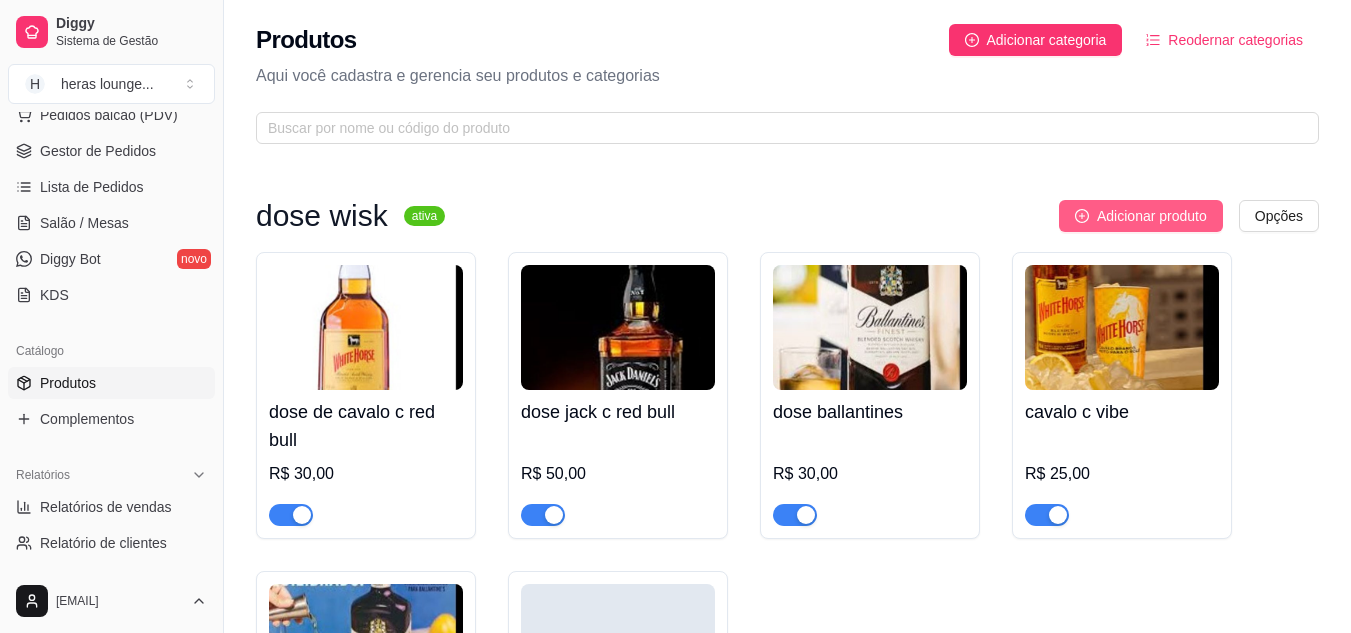 click on "Adicionar produto" at bounding box center (1141, 216) 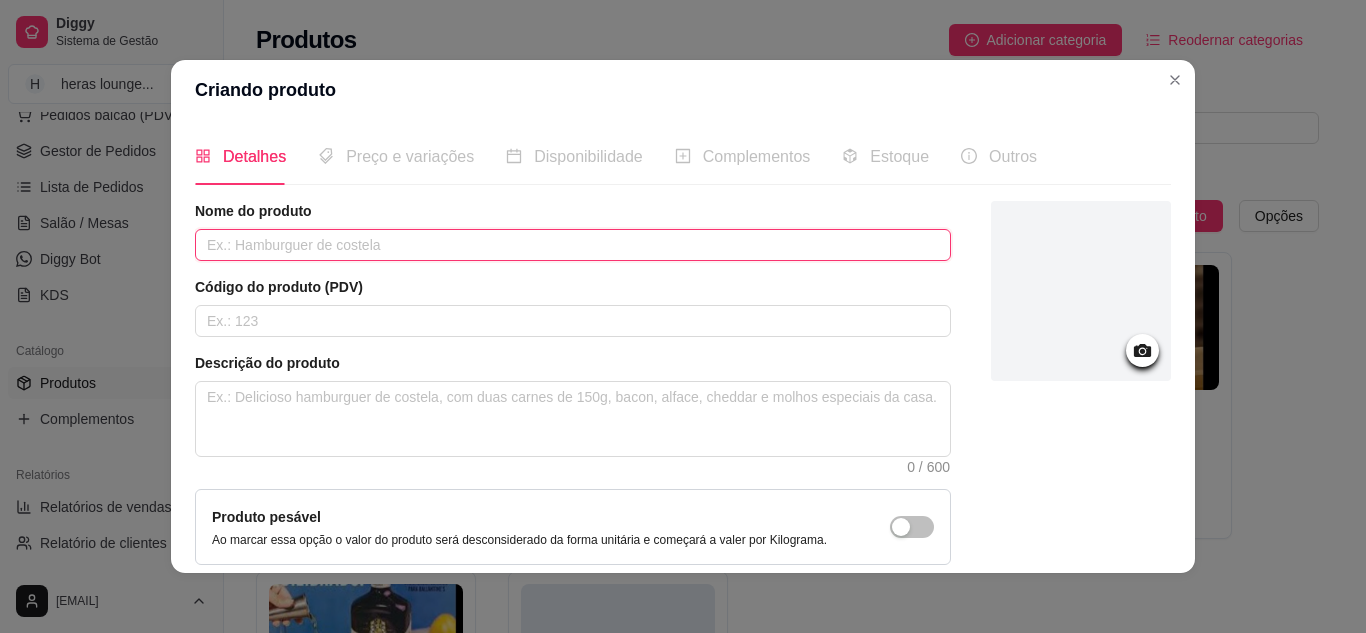 click at bounding box center (573, 245) 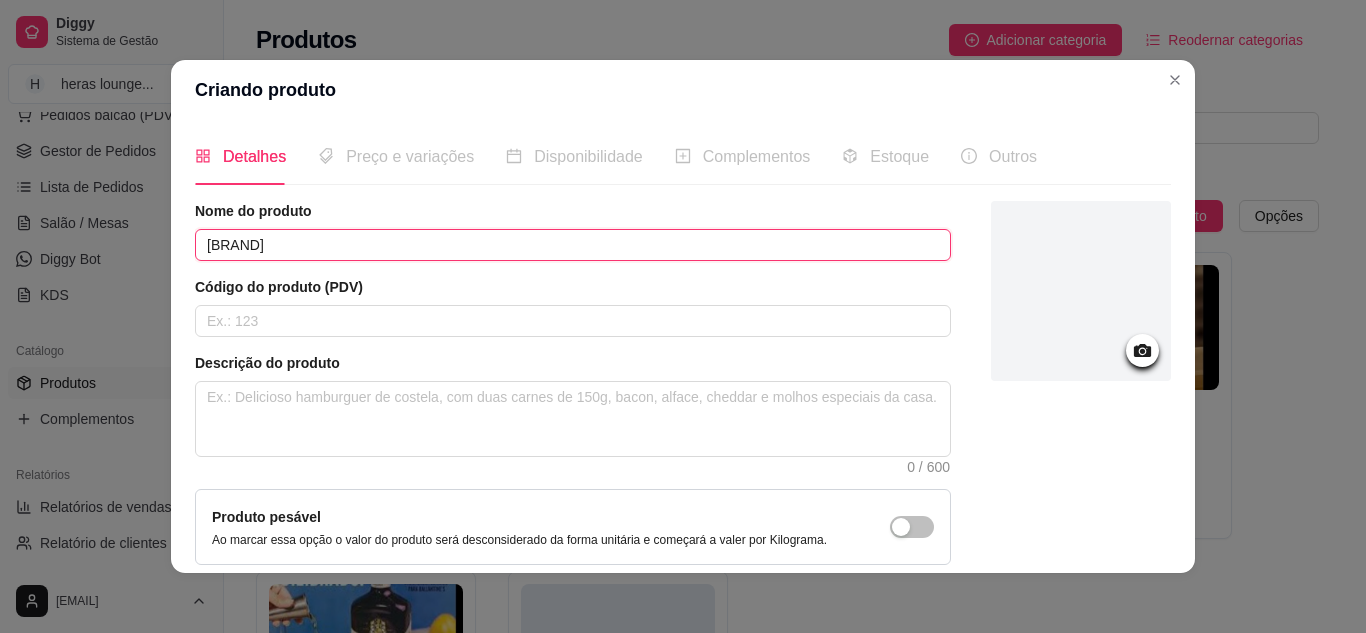 type on "[BRAND]" 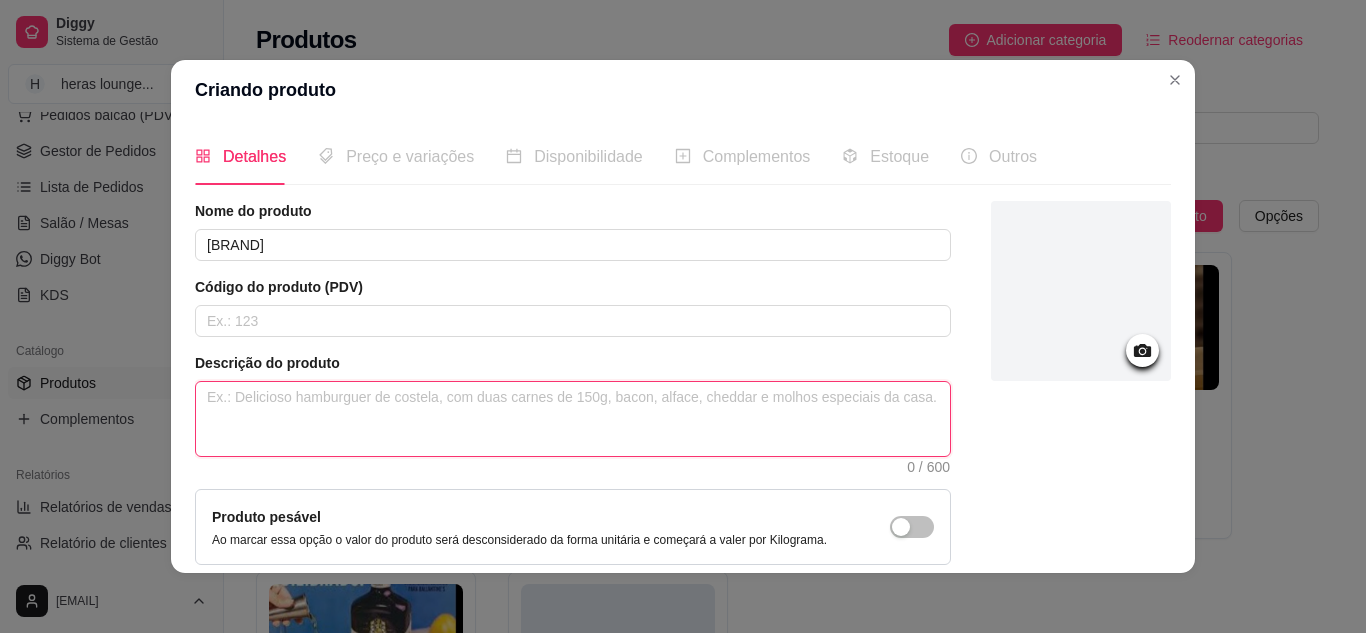 click at bounding box center (573, 419) 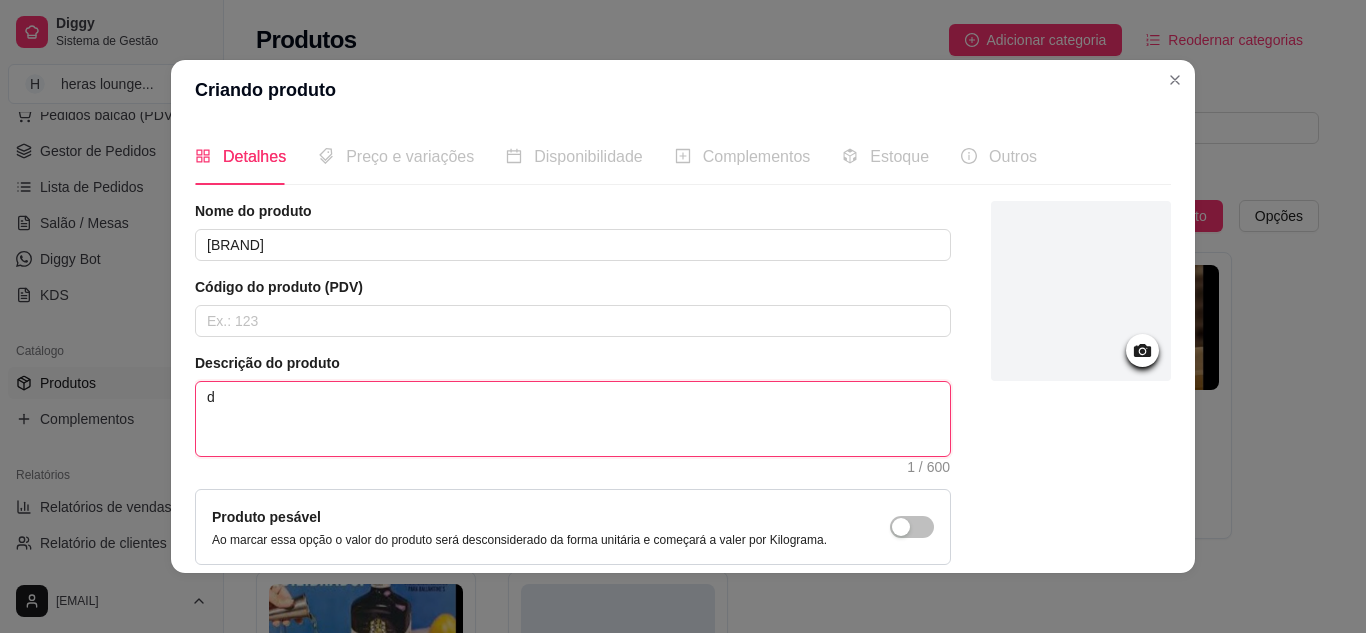 type 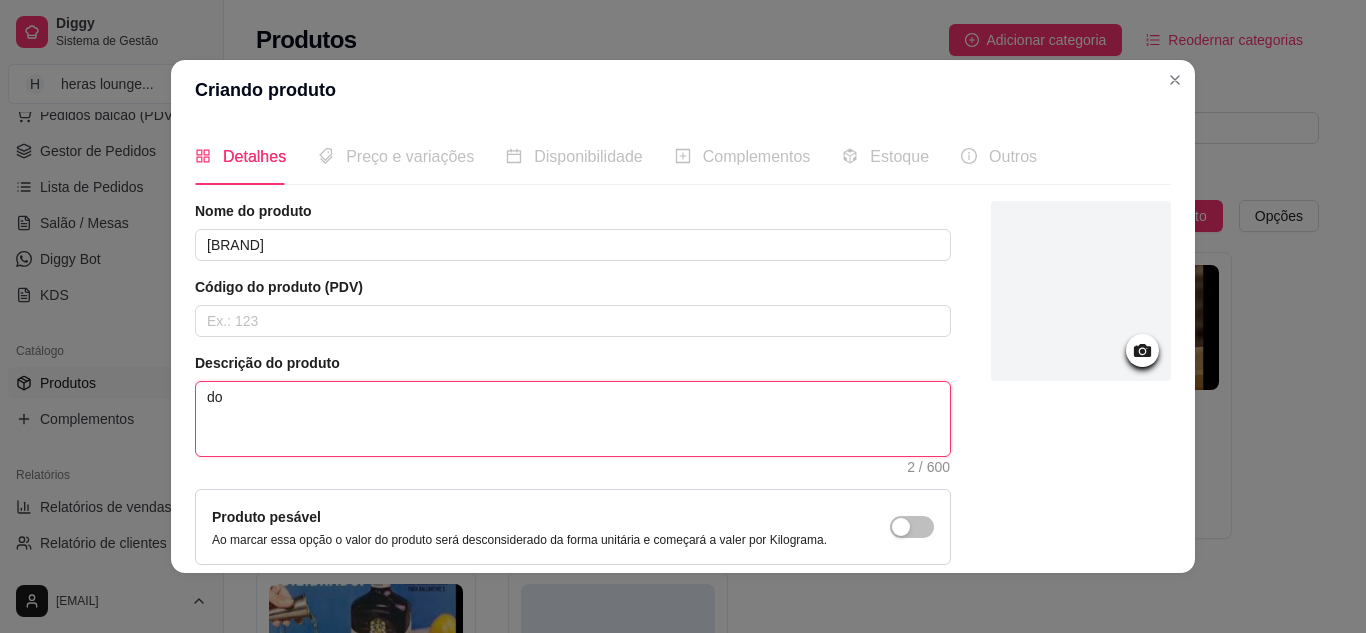 type 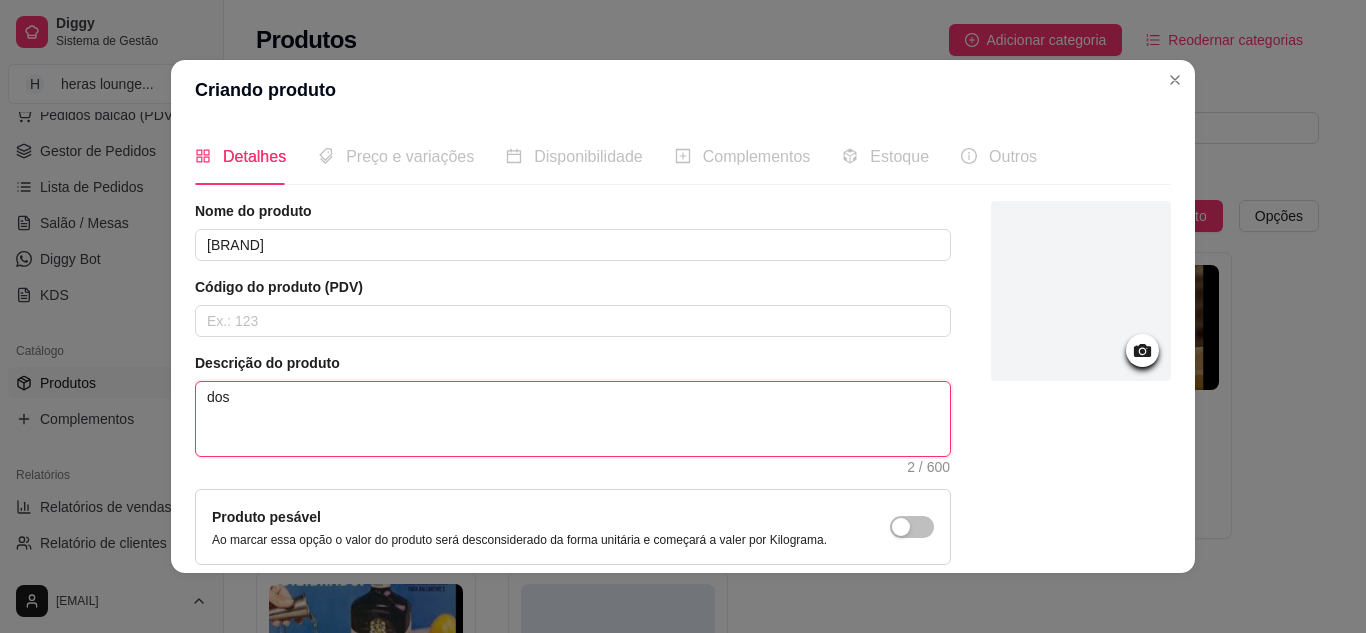 type 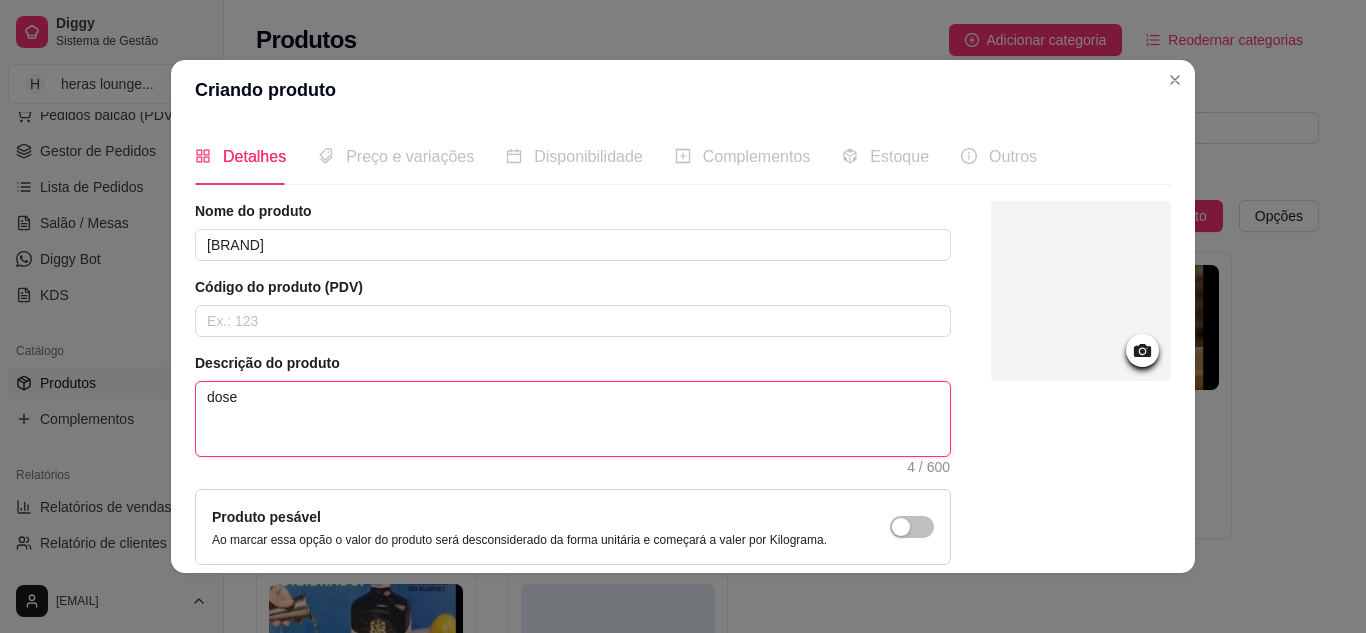 scroll, scrollTop: 181, scrollLeft: 0, axis: vertical 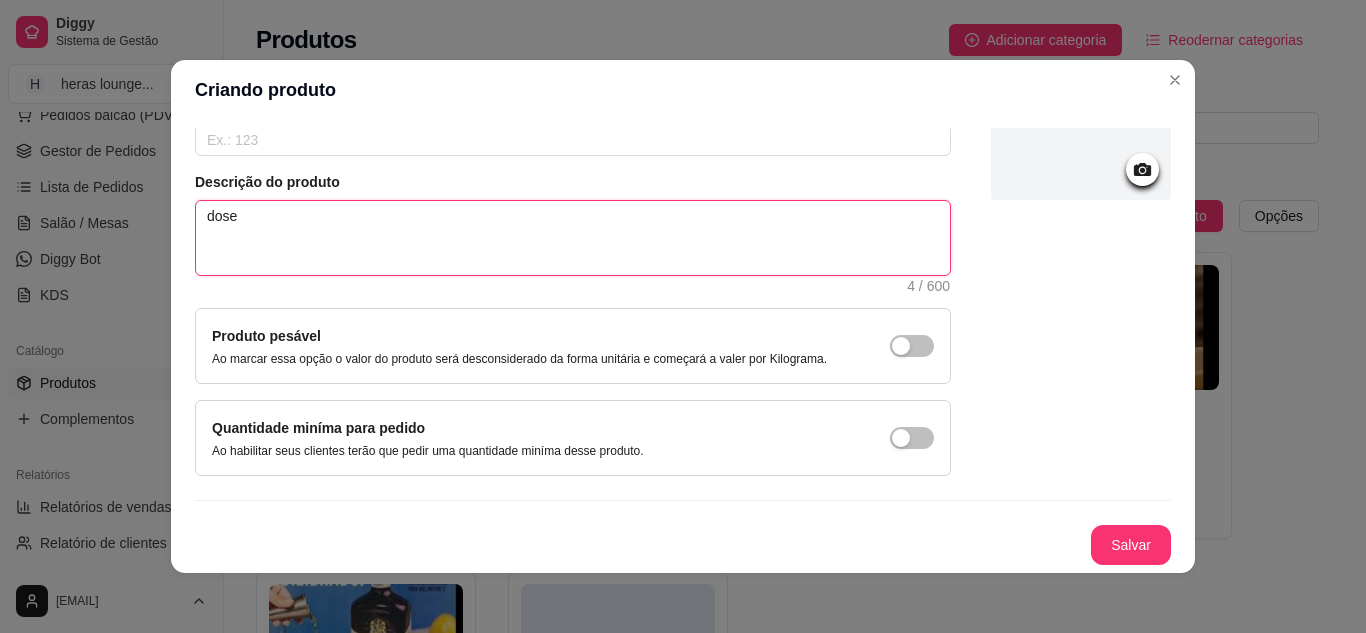type on "dose" 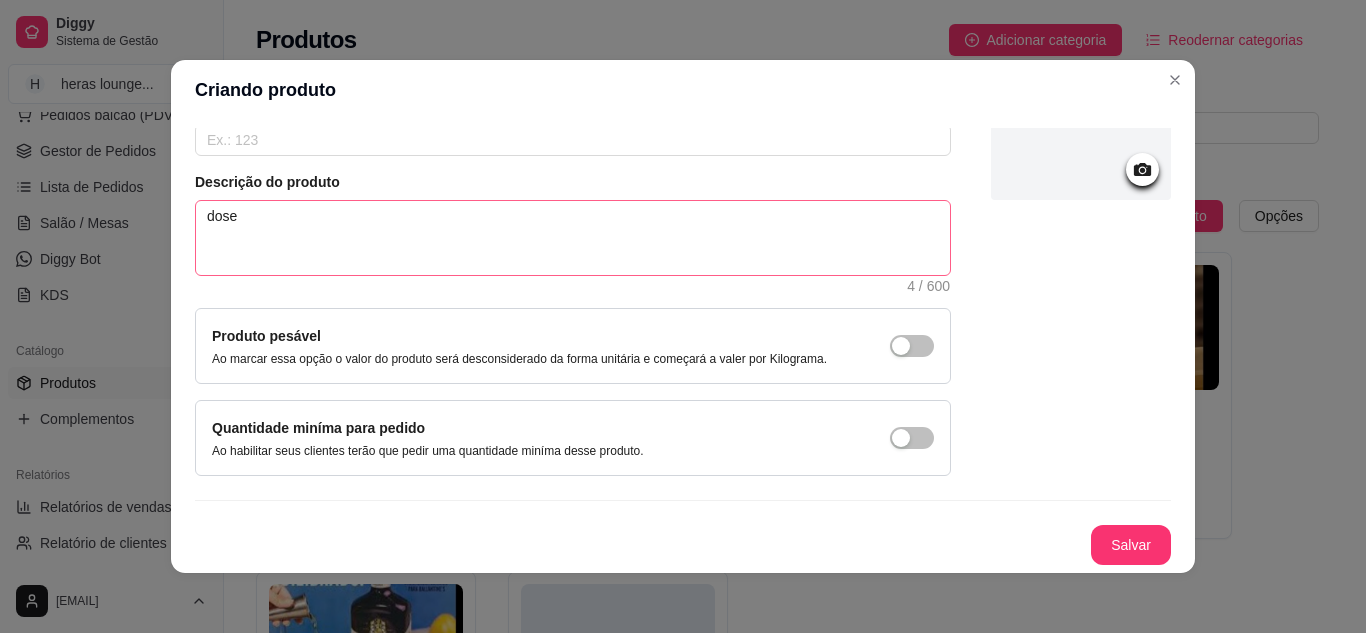 click on "Salvar" at bounding box center (1131, 545) 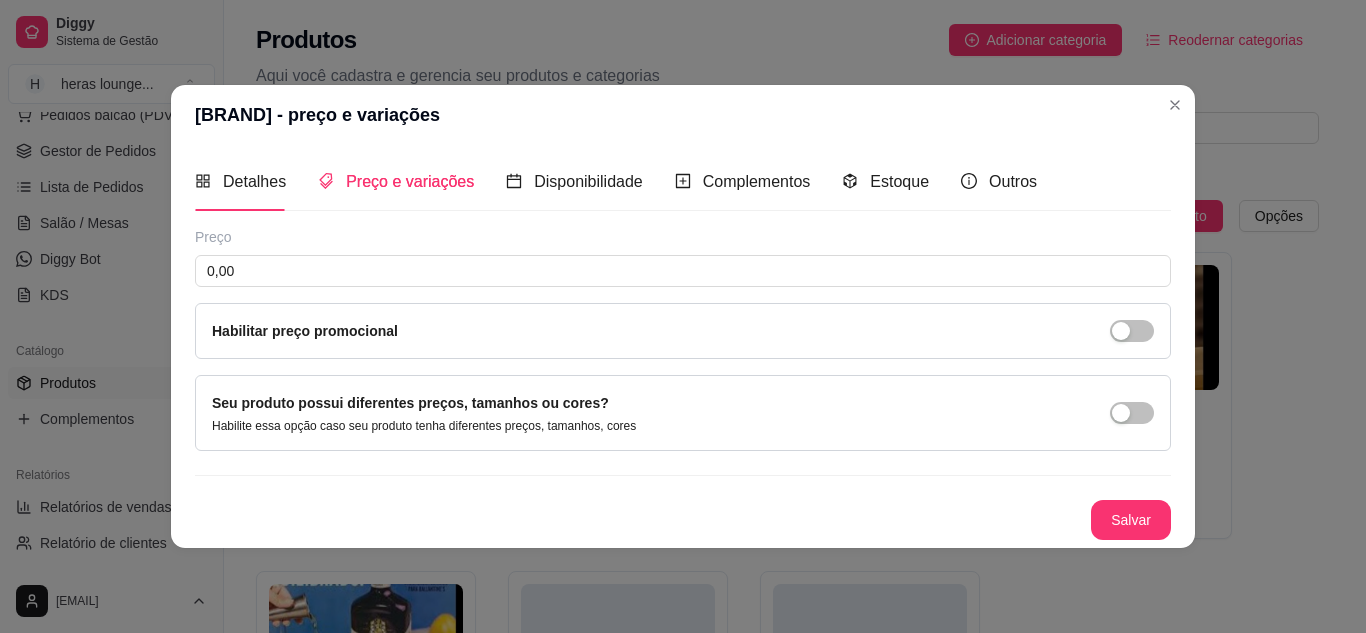 type 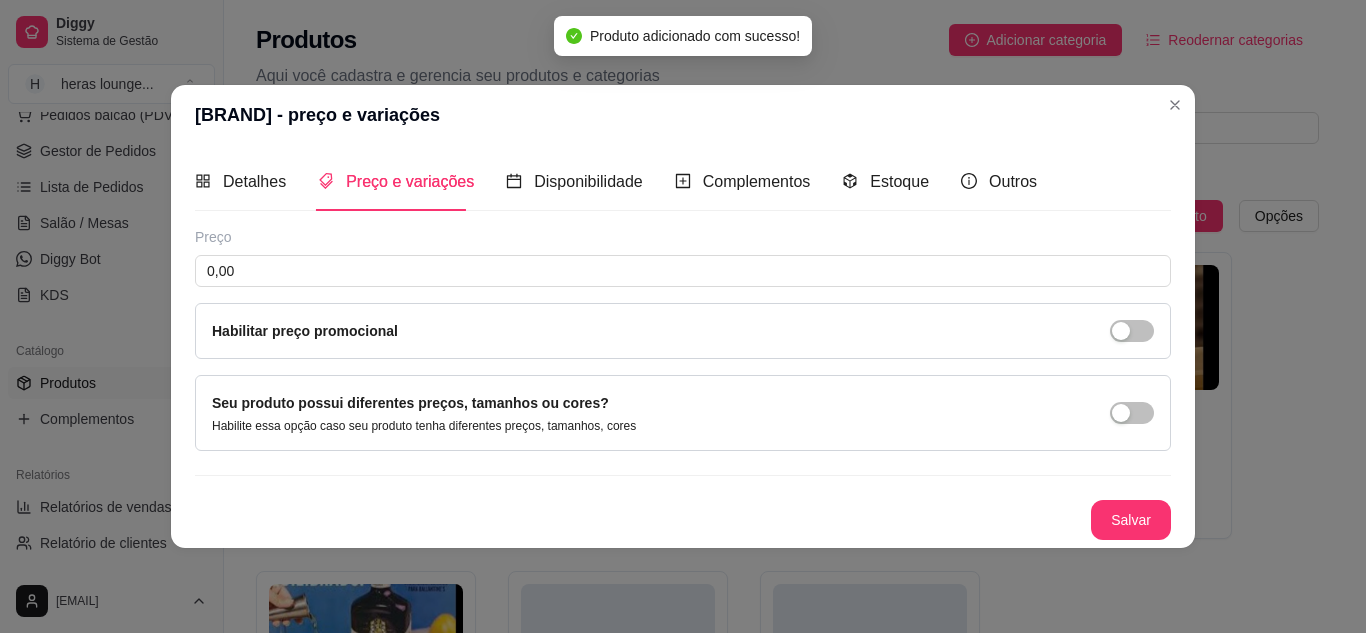 scroll, scrollTop: 0, scrollLeft: 0, axis: both 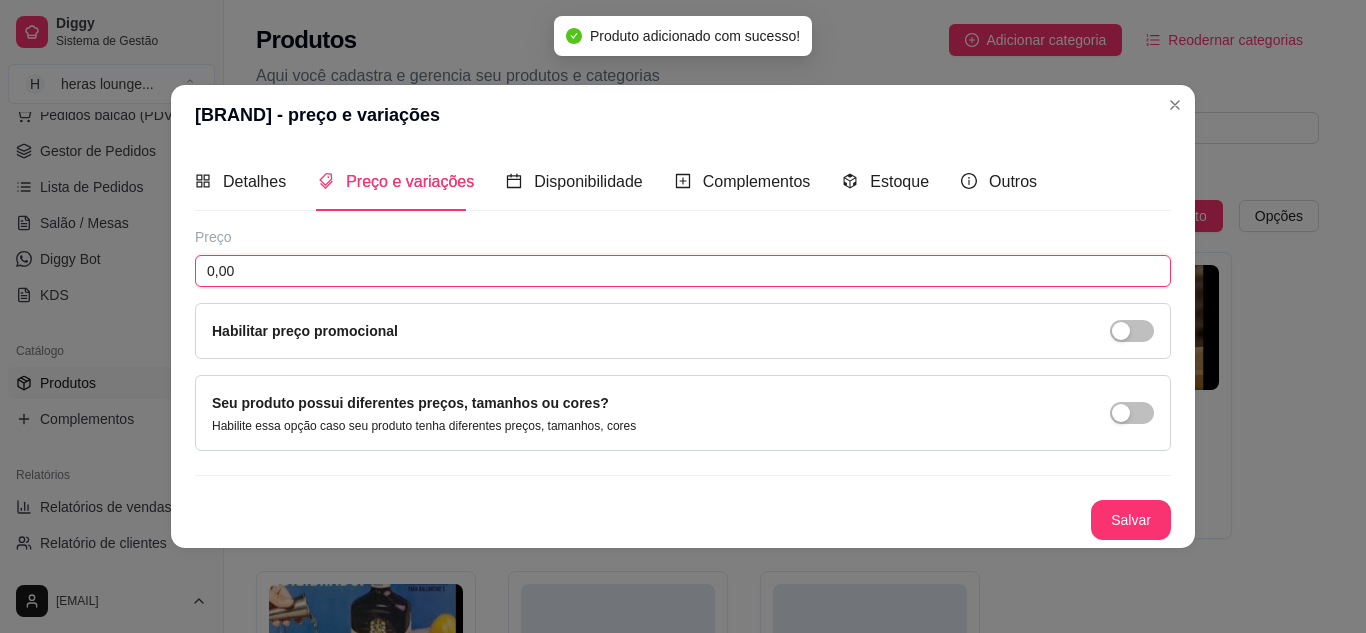 click on "0,00" at bounding box center (683, 271) 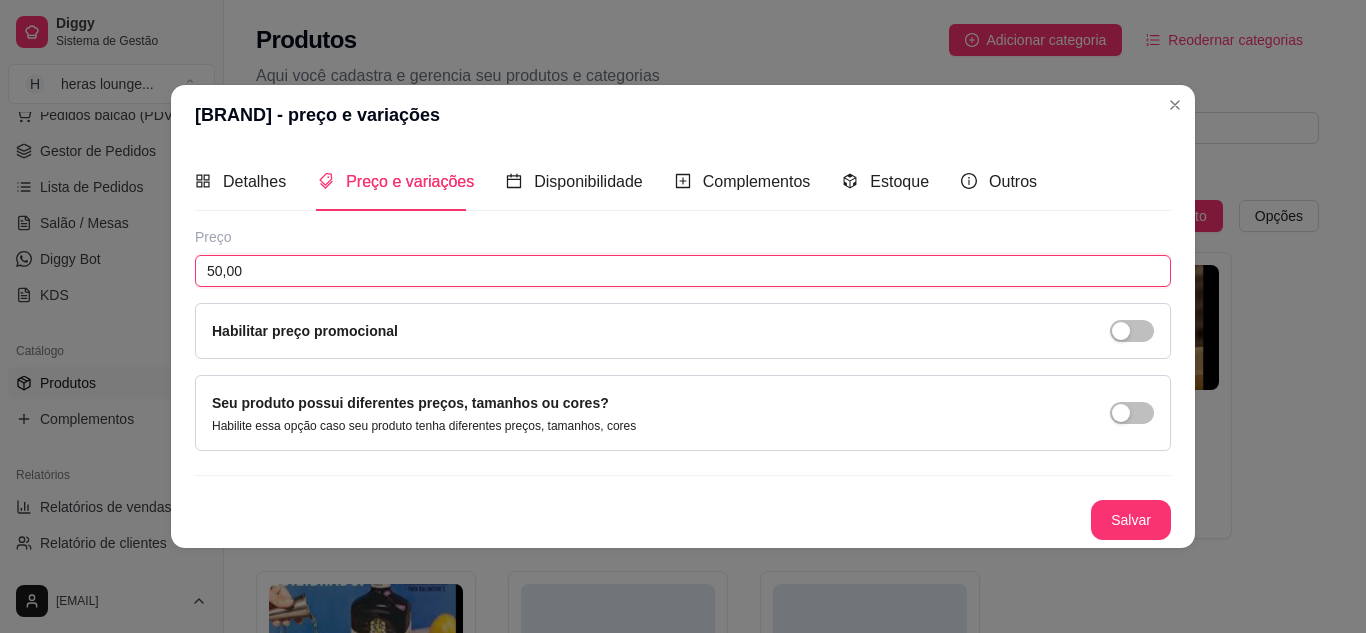 type on "50,00" 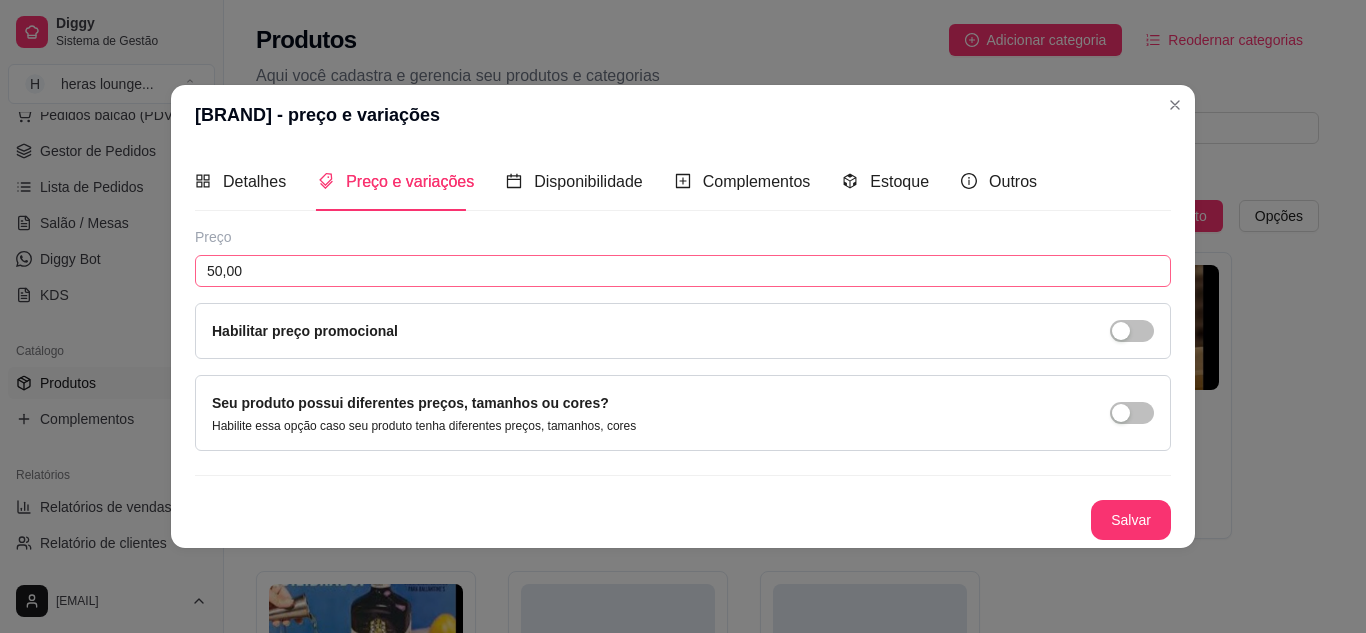 click on "Salvar" at bounding box center (1131, 520) 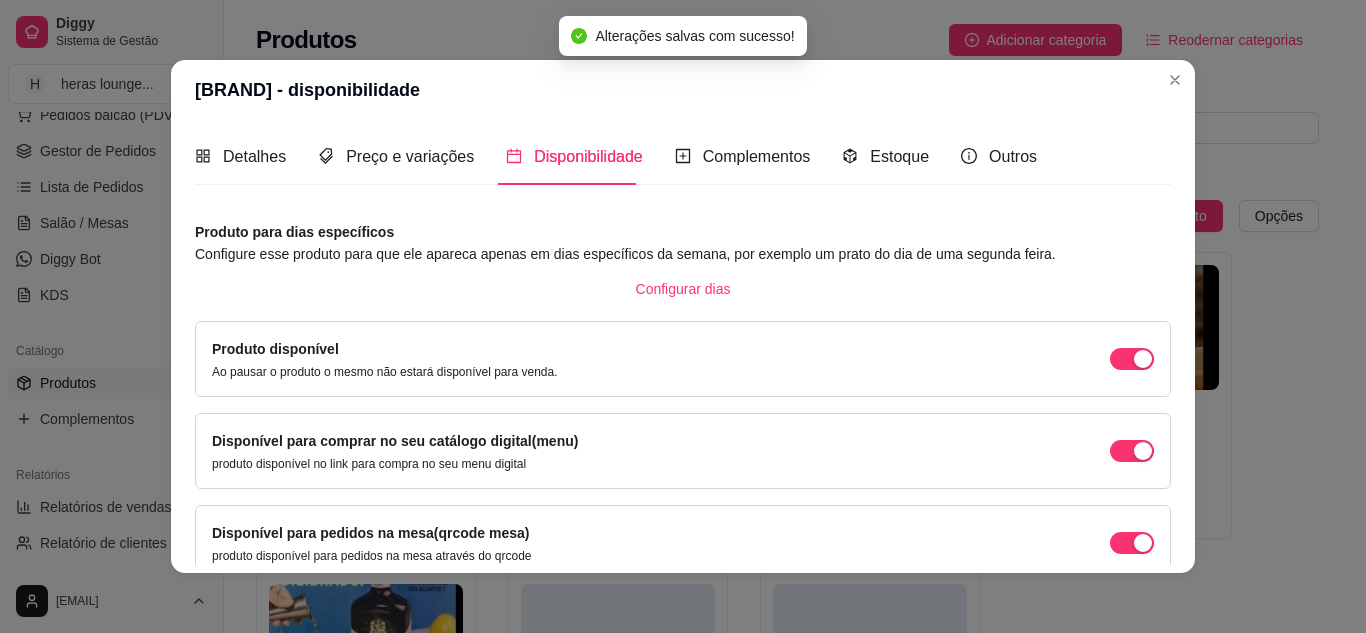scroll, scrollTop: 189, scrollLeft: 0, axis: vertical 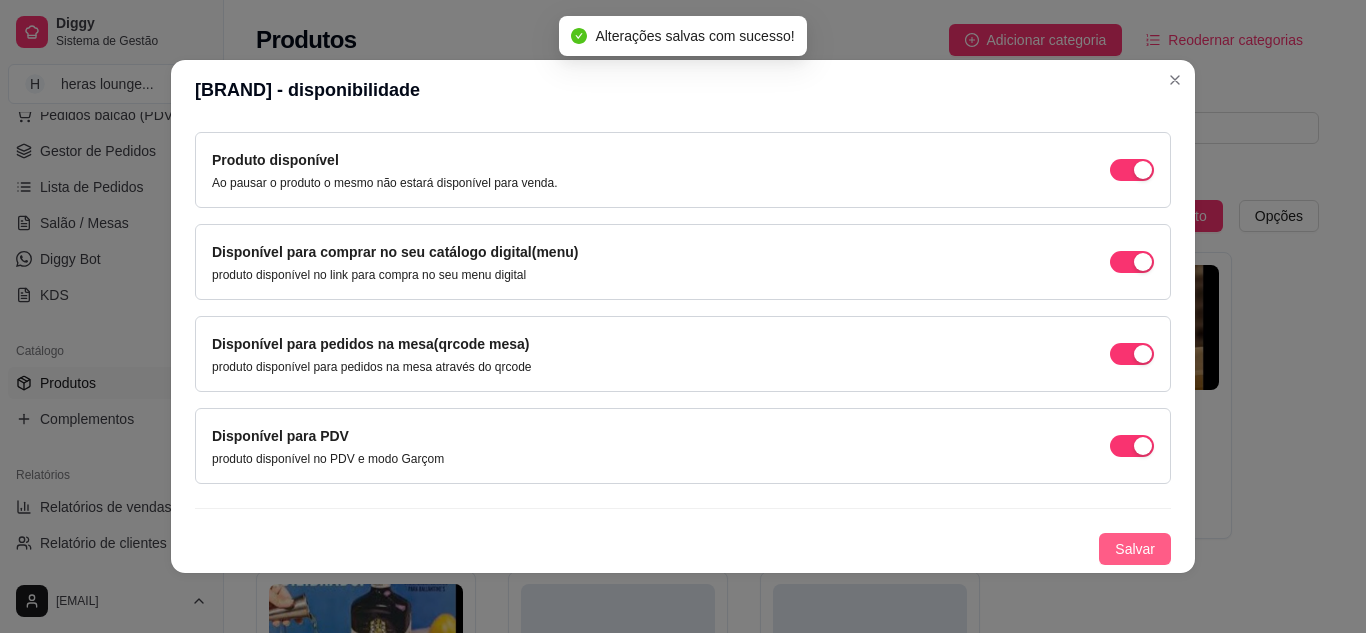 click on "Salvar" at bounding box center (1135, 549) 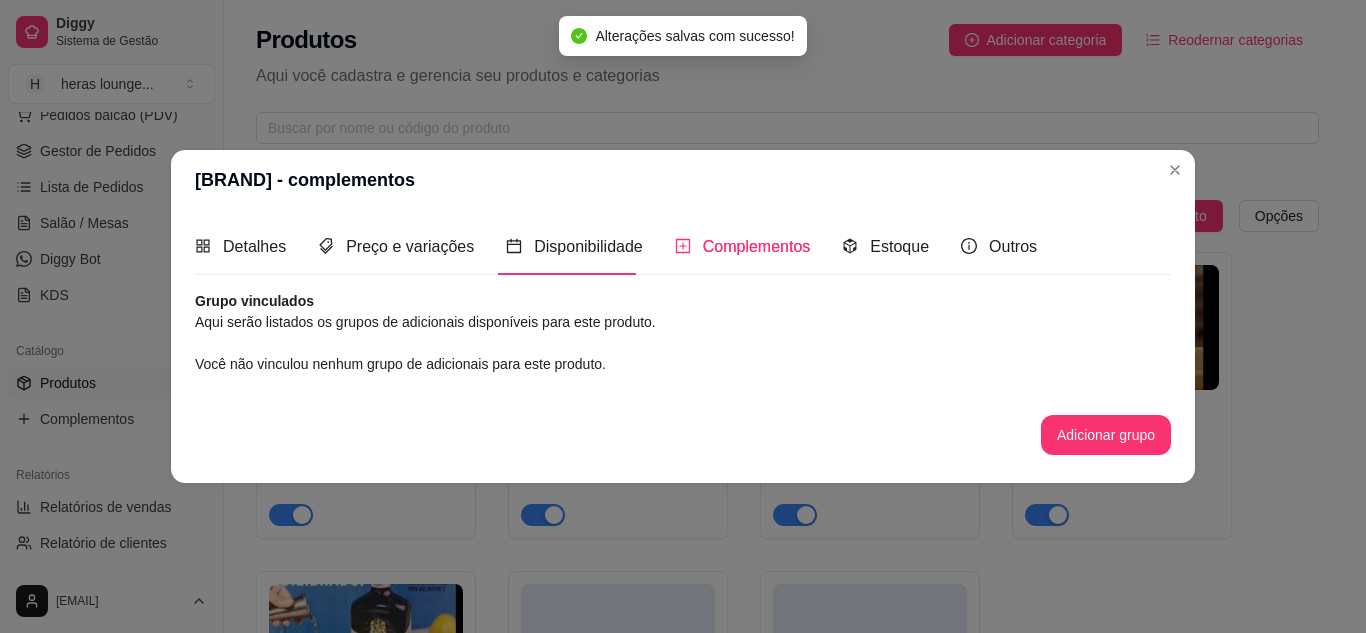 scroll, scrollTop: 0, scrollLeft: 0, axis: both 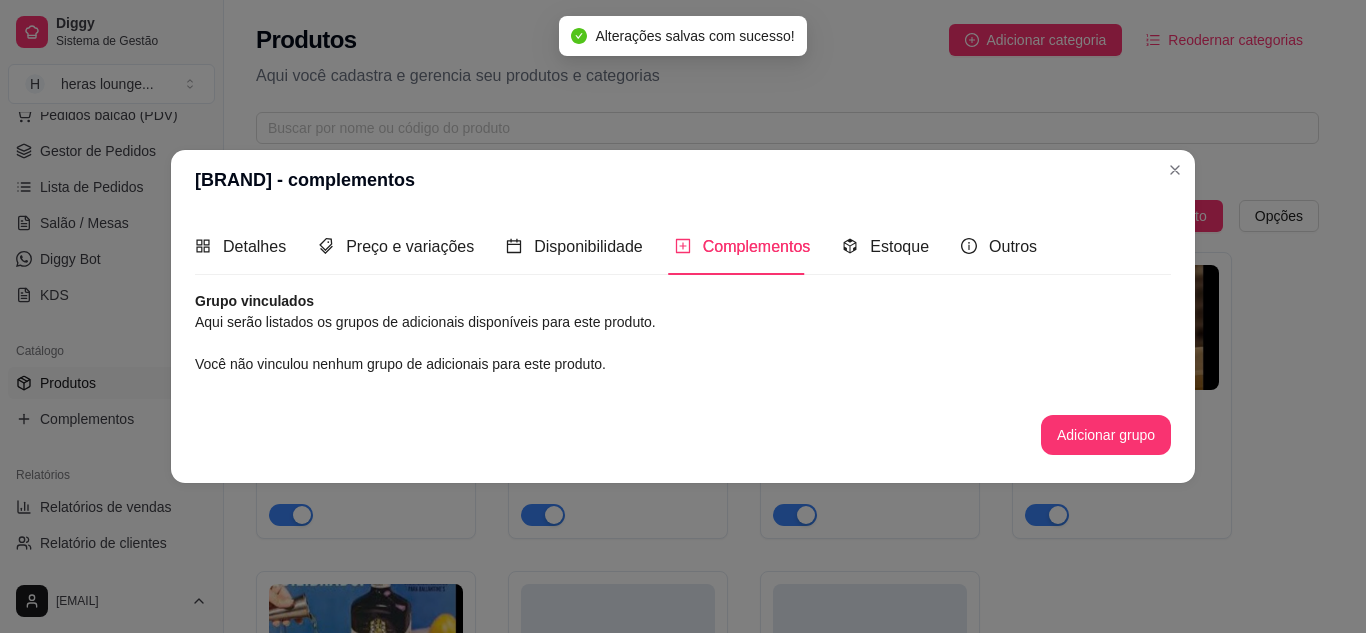 click on "dose wisk  ativa Adicionar produto Opções dose de cavalo c red bull   [PRICE] dose jack c red bull   [PRICE] dose ballantines    [PRICE] cavalo c vibe   [PRICE] ballantines c vibe   [PRICE] Red label    [PRICE] Balck Label   [PRICE] [BRAND]   [PRICE] Old Parr   [PRICE] gin com bally ativa Adicionar produto Opções gin invictus c bally   [PRICE] gin invictos c red bull   [PRICE] gin promocional com bally   [PRICE] [PRICE] gin promocinal bally 3 por 20   [PRICE] Gin intencion com bally   [PRICE] Gin intencion com red bull   [PRICE] gin rocks com bally ativa Adicionar produto Opções gin rocks c bally   [PRICE] gin rocks c red bull   [PRICE] vodka sem sabor ativa Adicionar produto Opções vodka smirnorff com bally ou vibe    [PRICE] vodka askov com bally ou vibe   [PRICE] absolut com monster ou red bull   [PRICE] malibu com bally    [PRICE] malibu com monster ou red bull   [PRICE] ciroc com red bull   [PRICE] rosh ativa Adicionar produto Opções rosh   [PRICE] dublo rosh    [PRICE] [PRICE]" at bounding box center (787, 5511) 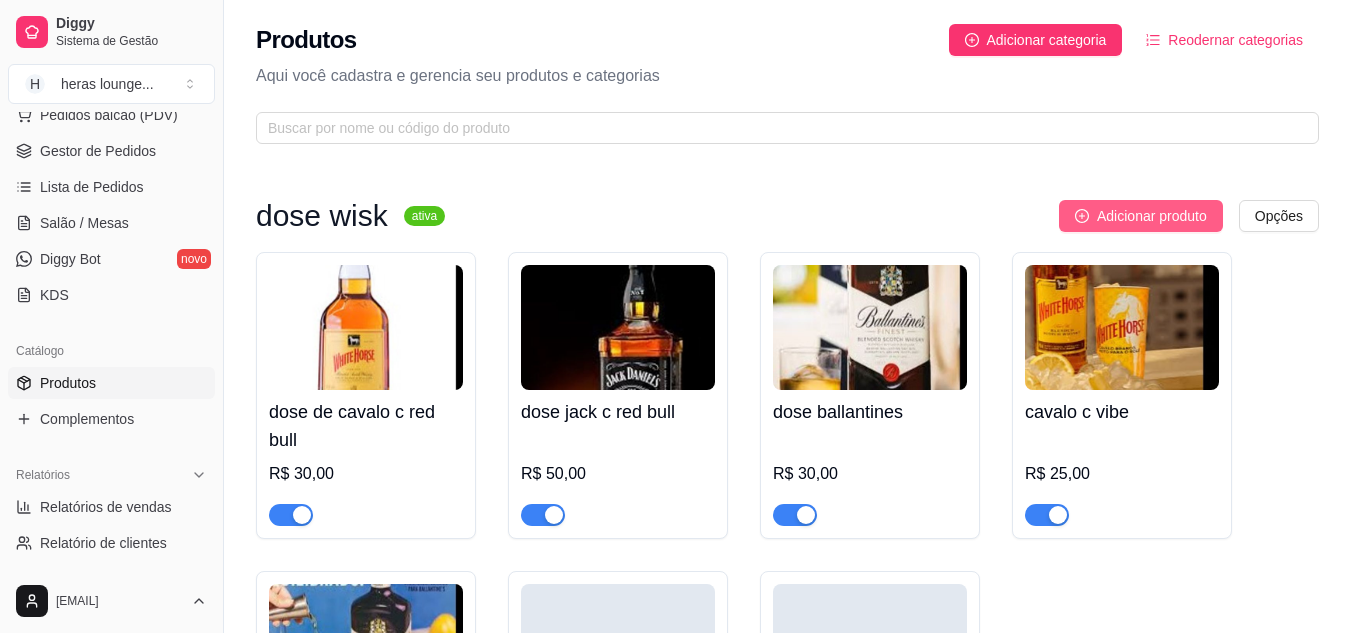 click on "Adicionar produto" at bounding box center [1152, 216] 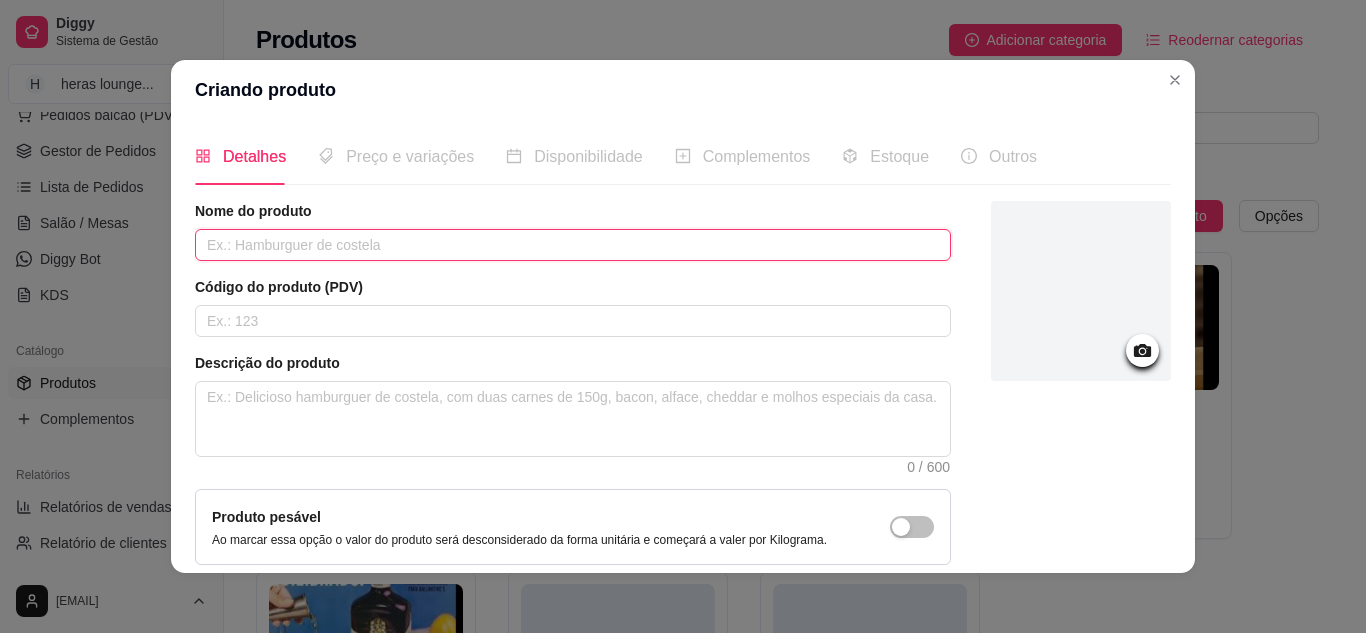 click at bounding box center (573, 245) 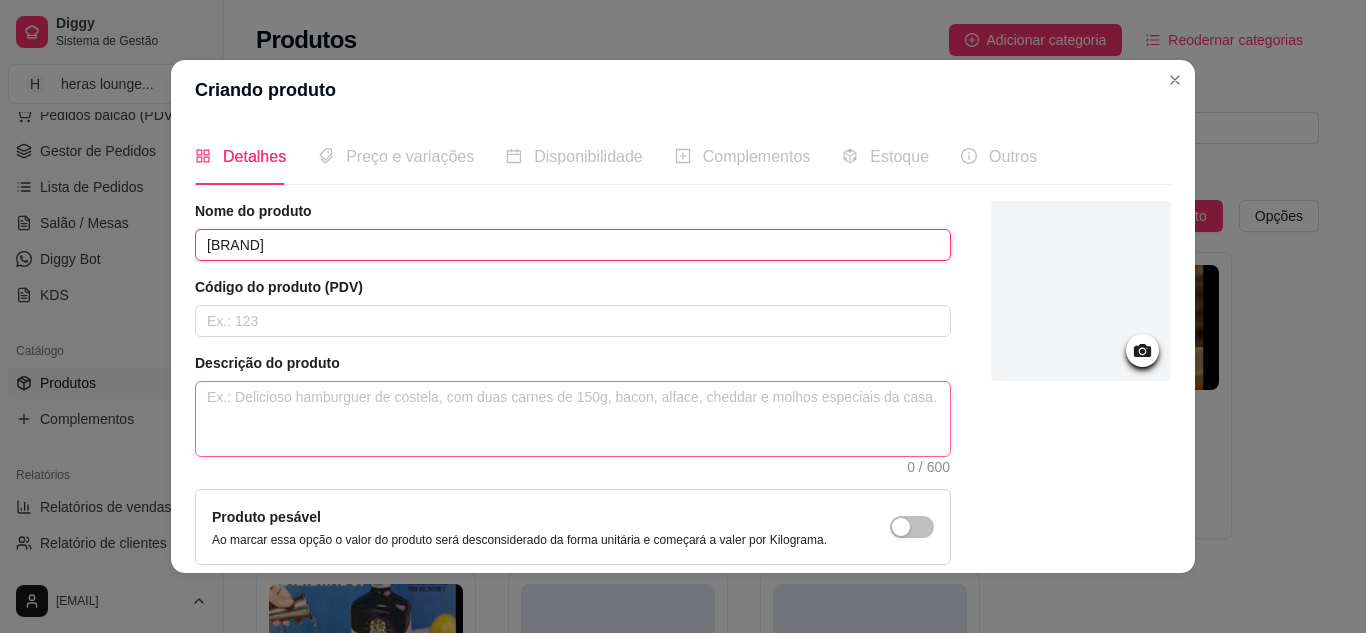 type on "[BRAND]" 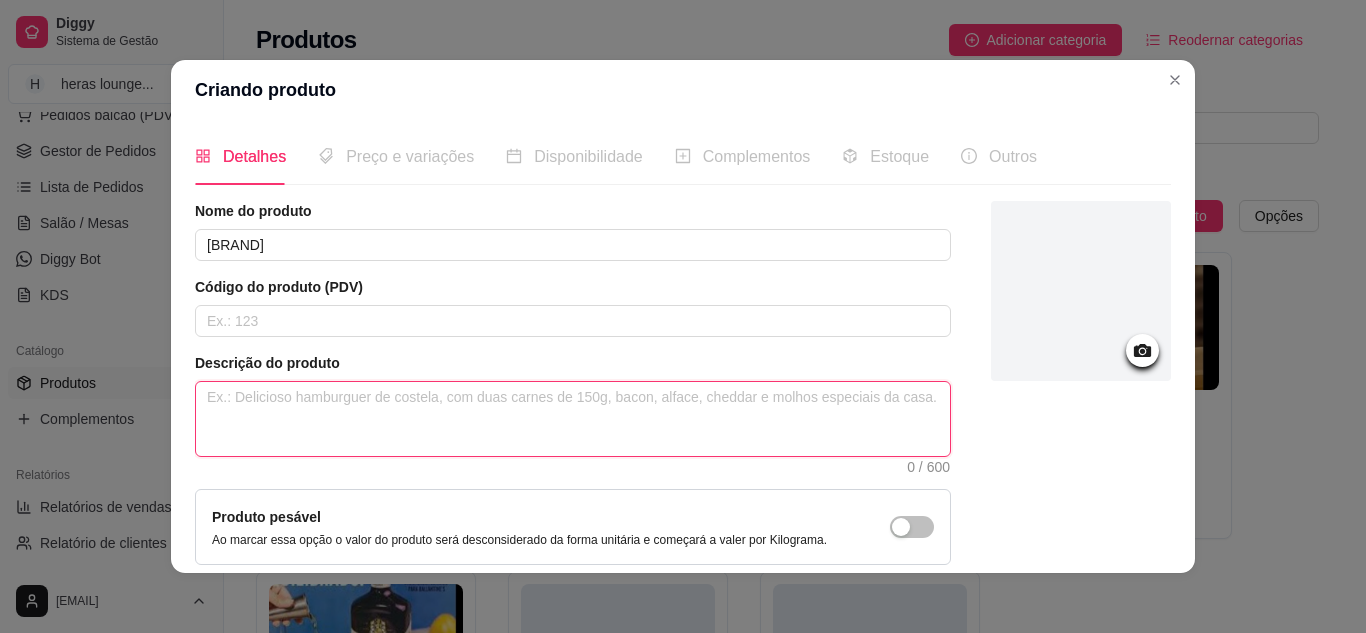 click at bounding box center (573, 419) 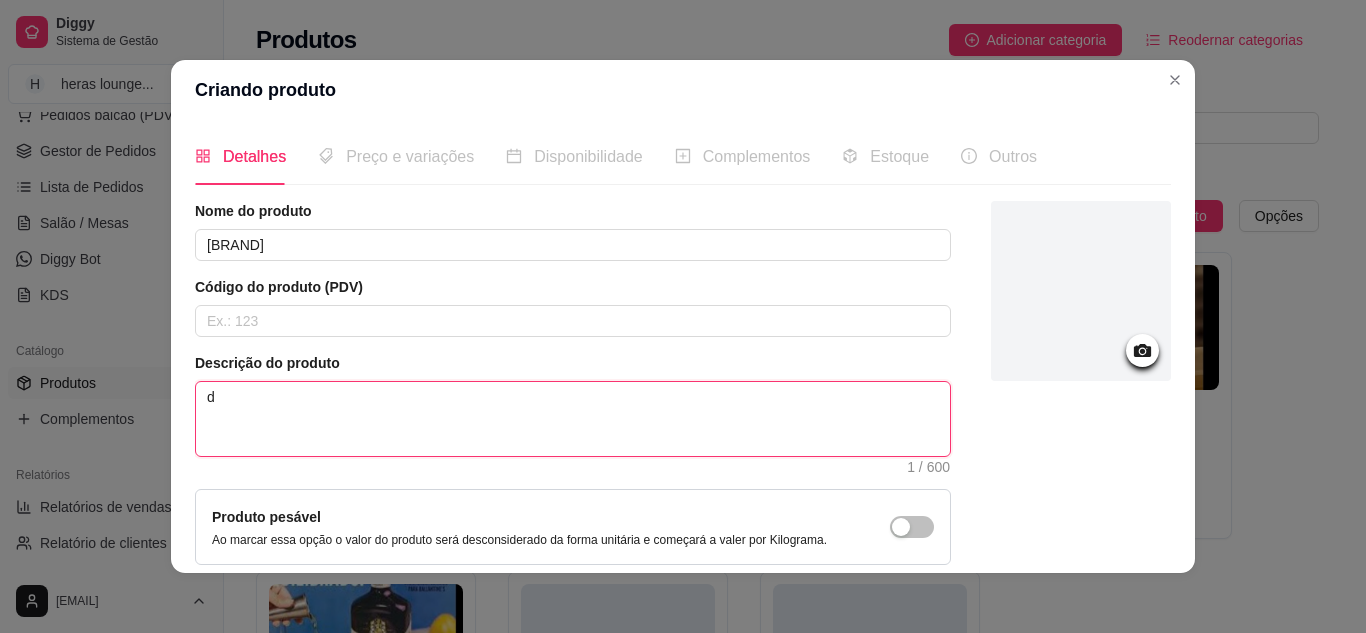 type 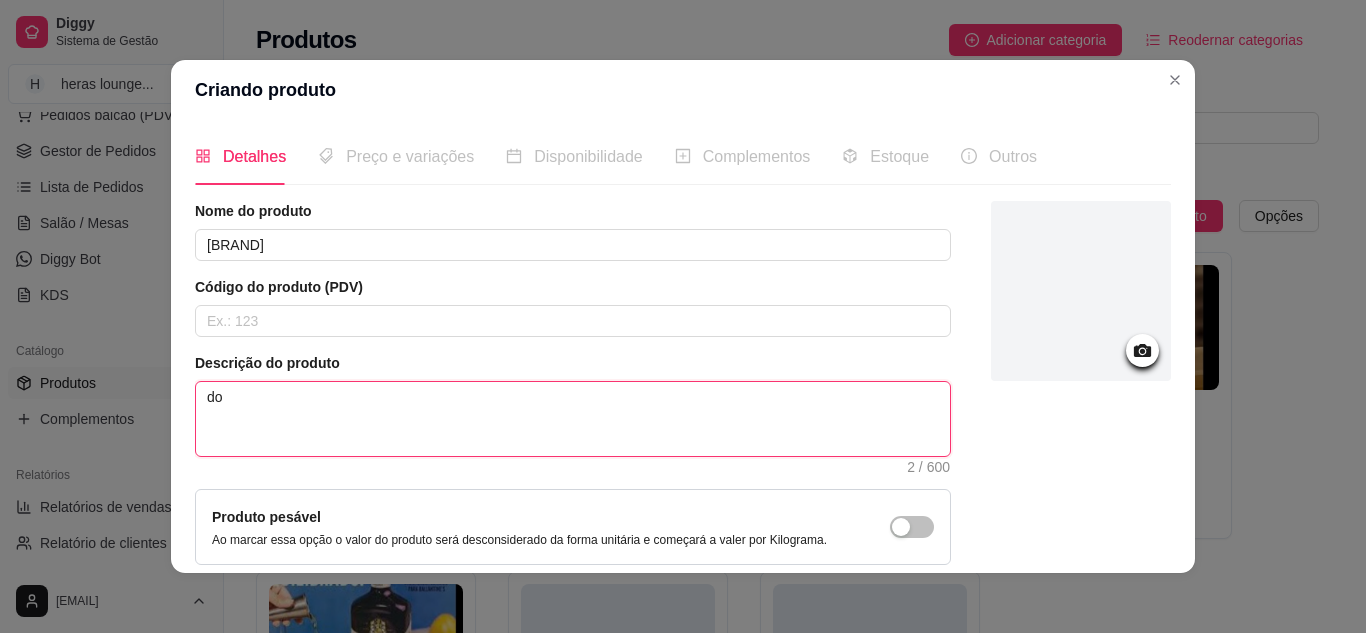 type 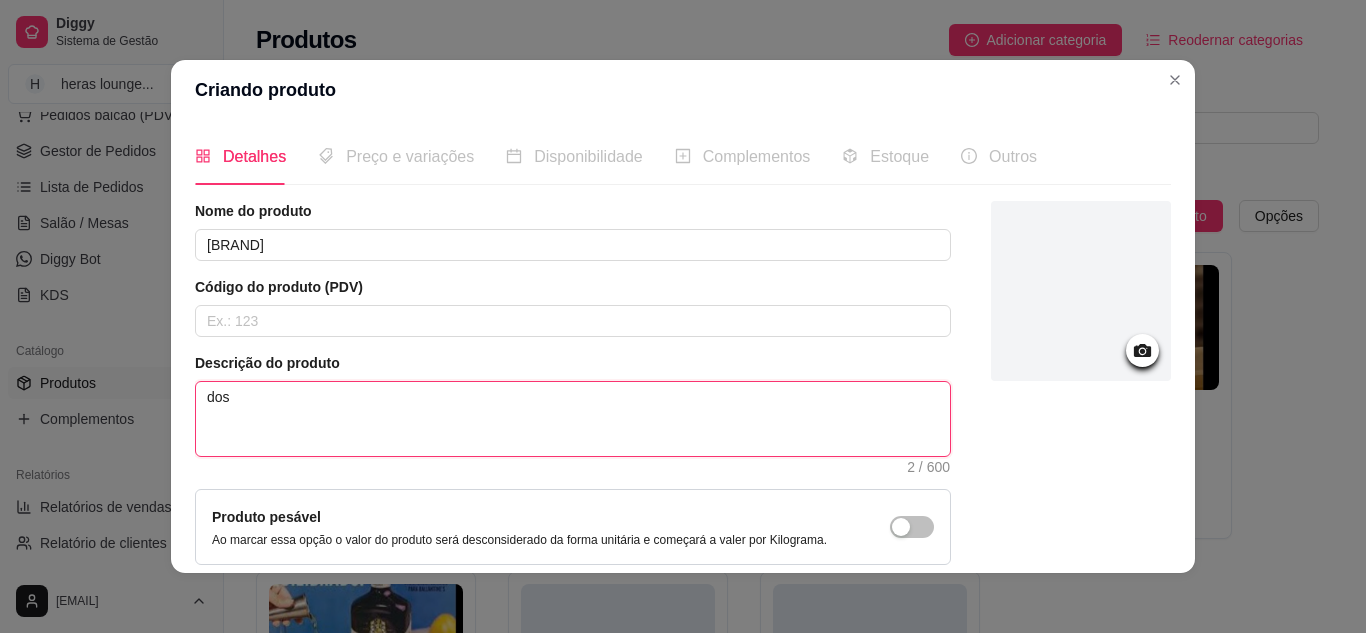type 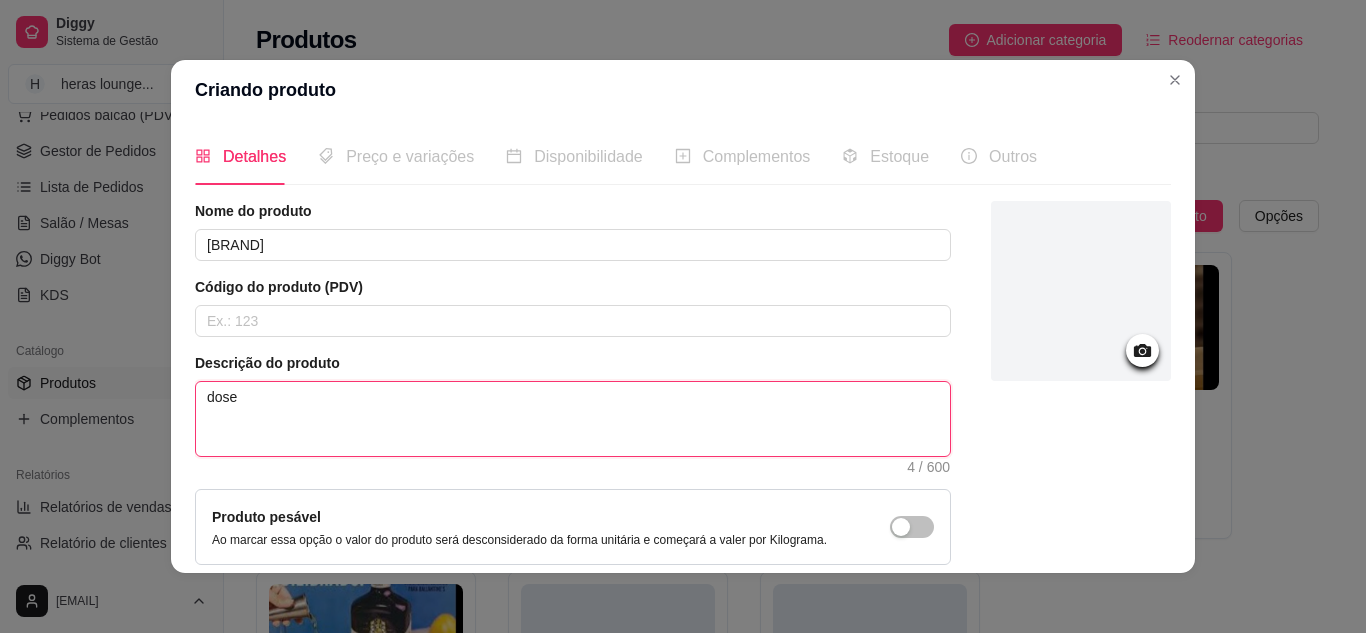 scroll, scrollTop: 181, scrollLeft: 0, axis: vertical 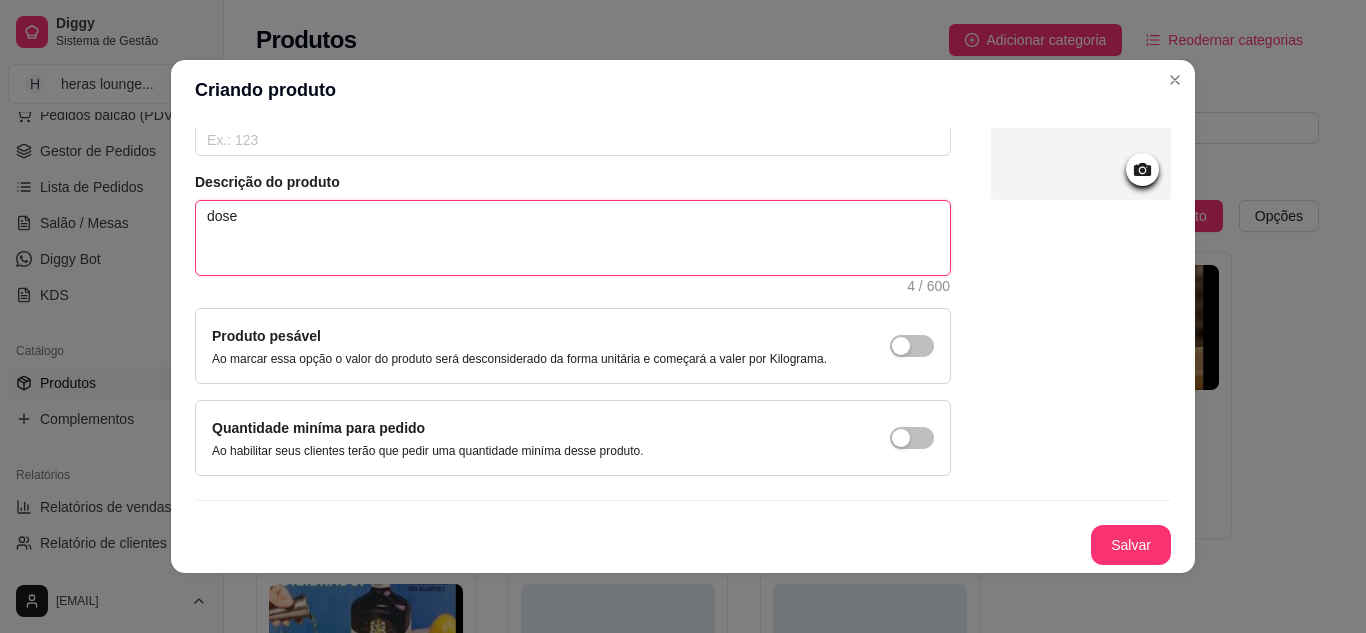 type on "dose" 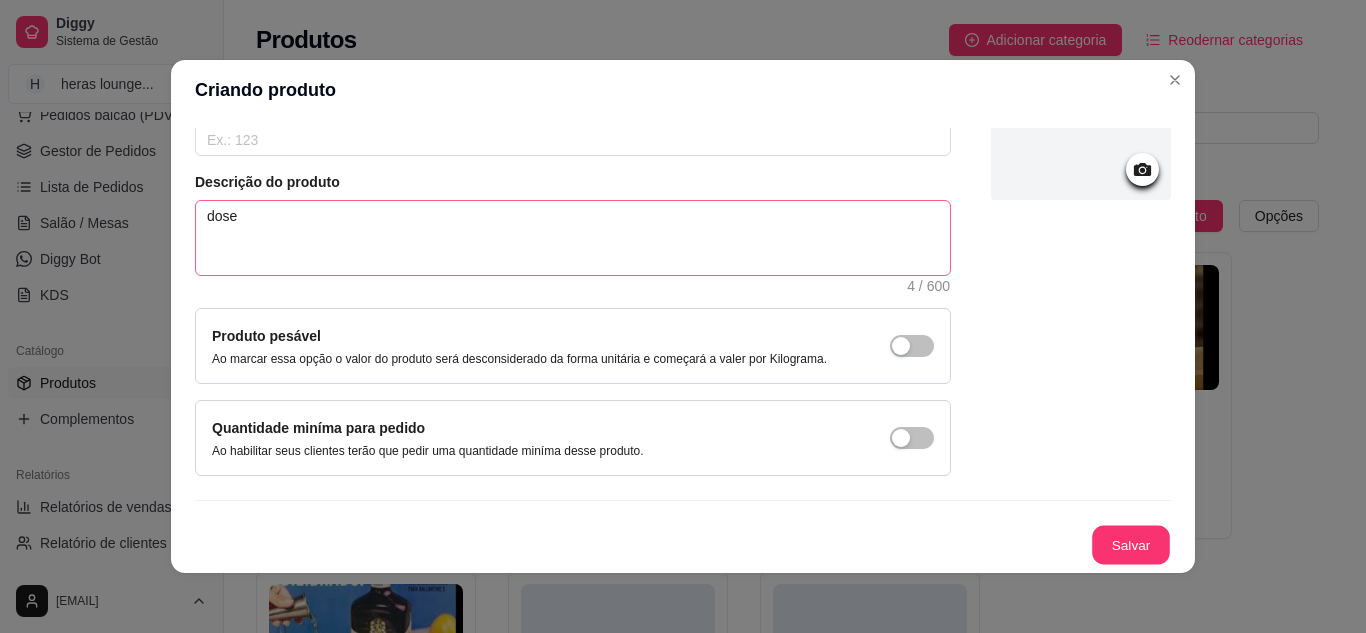 click on "Salvar" at bounding box center (1131, 545) 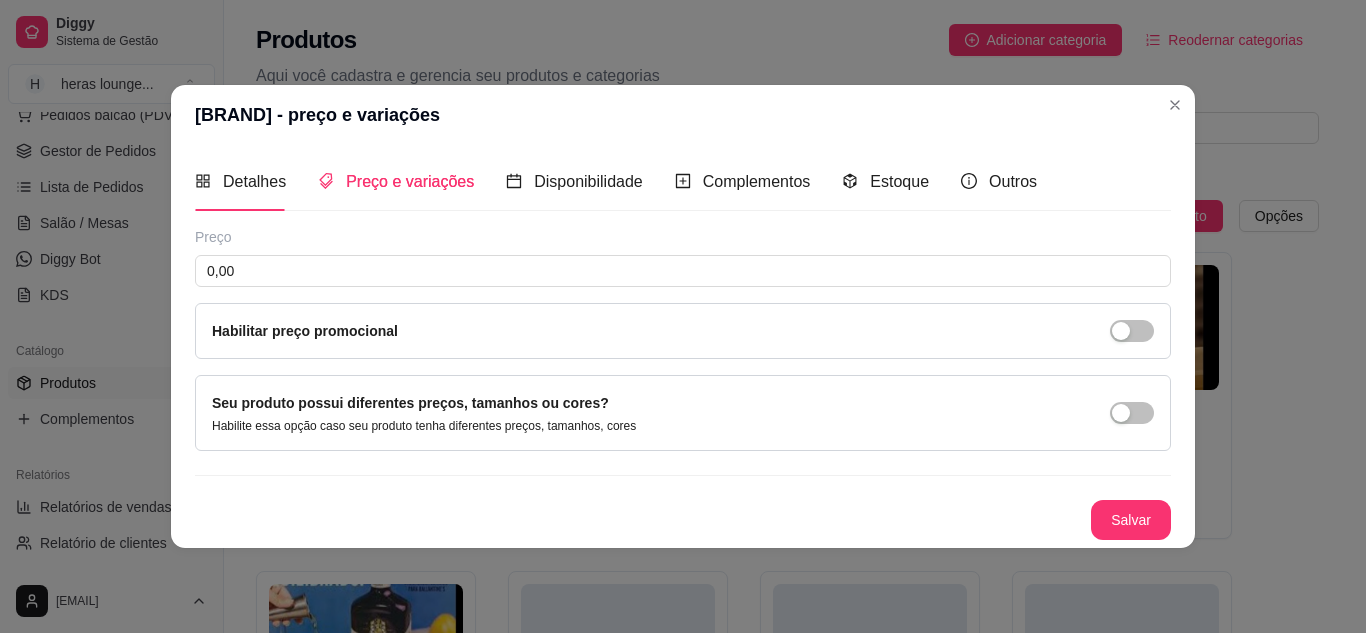 type 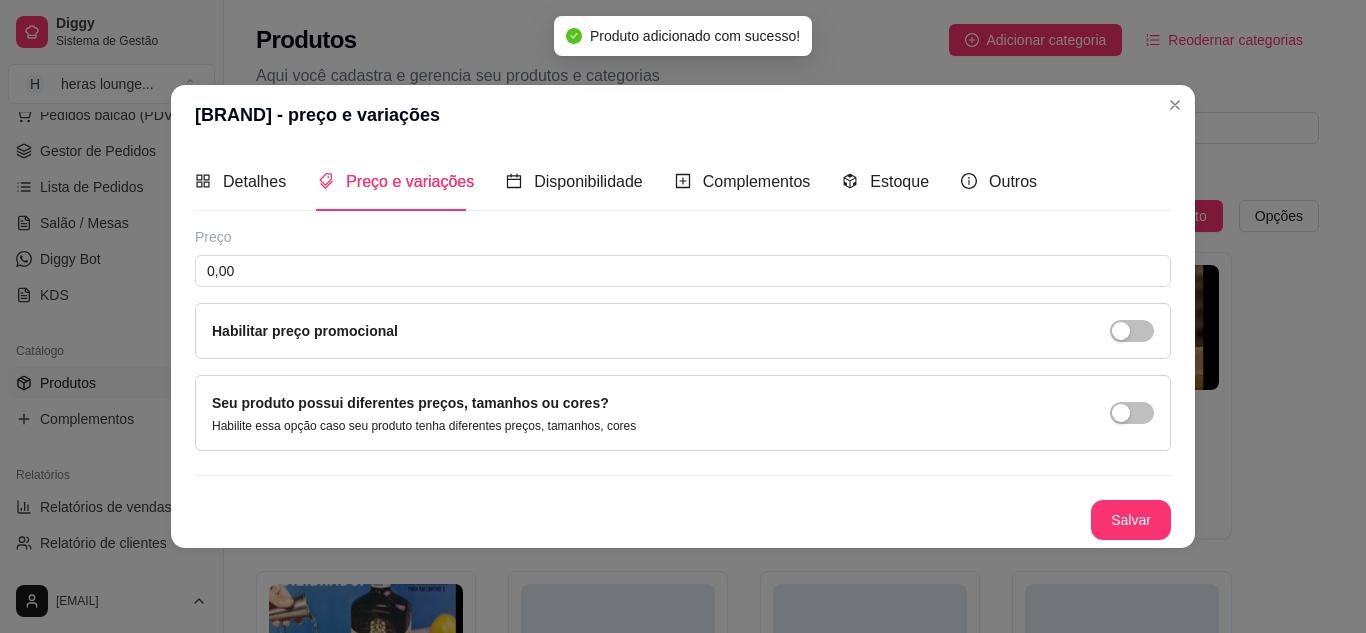 scroll, scrollTop: 0, scrollLeft: 0, axis: both 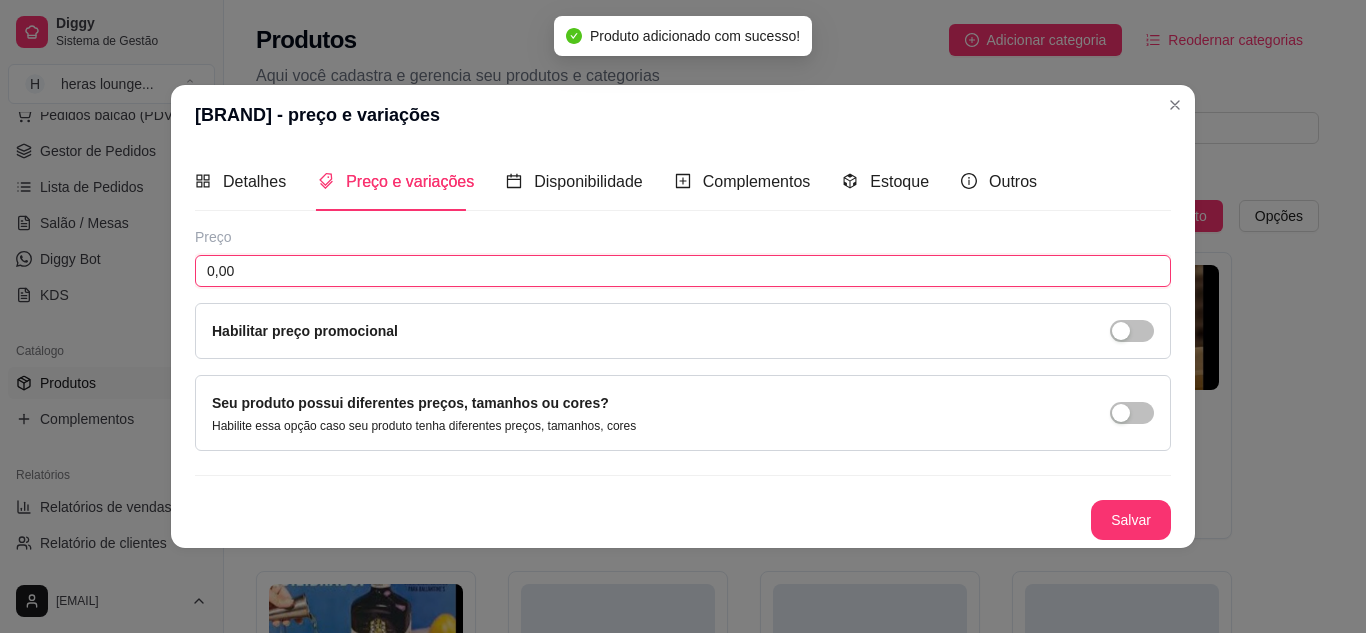 click on "0,00" at bounding box center (683, 271) 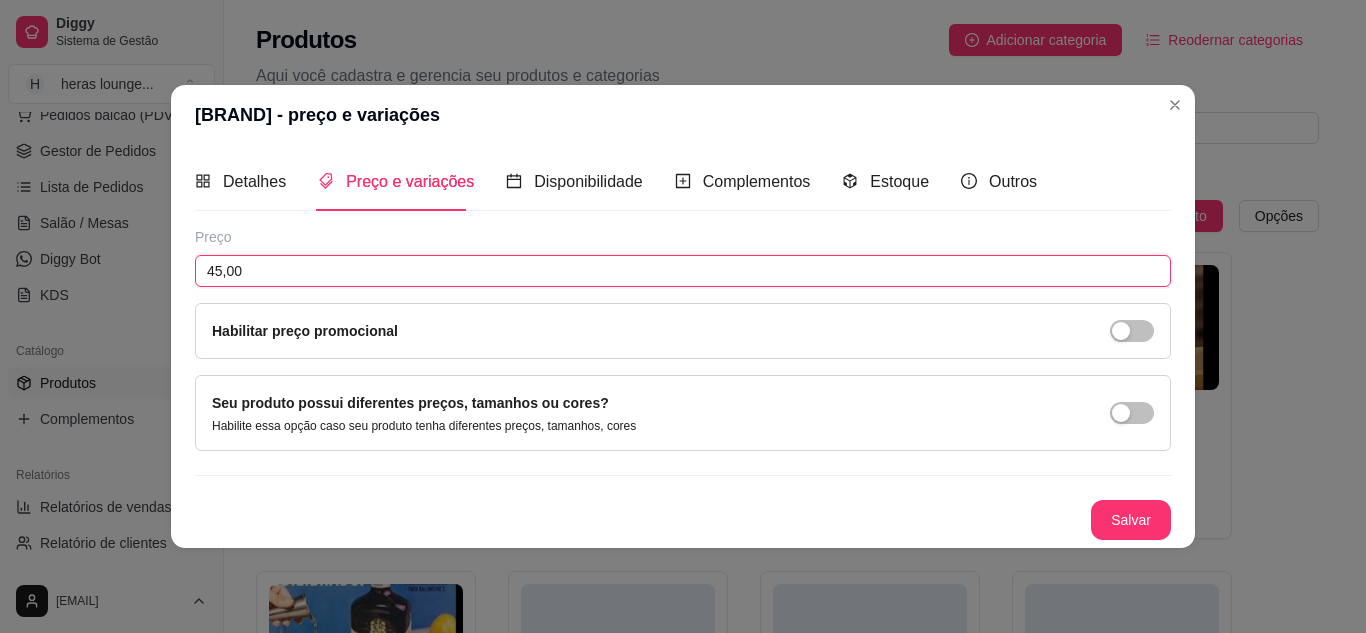 type on "45,00" 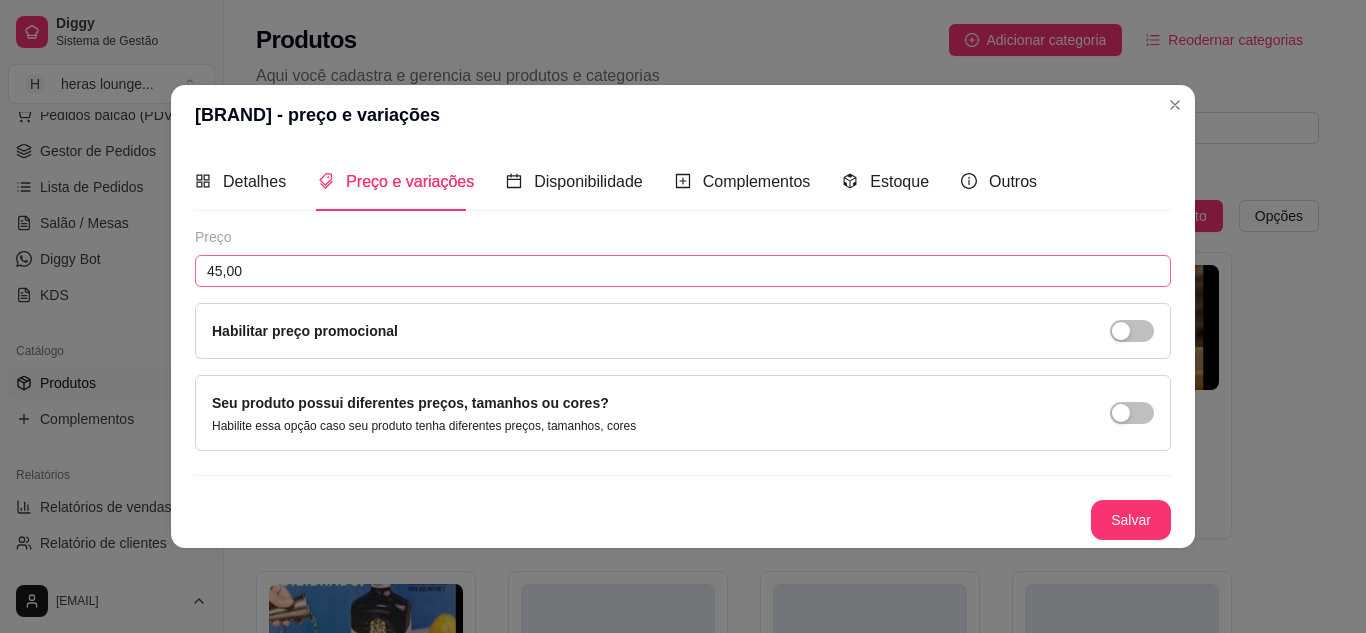 click on "Salvar" at bounding box center (1131, 520) 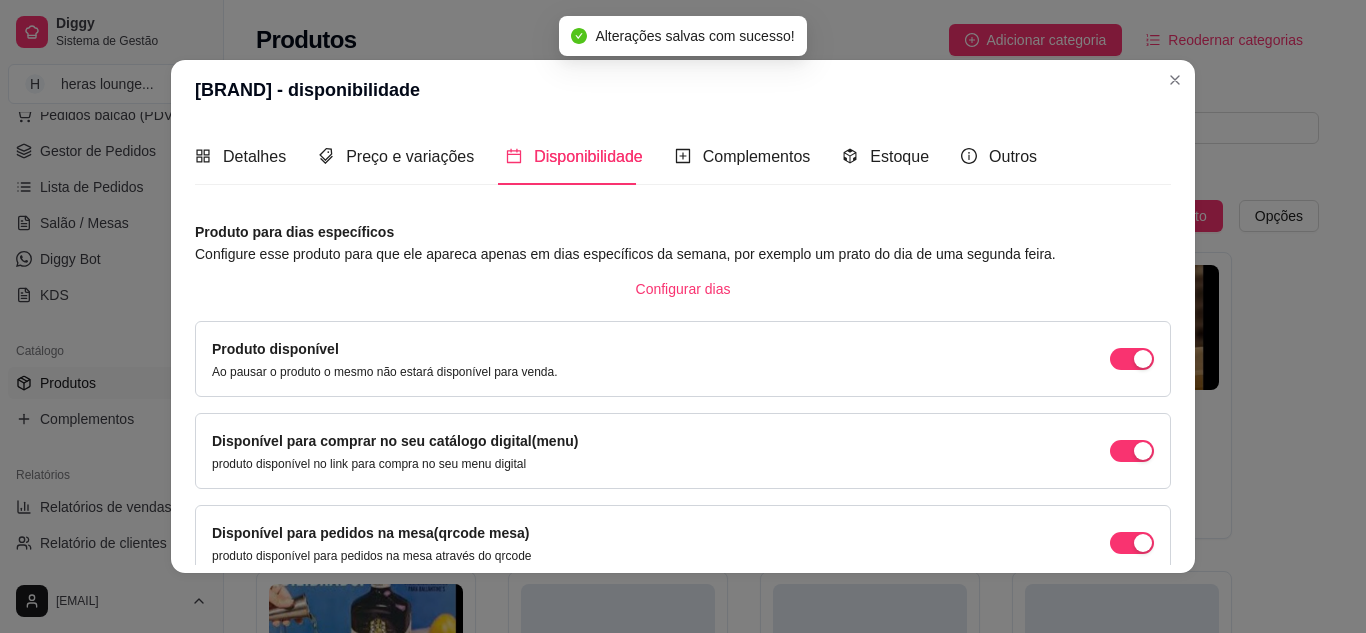 scroll, scrollTop: 189, scrollLeft: 0, axis: vertical 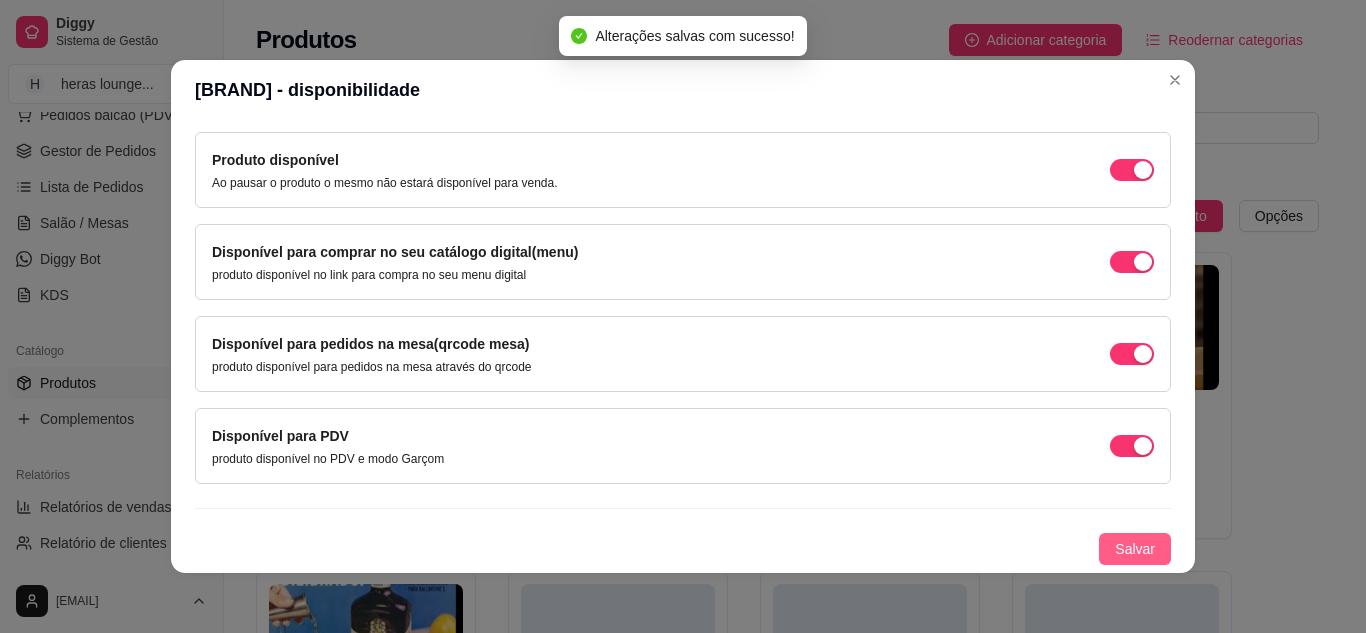click on "Salvar" at bounding box center [1135, 549] 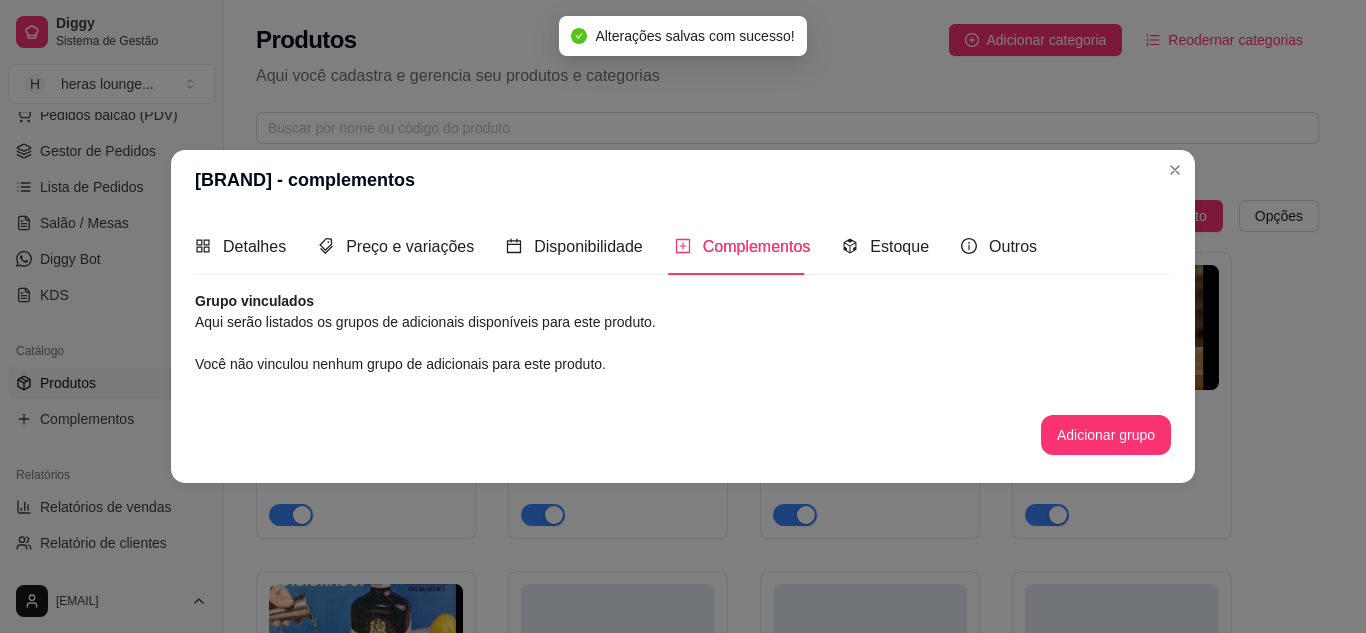 scroll, scrollTop: 0, scrollLeft: 0, axis: both 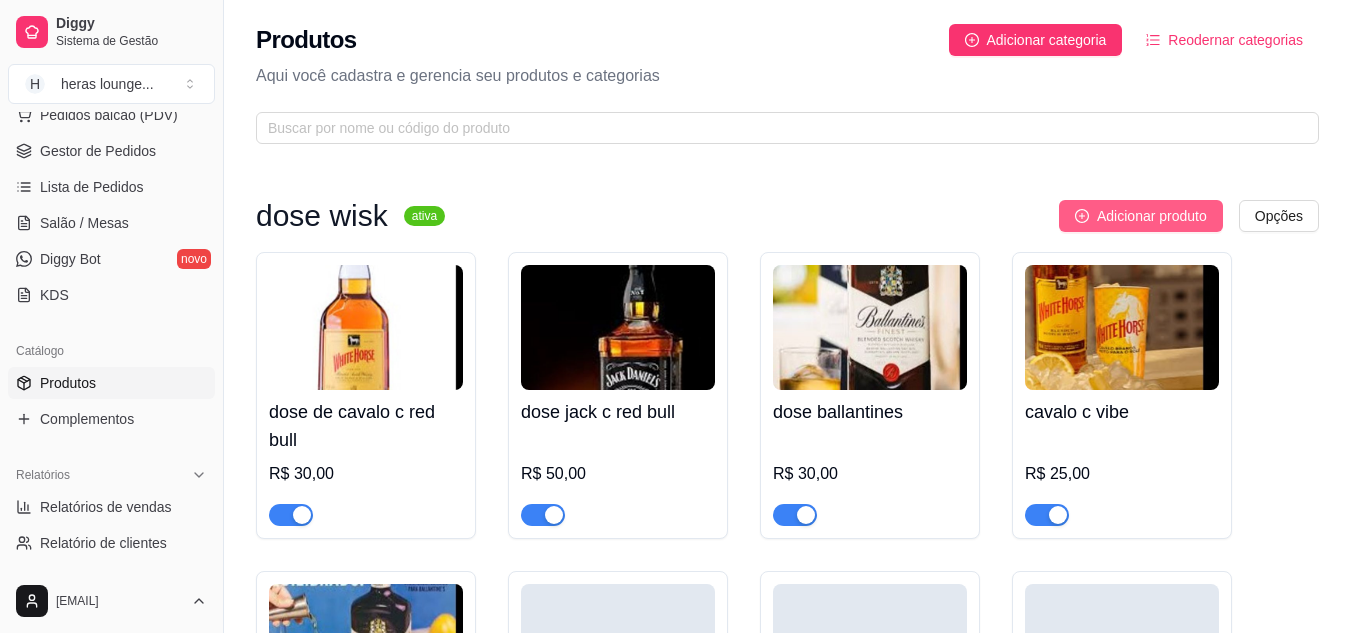 click on "Adicionar produto" at bounding box center [1152, 216] 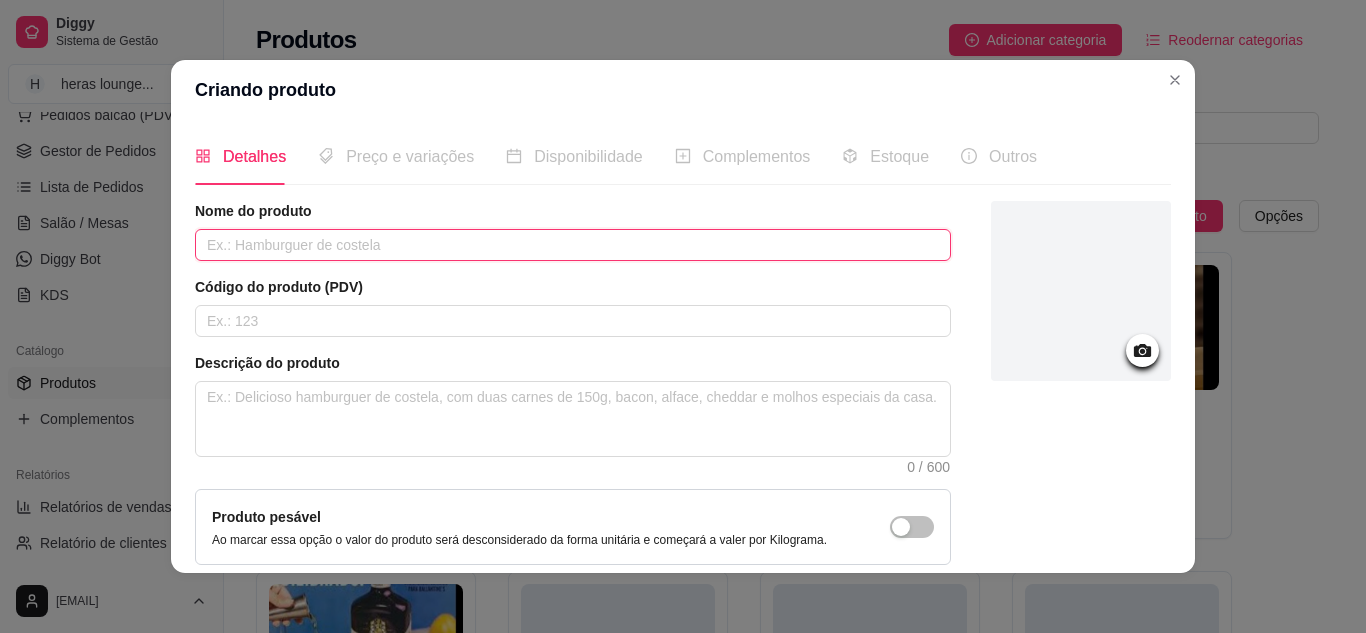 click at bounding box center (573, 245) 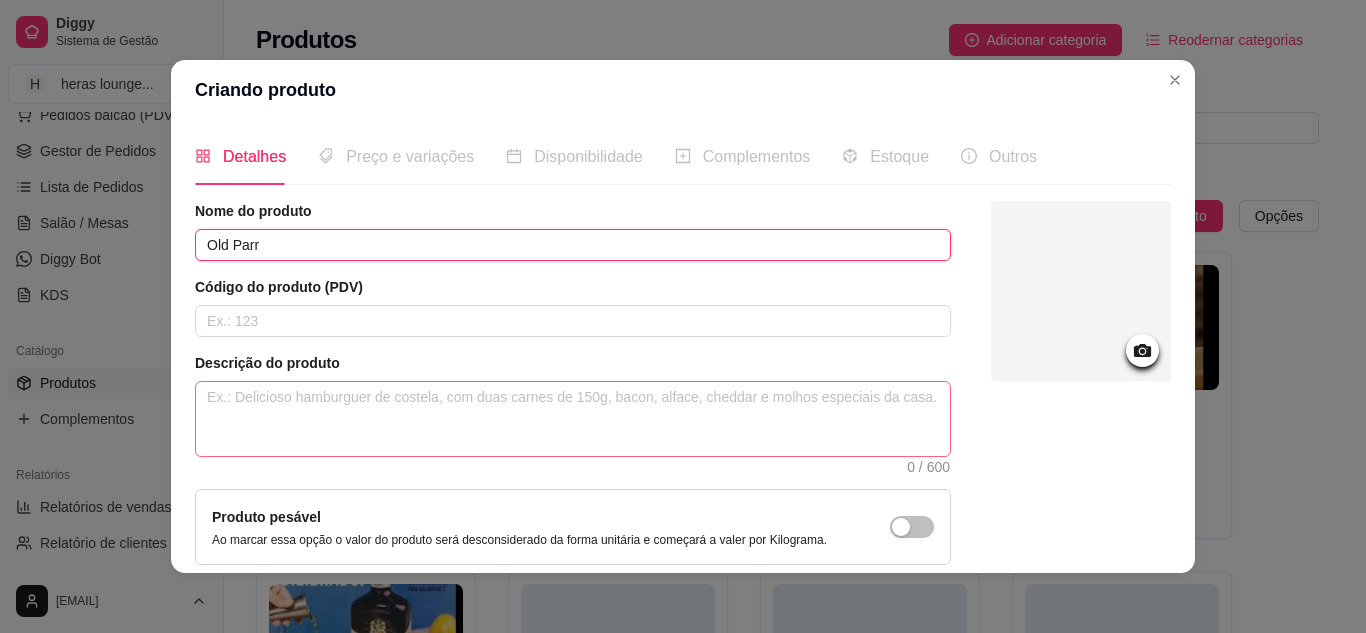 type on "Old Parr" 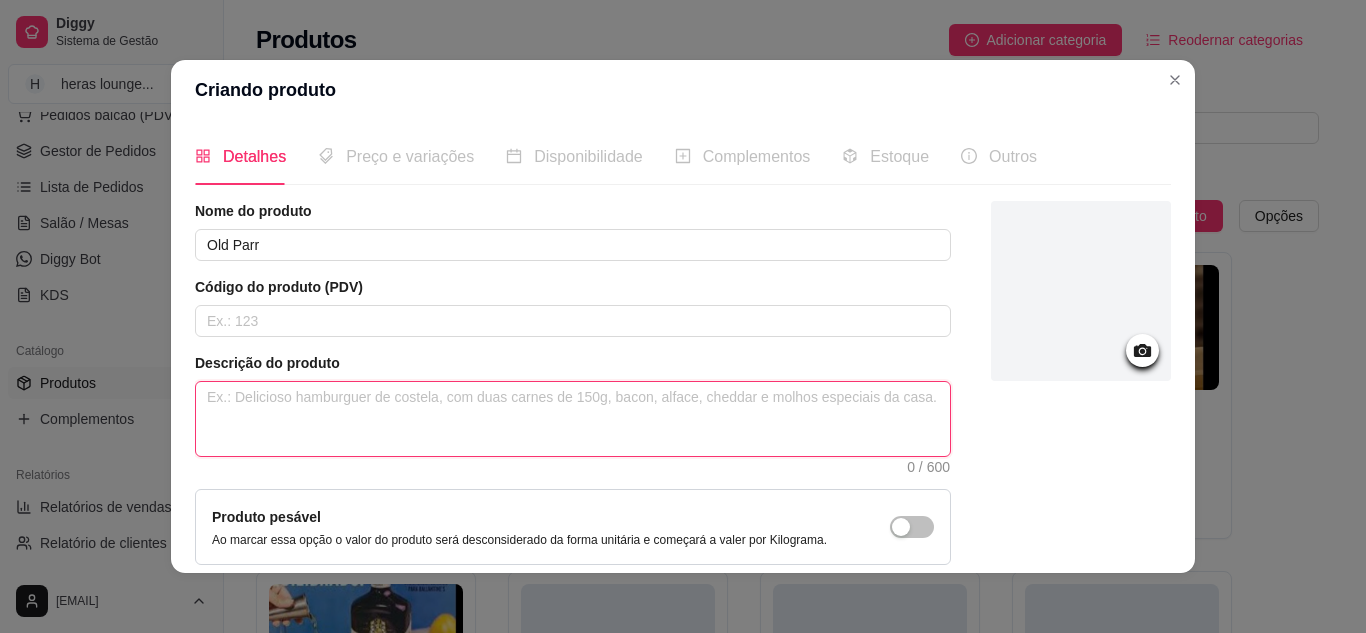 click at bounding box center [573, 419] 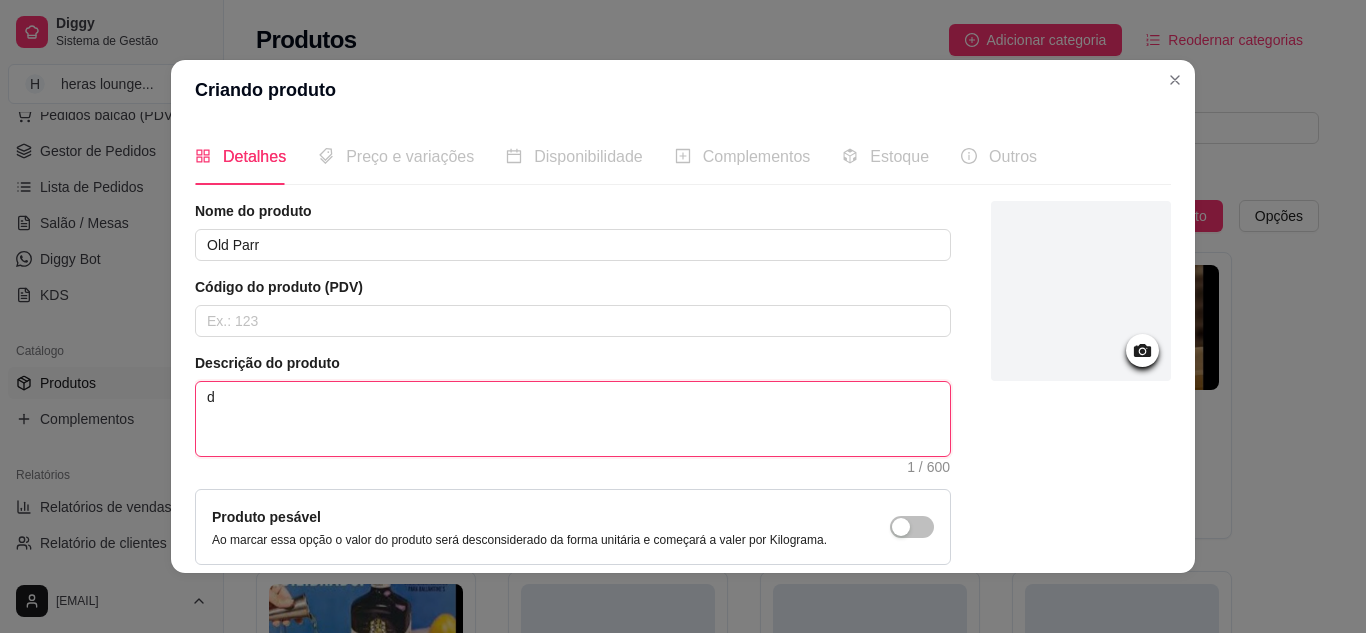 type 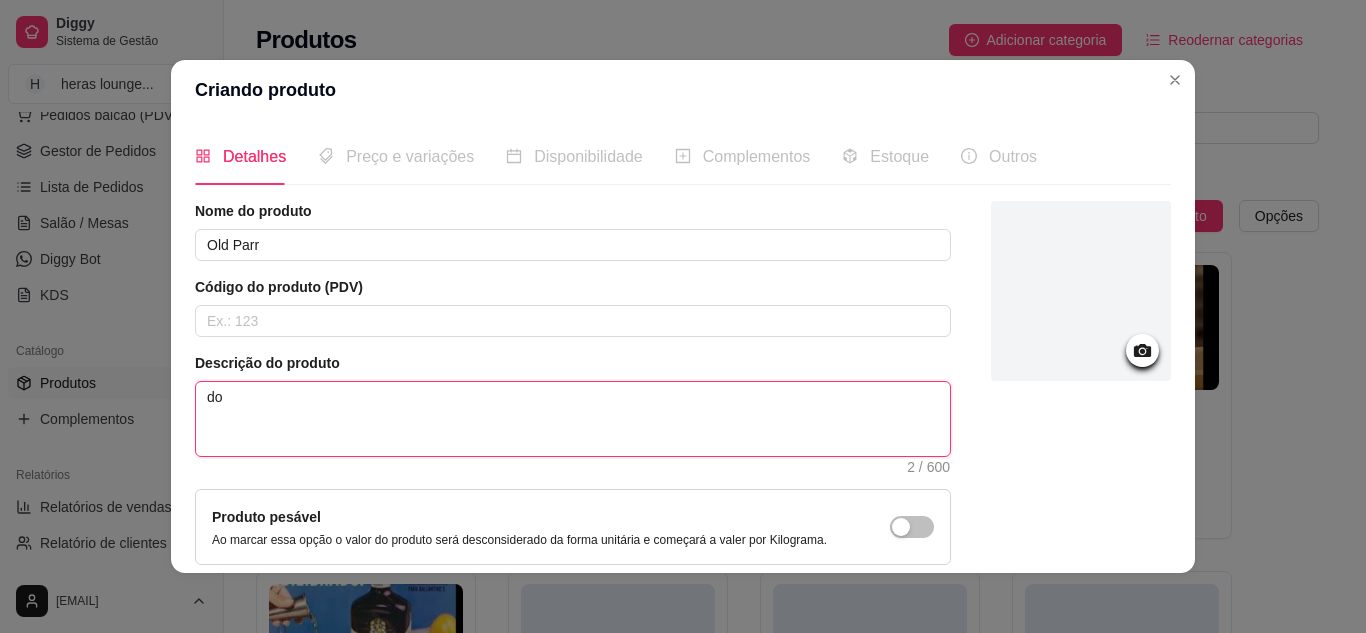 type 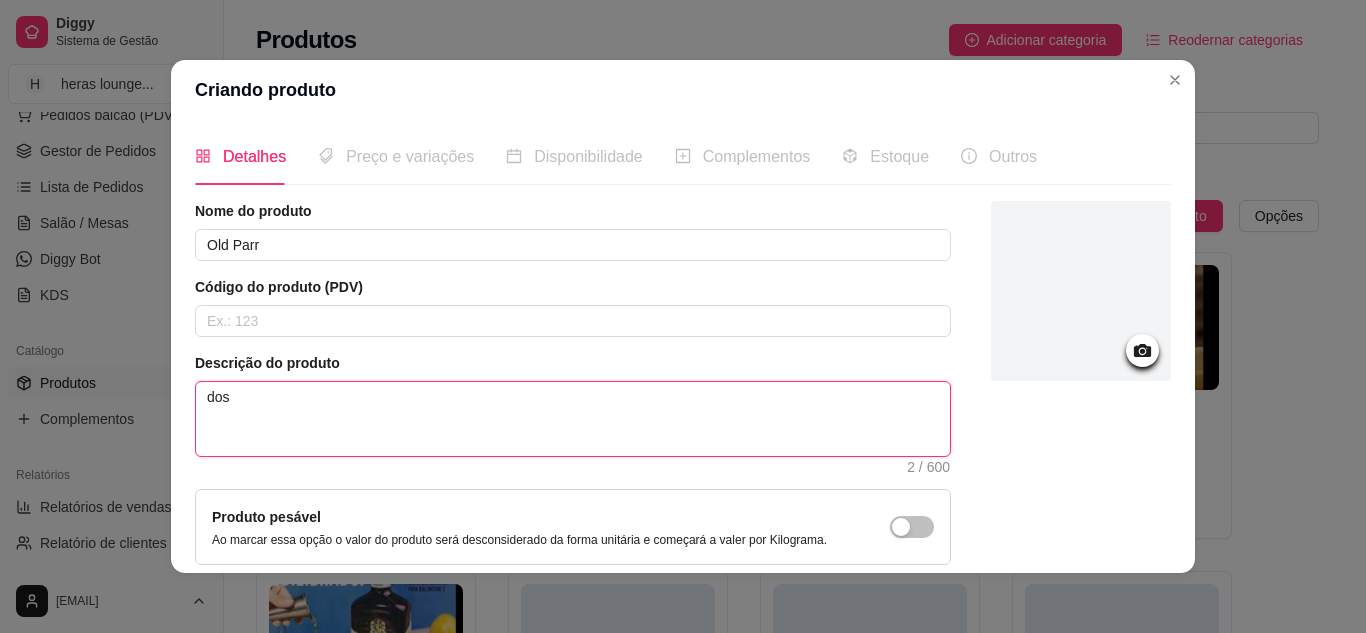 type 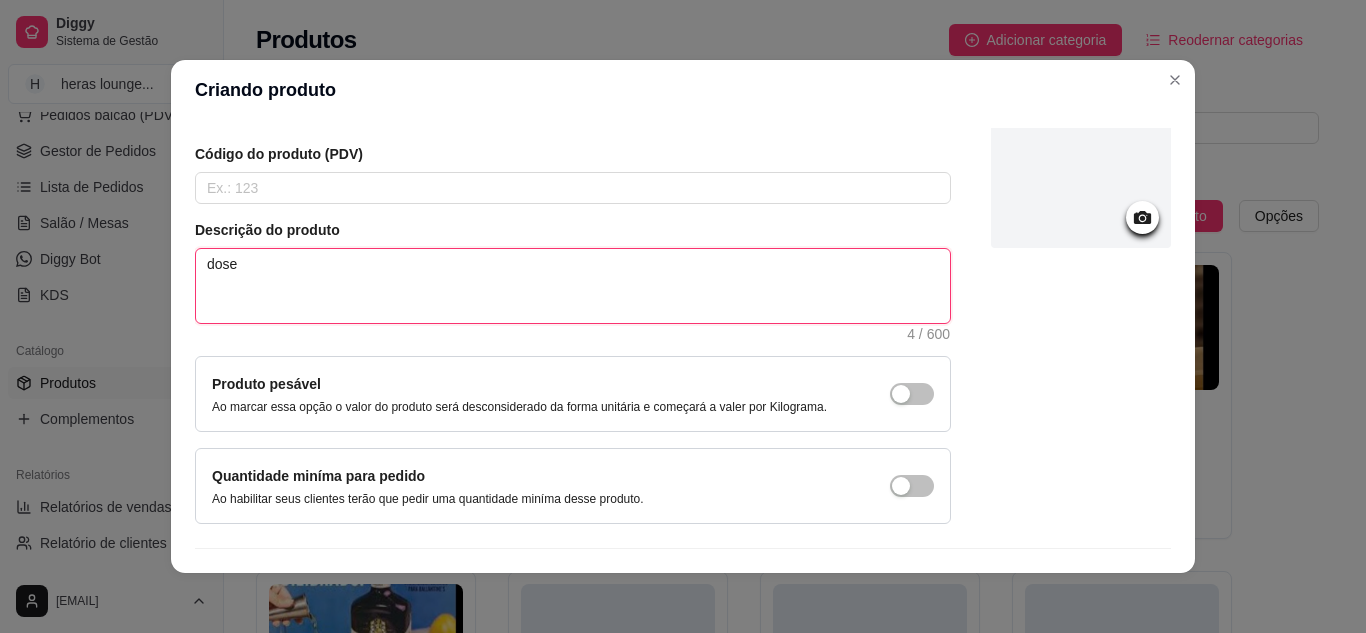 scroll, scrollTop: 181, scrollLeft: 0, axis: vertical 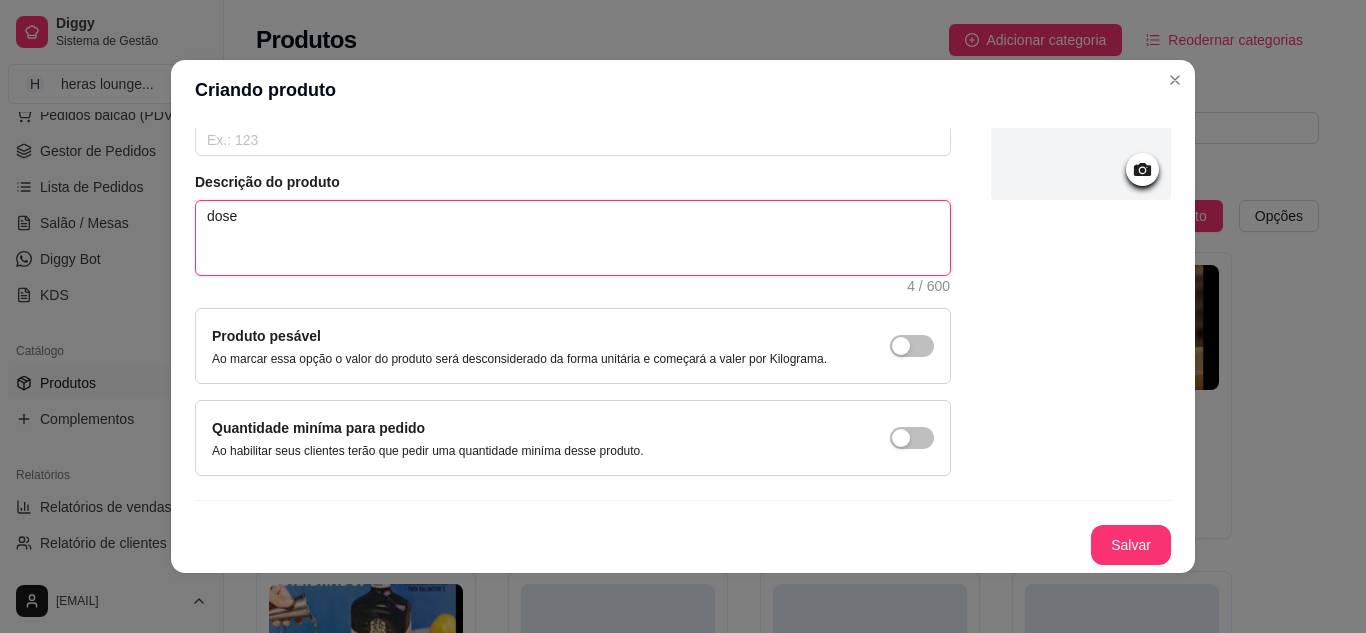 type on "dose" 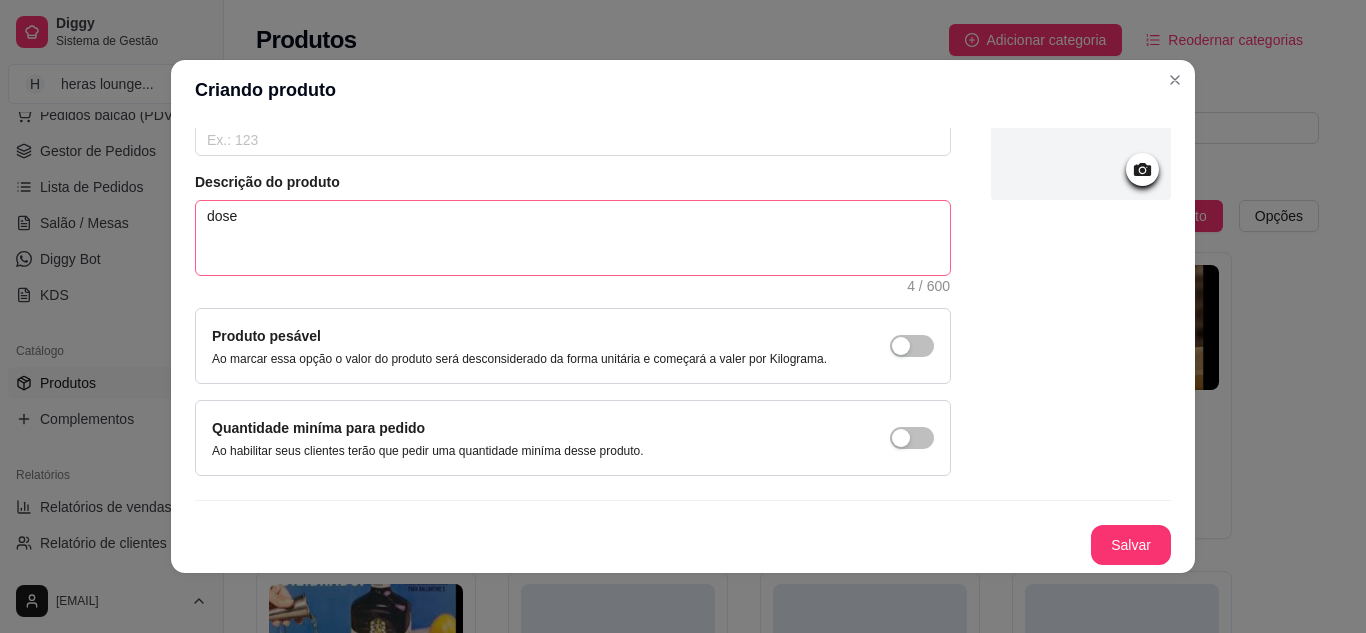 click on "Salvar" at bounding box center (1131, 545) 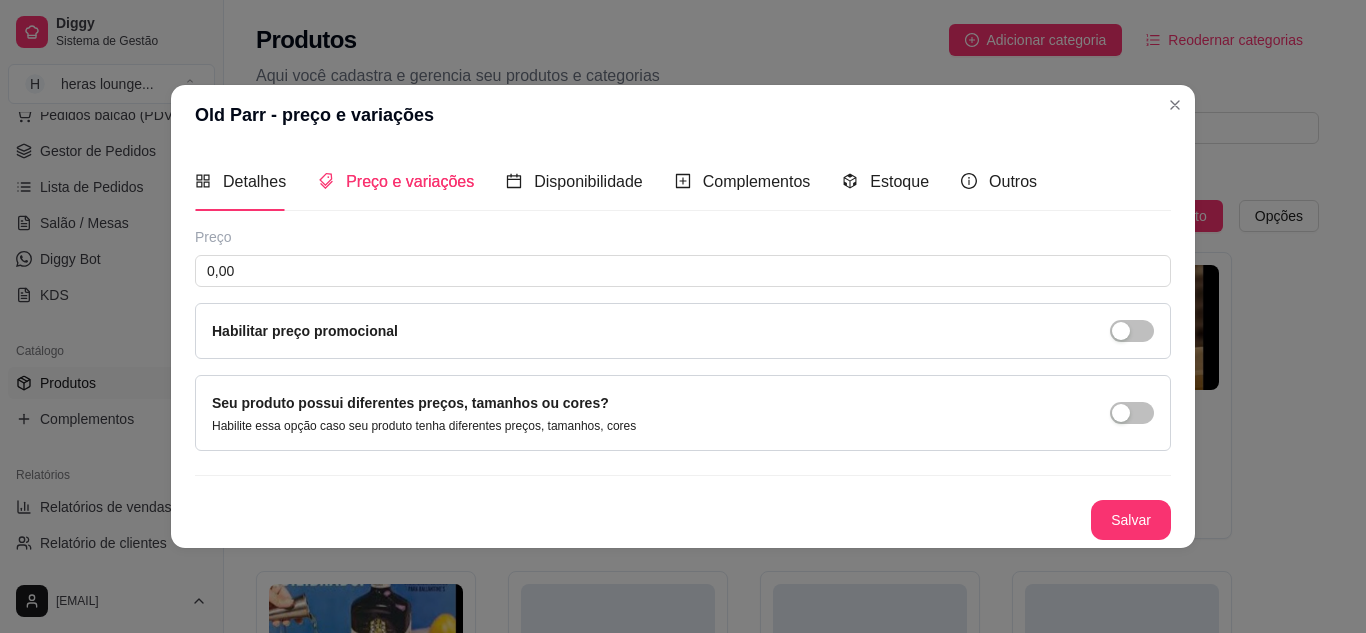 type 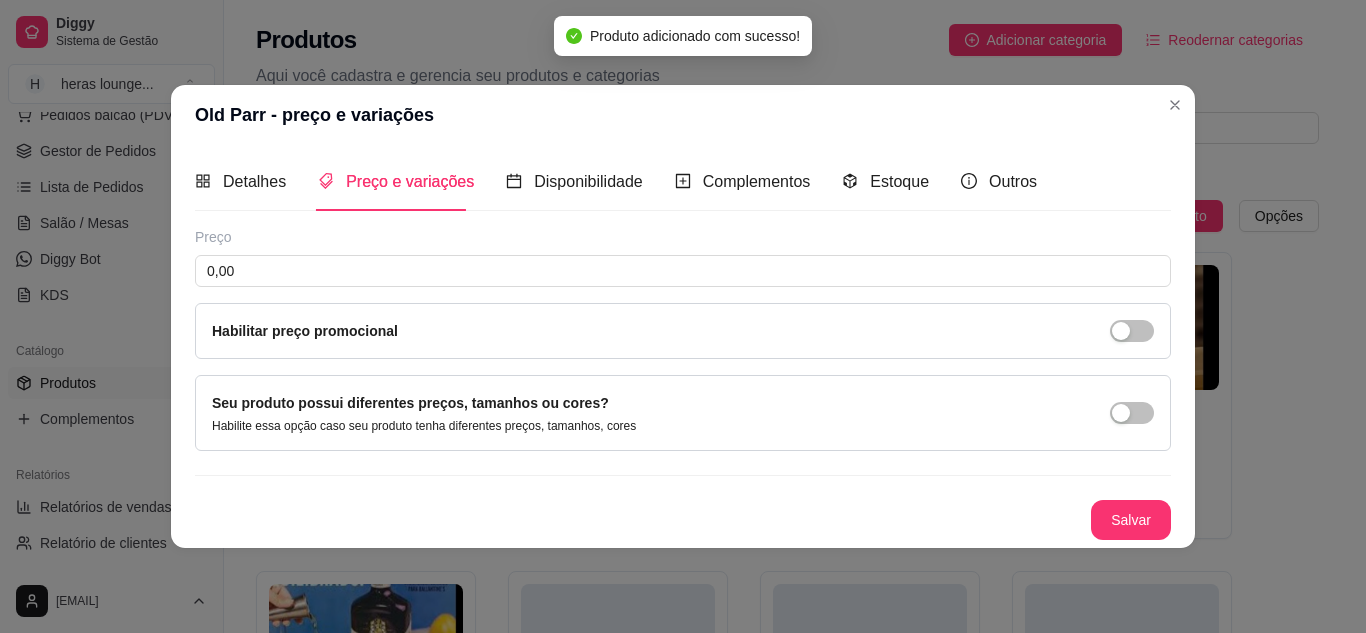 scroll, scrollTop: 0, scrollLeft: 0, axis: both 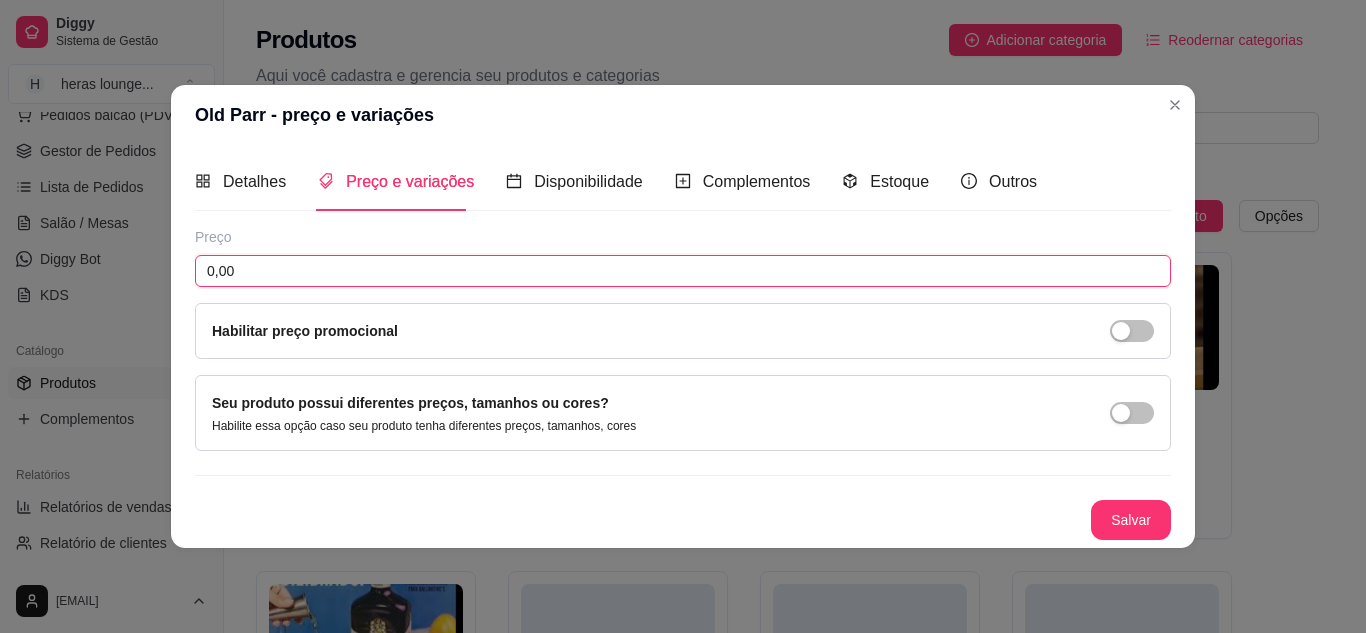 click on "0,00" at bounding box center [683, 271] 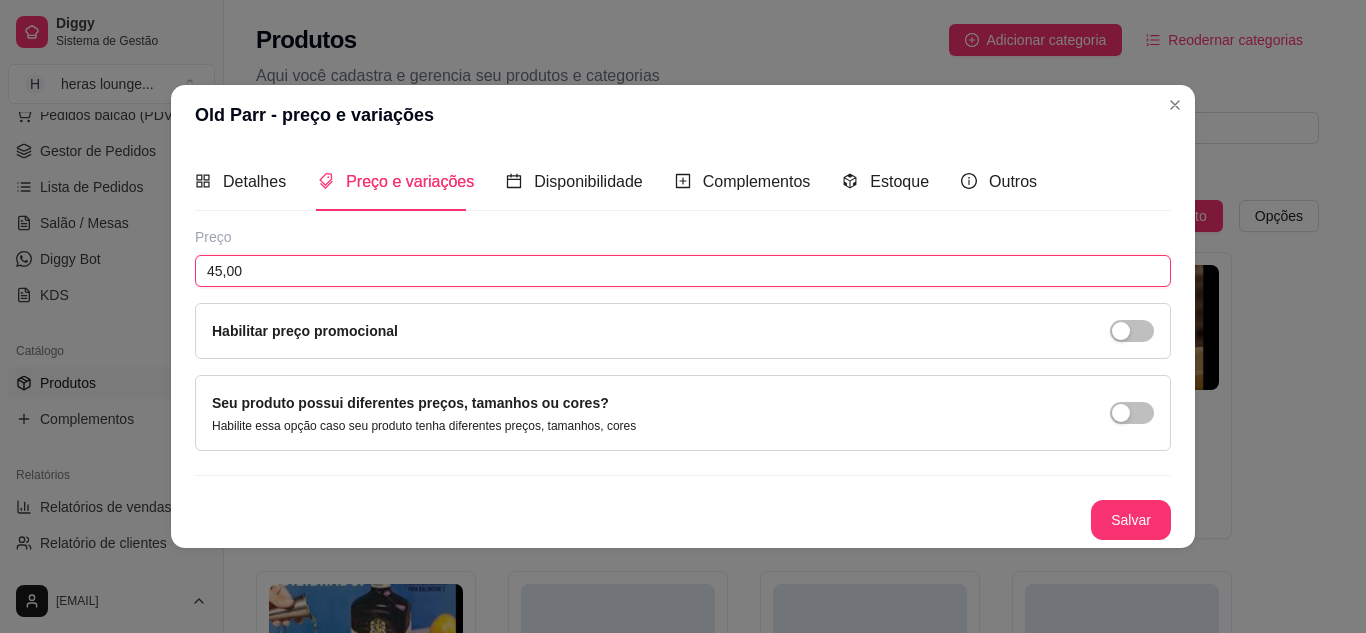 type on "45,00" 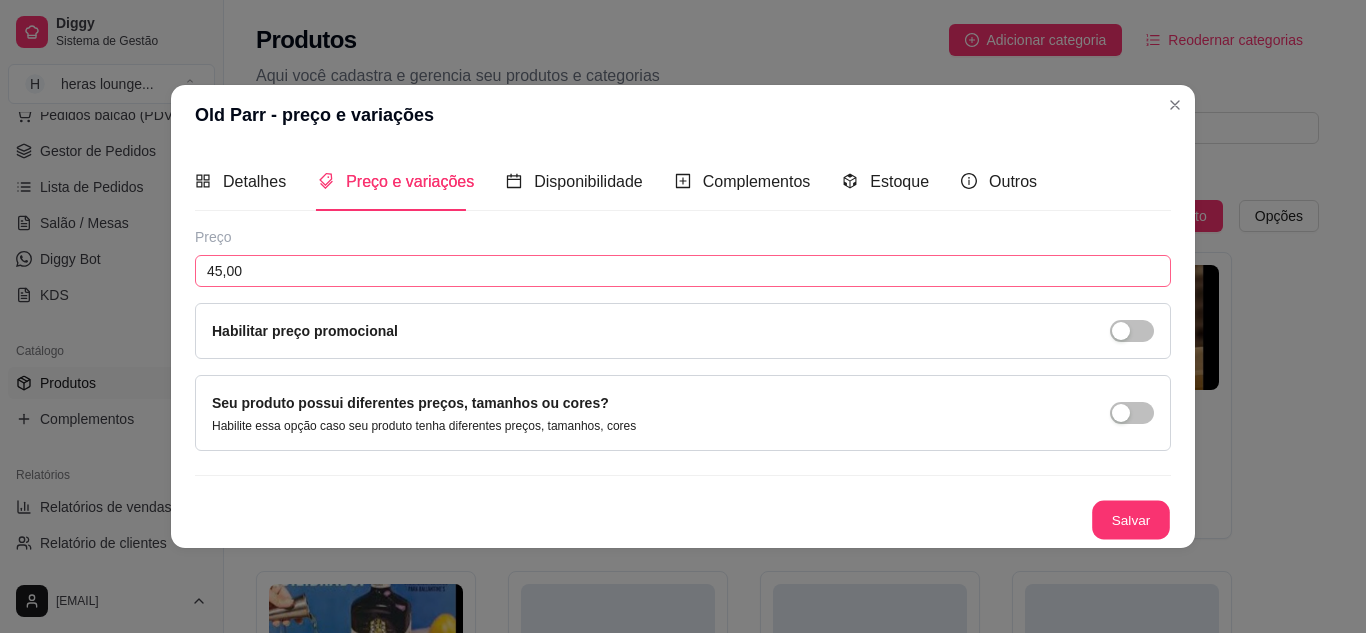 click on "Salvar" at bounding box center [1131, 519] 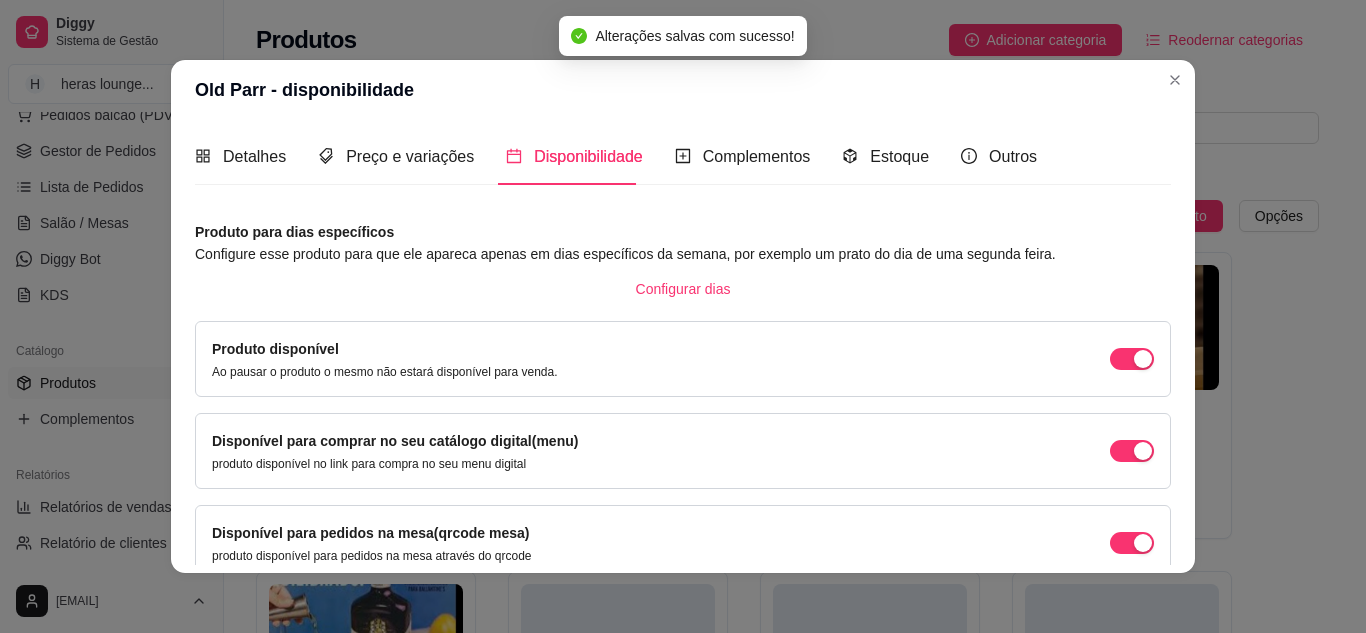 scroll, scrollTop: 189, scrollLeft: 0, axis: vertical 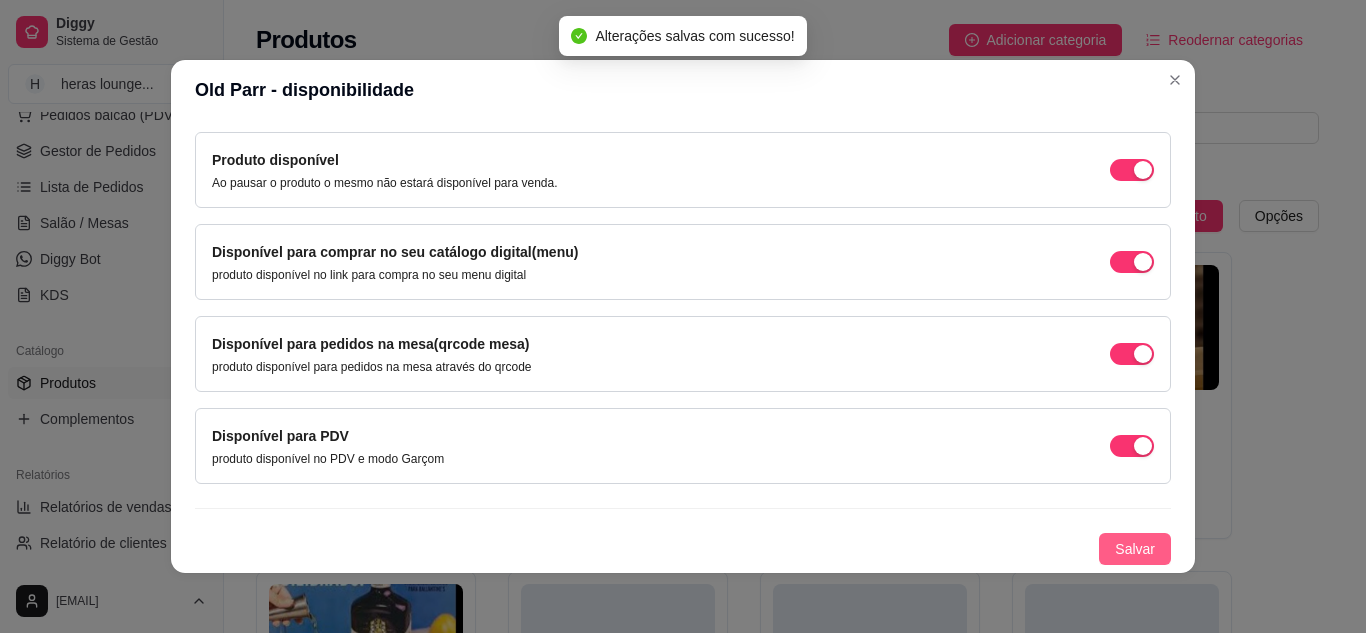 click on "Salvar" at bounding box center [1135, 549] 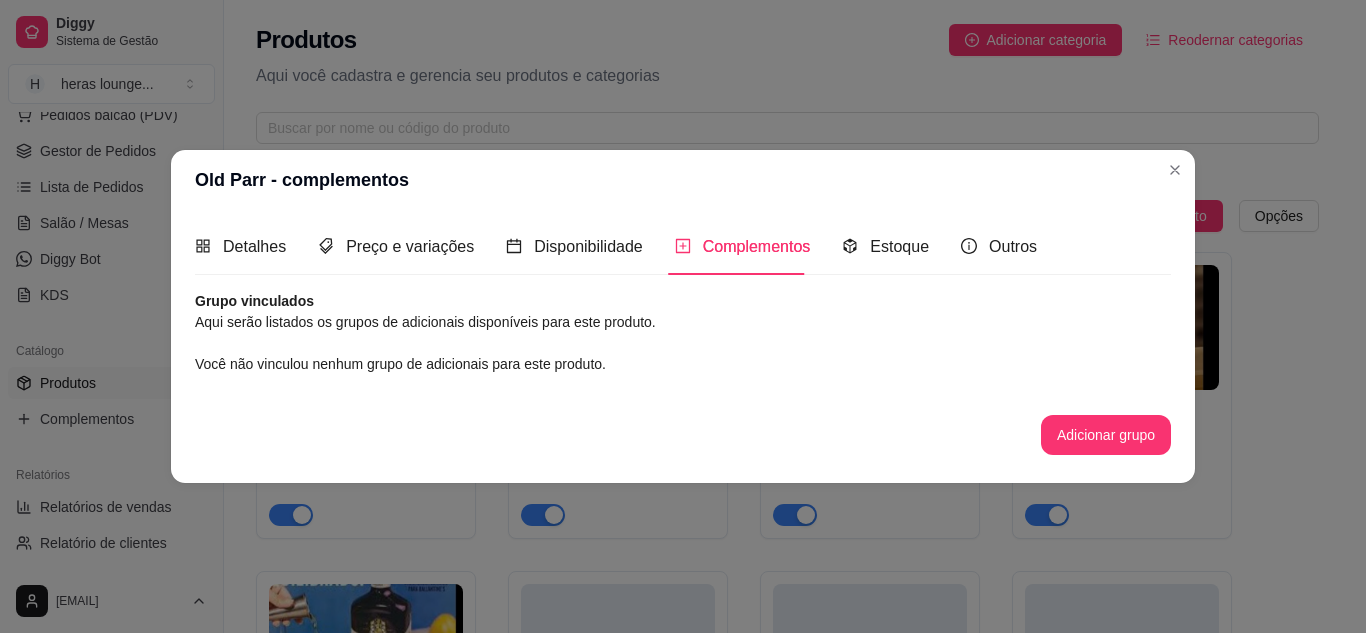 scroll, scrollTop: 0, scrollLeft: 0, axis: both 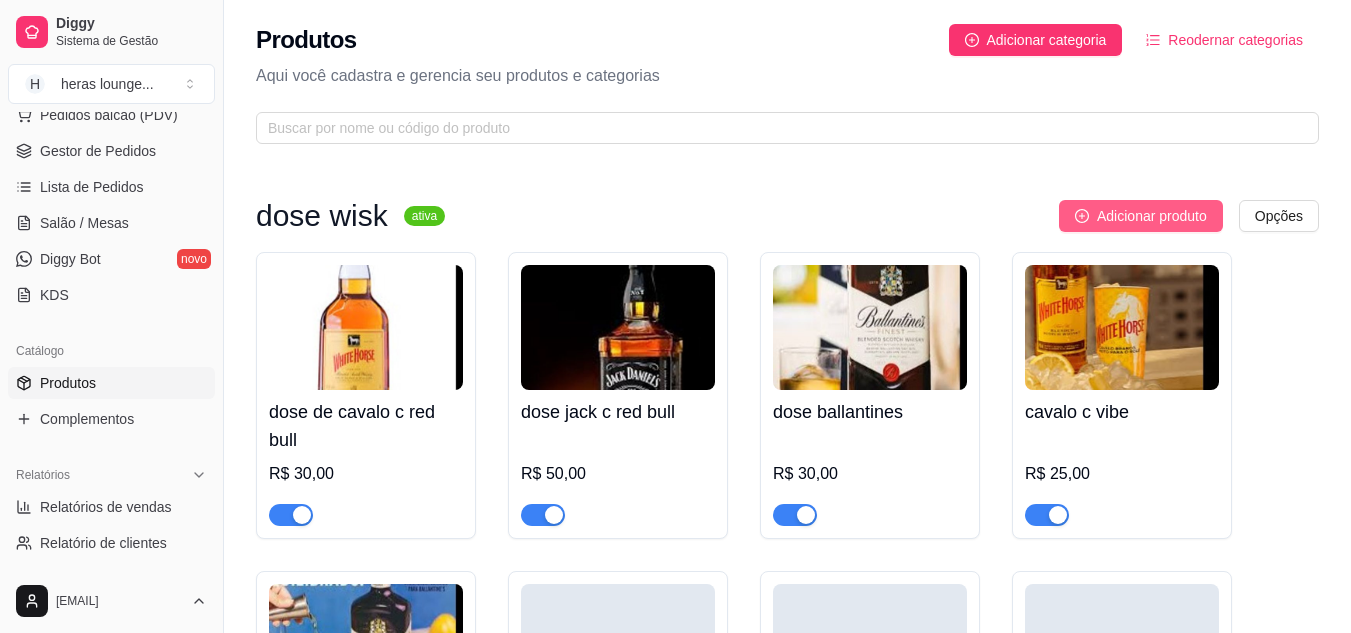 click on "Adicionar produto" at bounding box center (1152, 216) 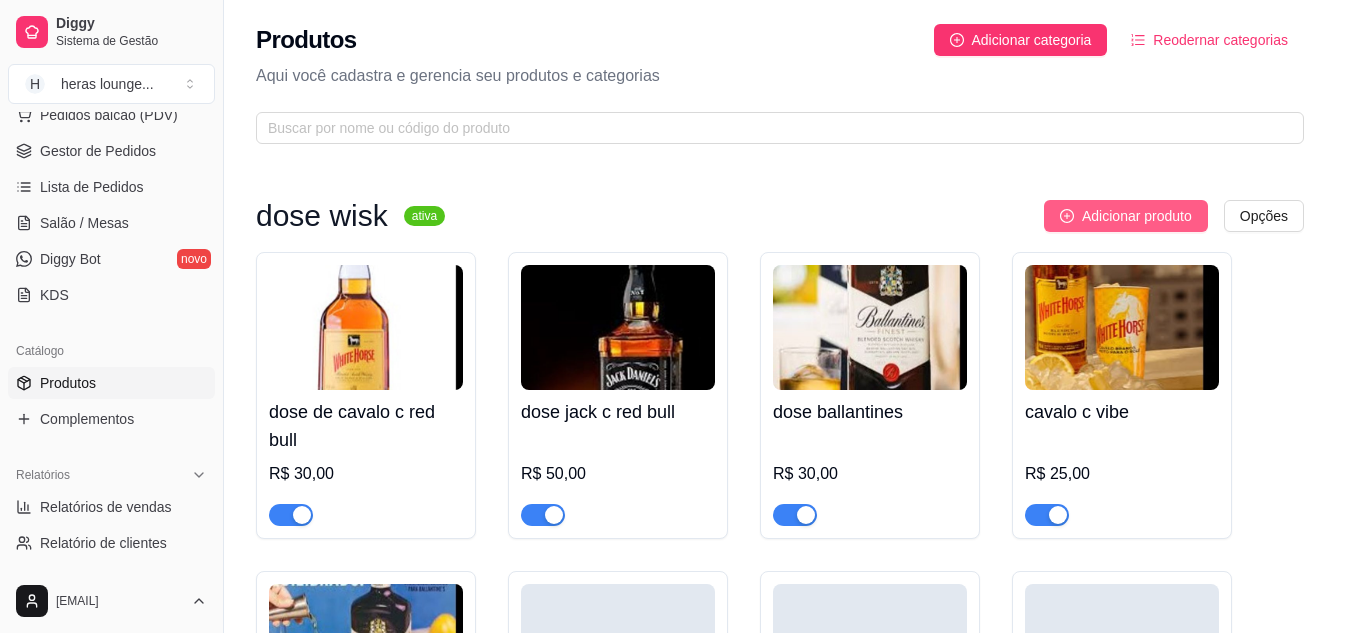 type 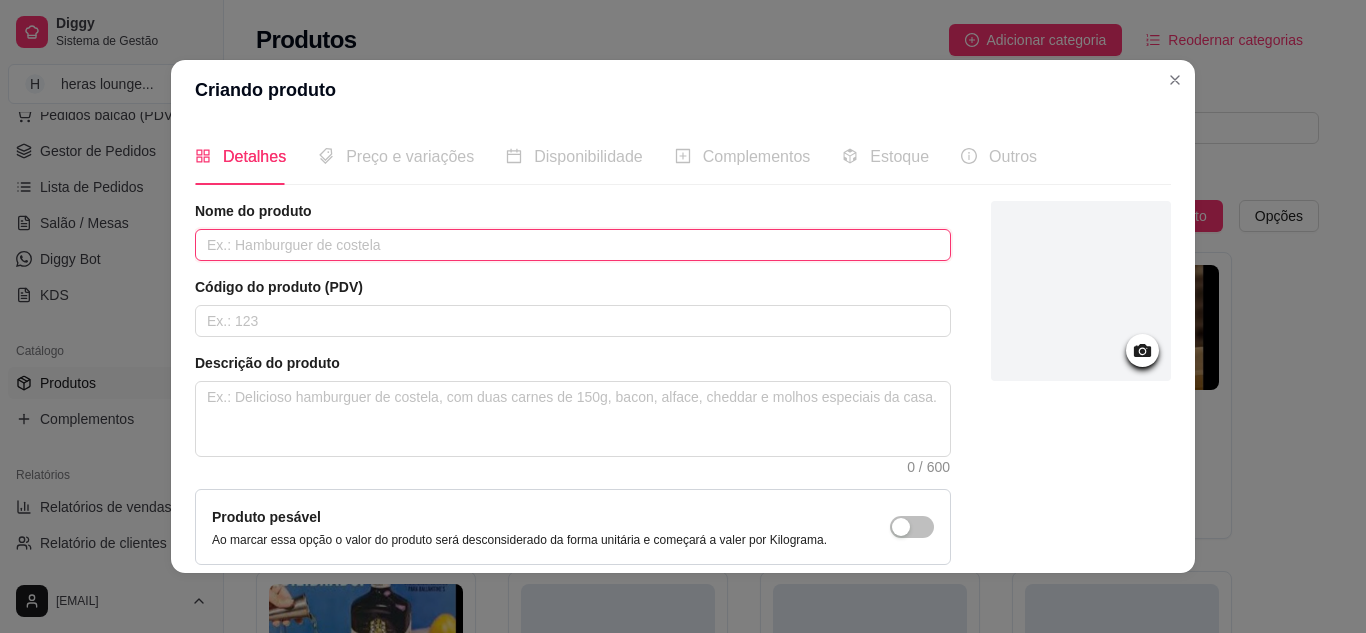 click at bounding box center (573, 245) 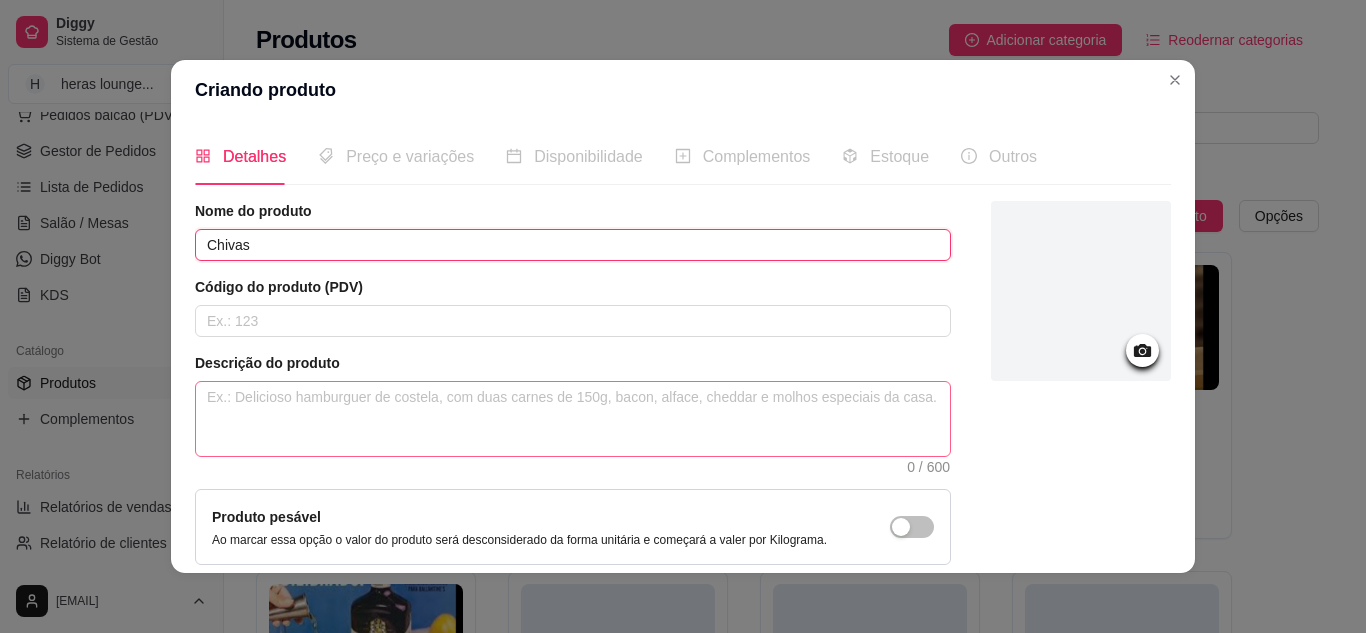 type on "Chivas" 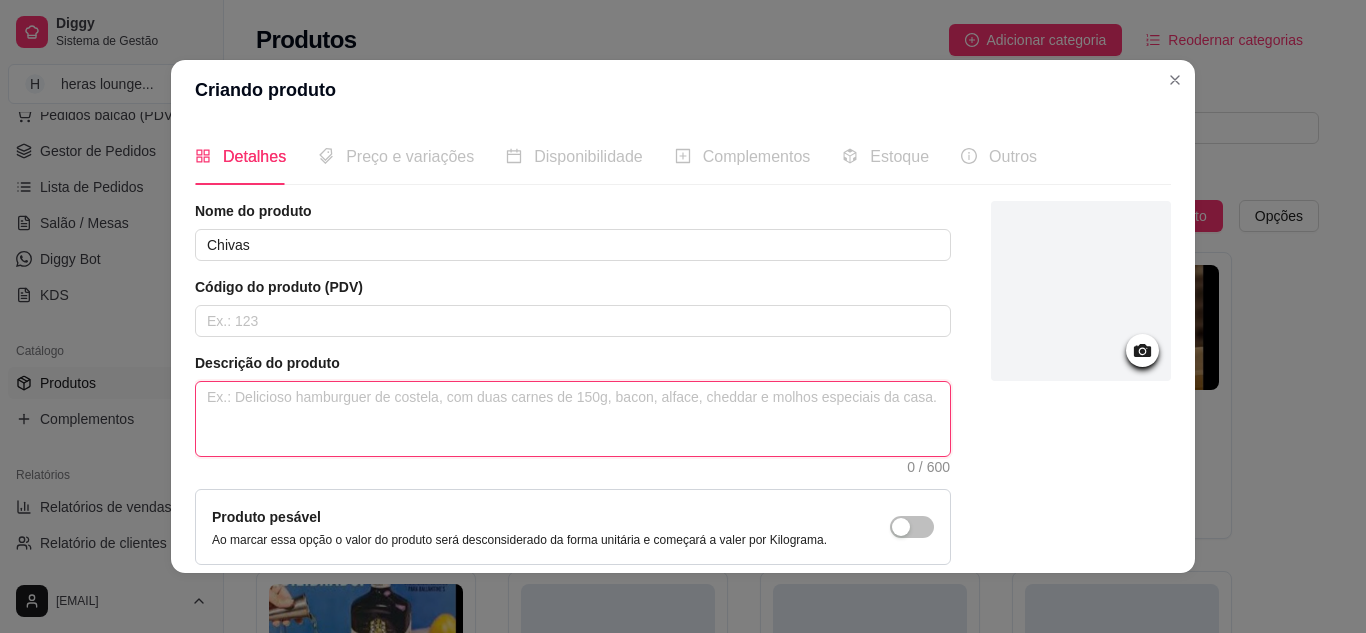 click at bounding box center (573, 419) 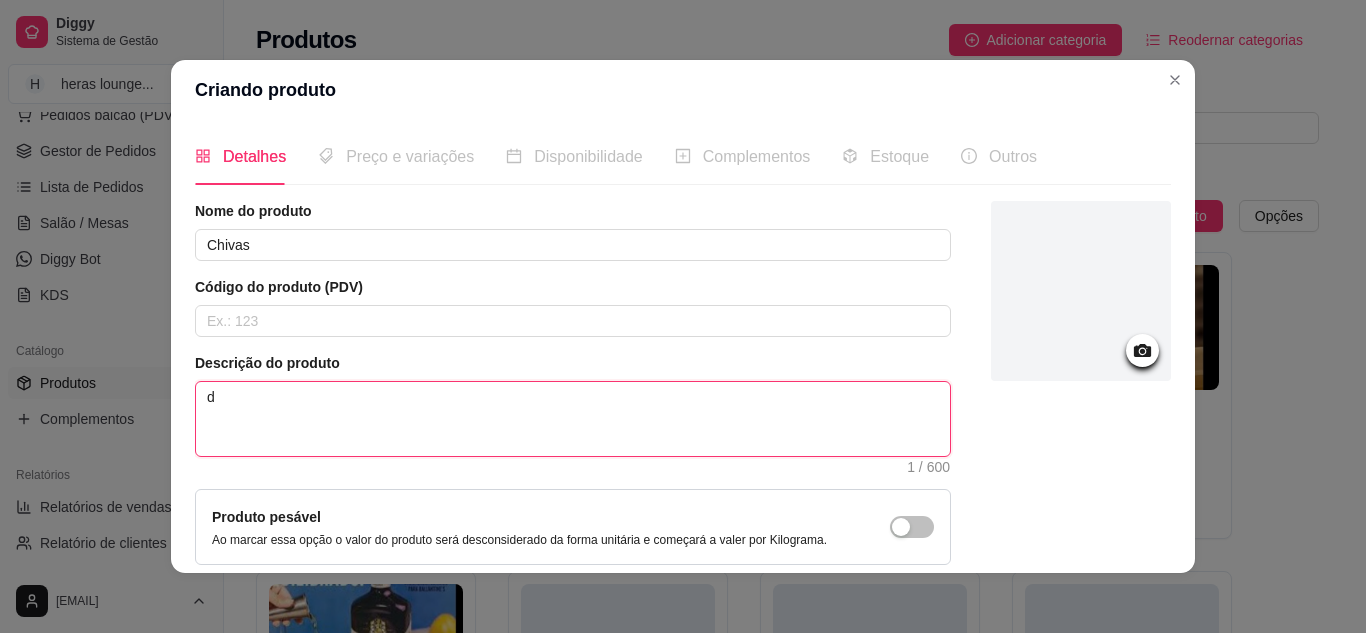 type 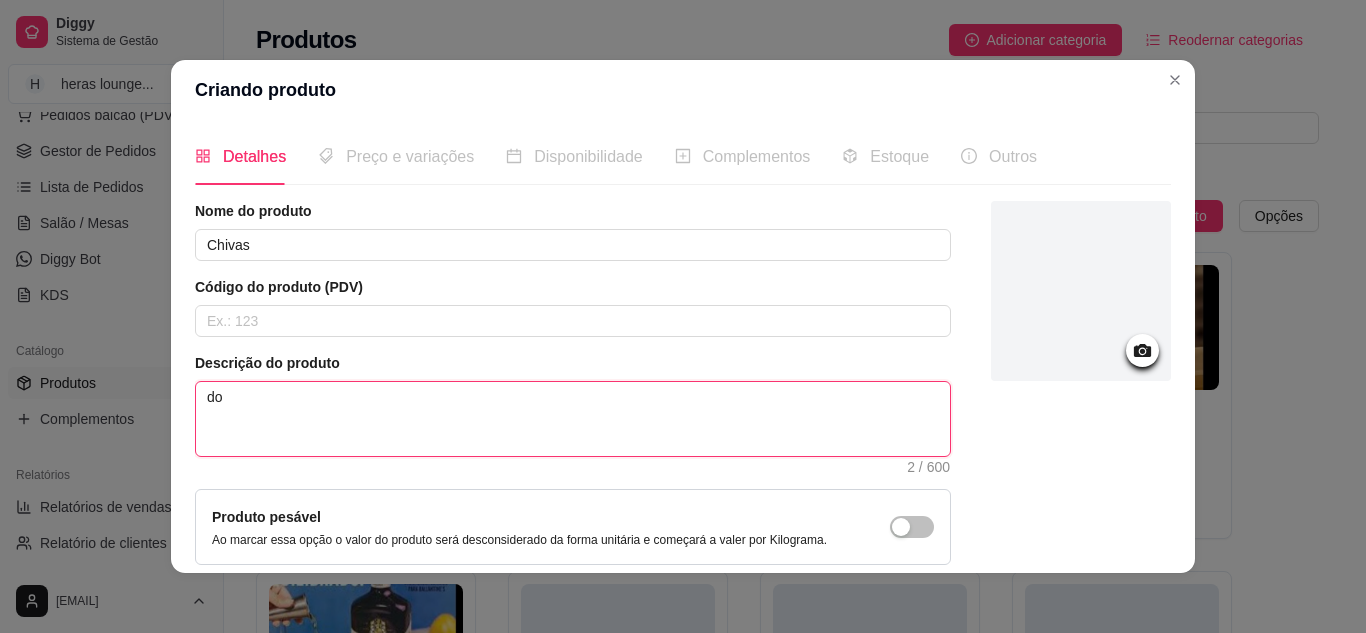 type 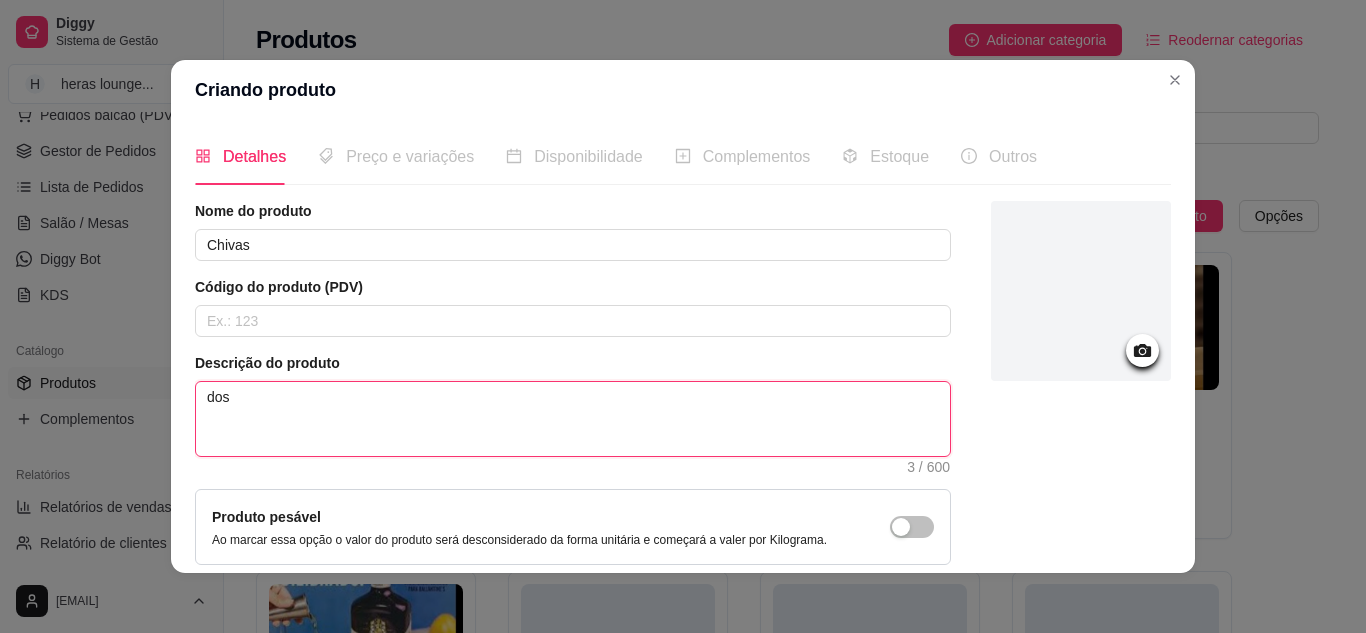 type 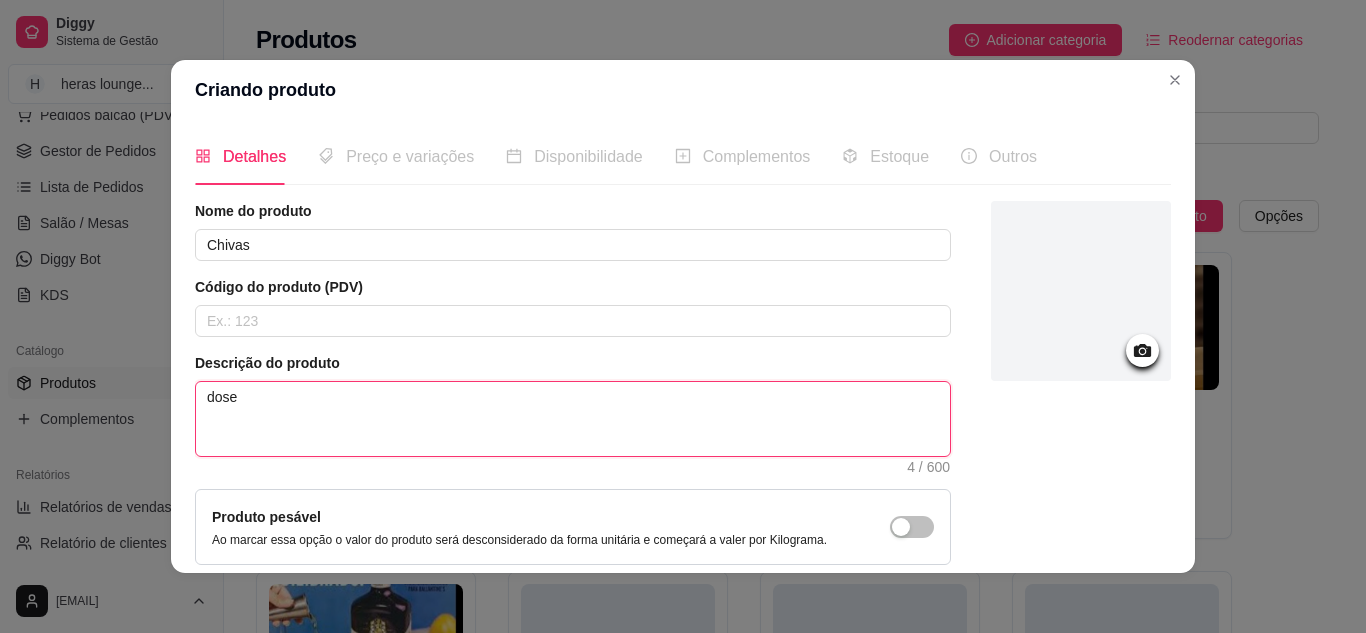 scroll, scrollTop: 181, scrollLeft: 0, axis: vertical 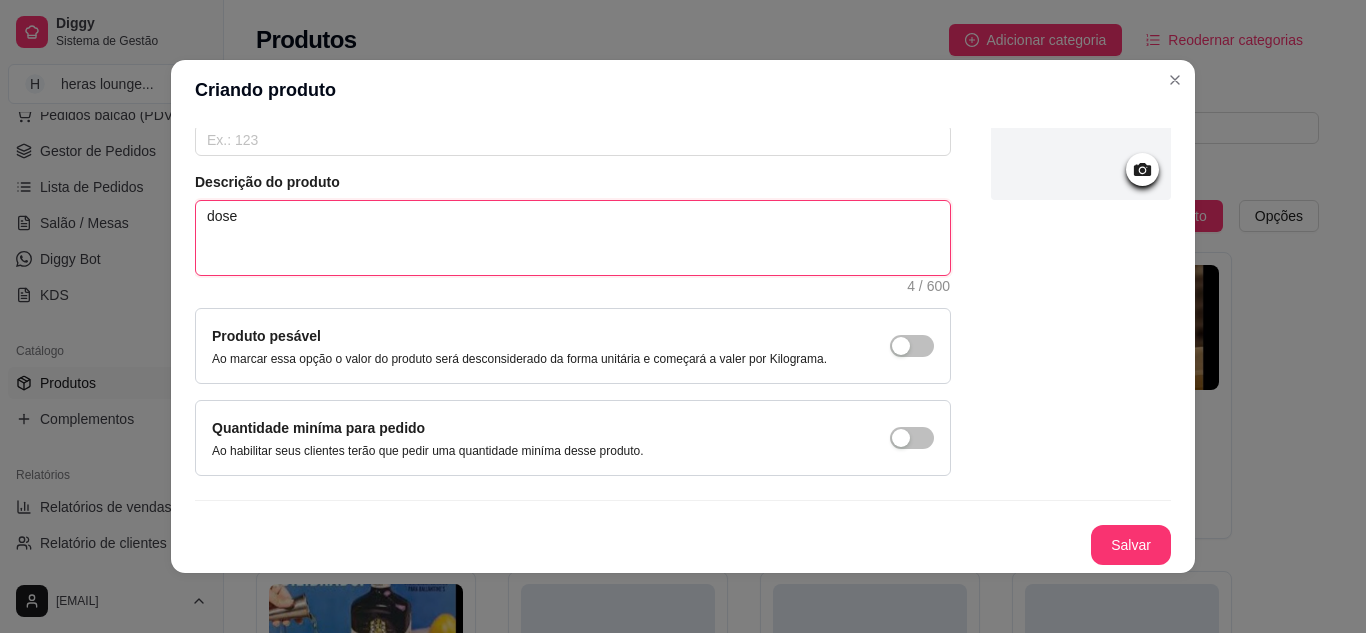 type on "dose" 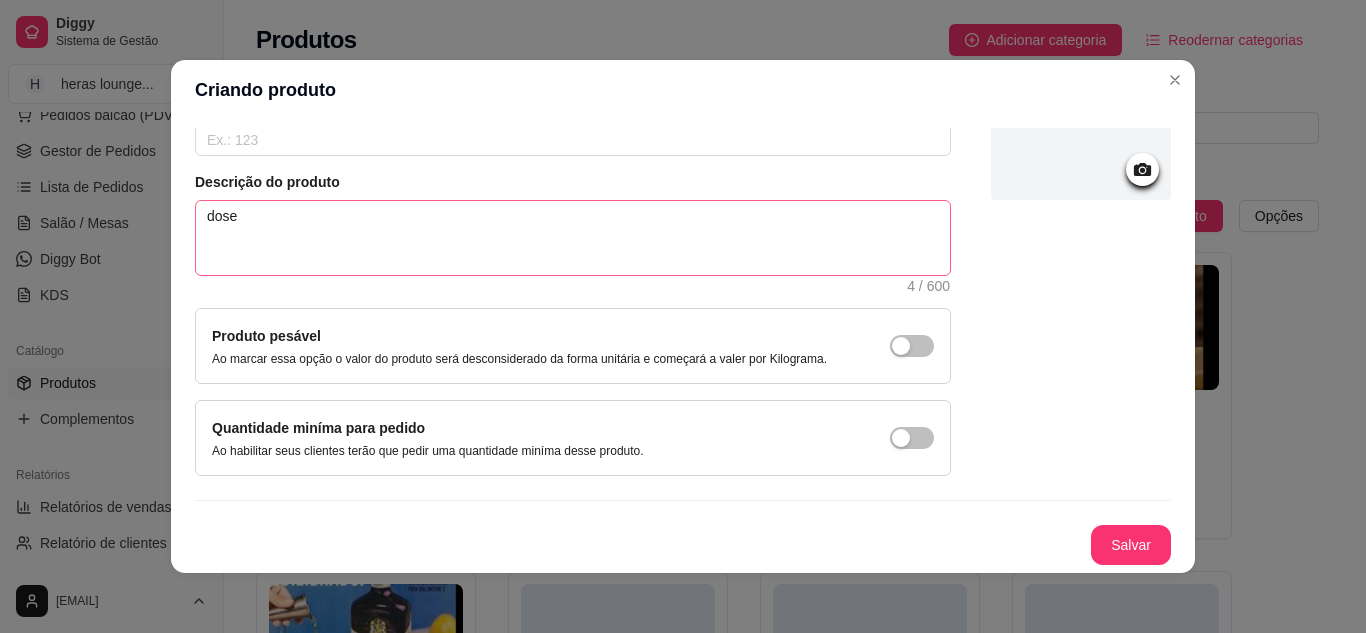 click on "Salvar" at bounding box center (1131, 545) 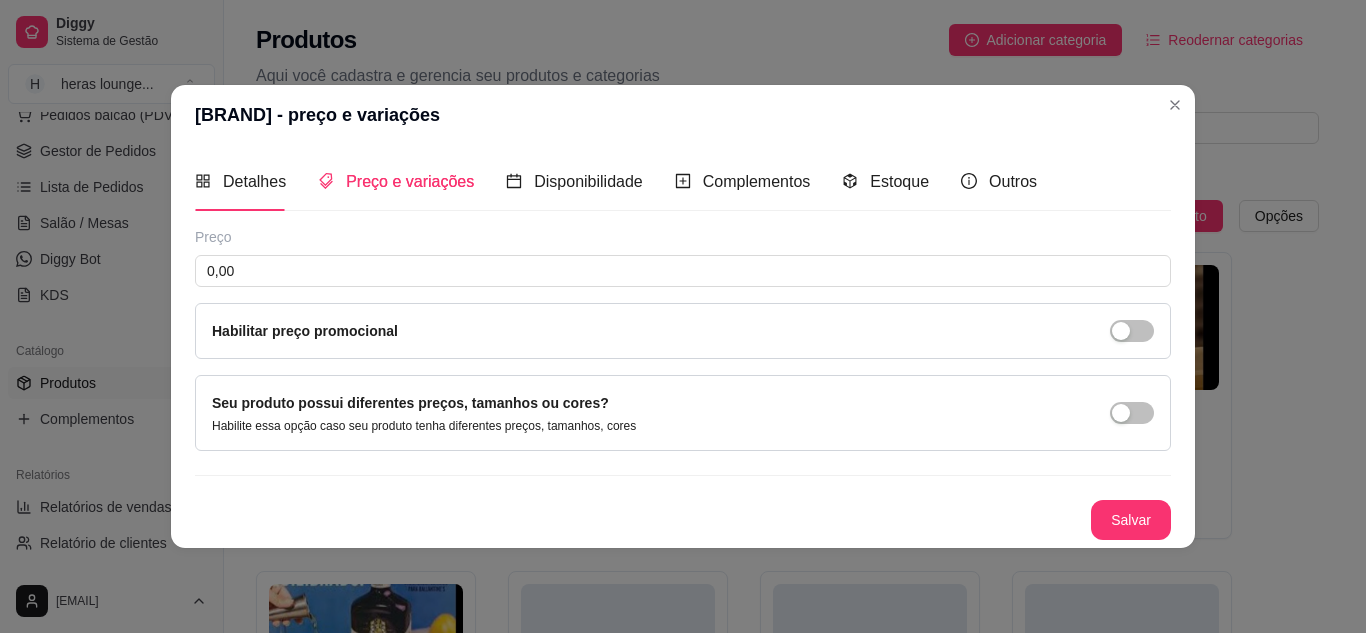 type 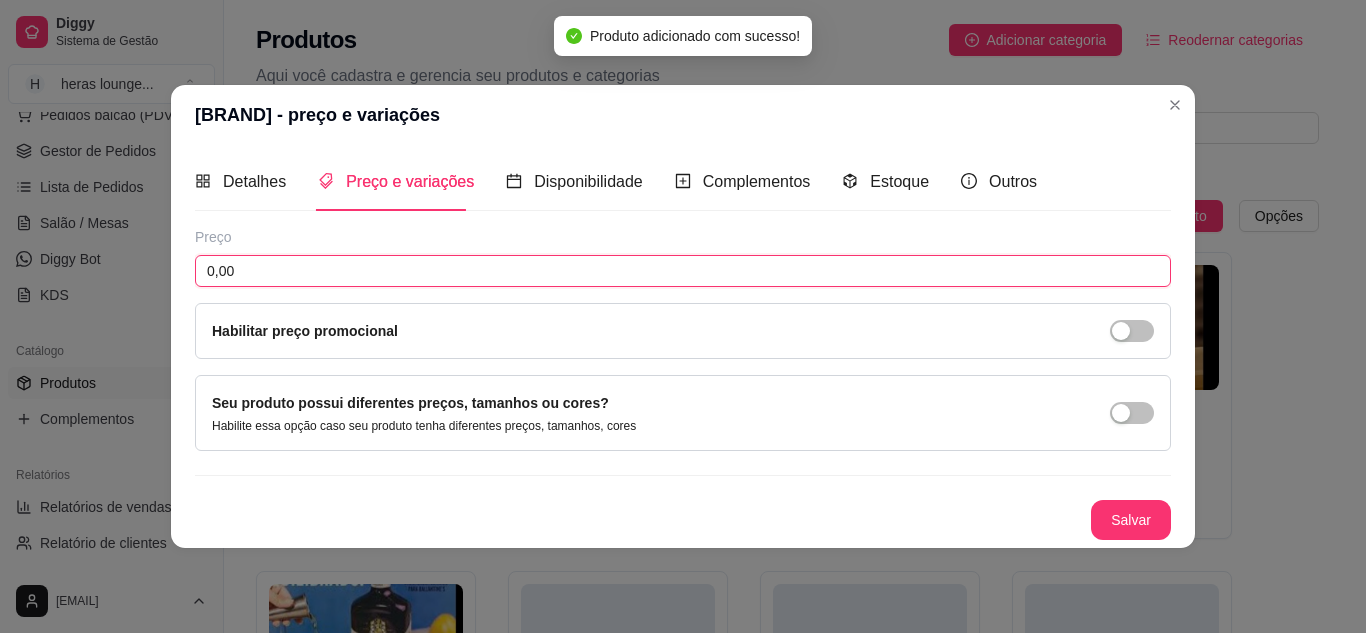 click on "0,00" at bounding box center [683, 271] 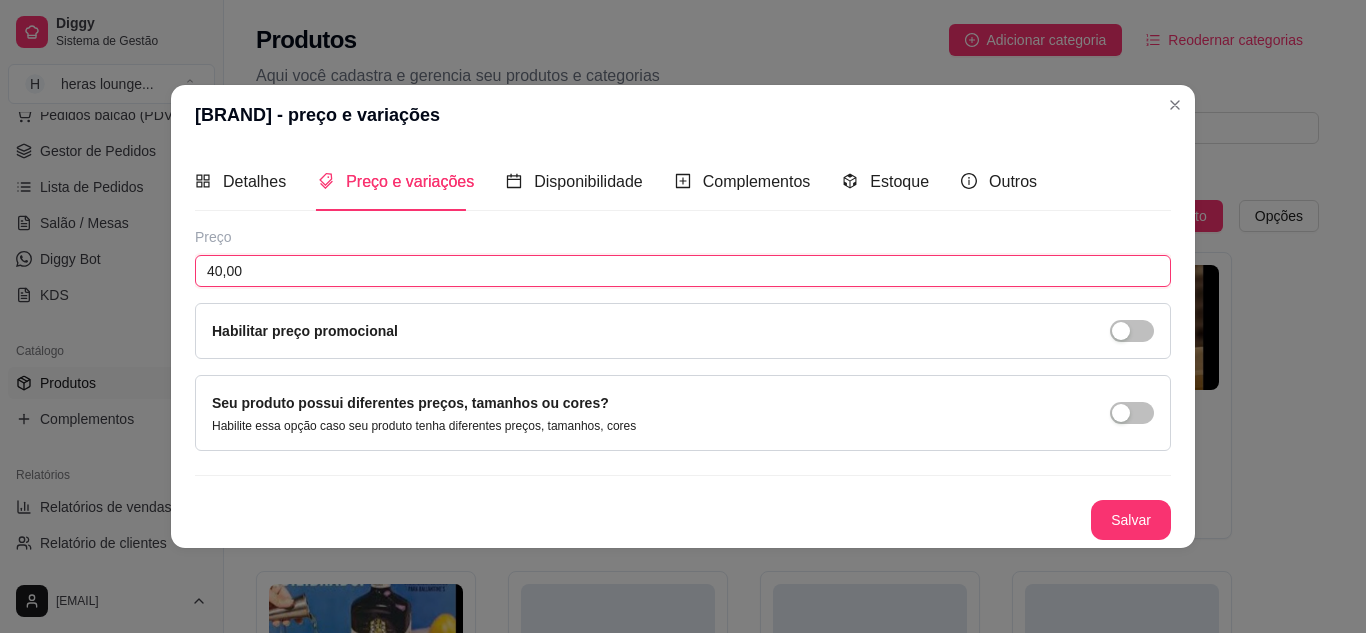 type on "40,00" 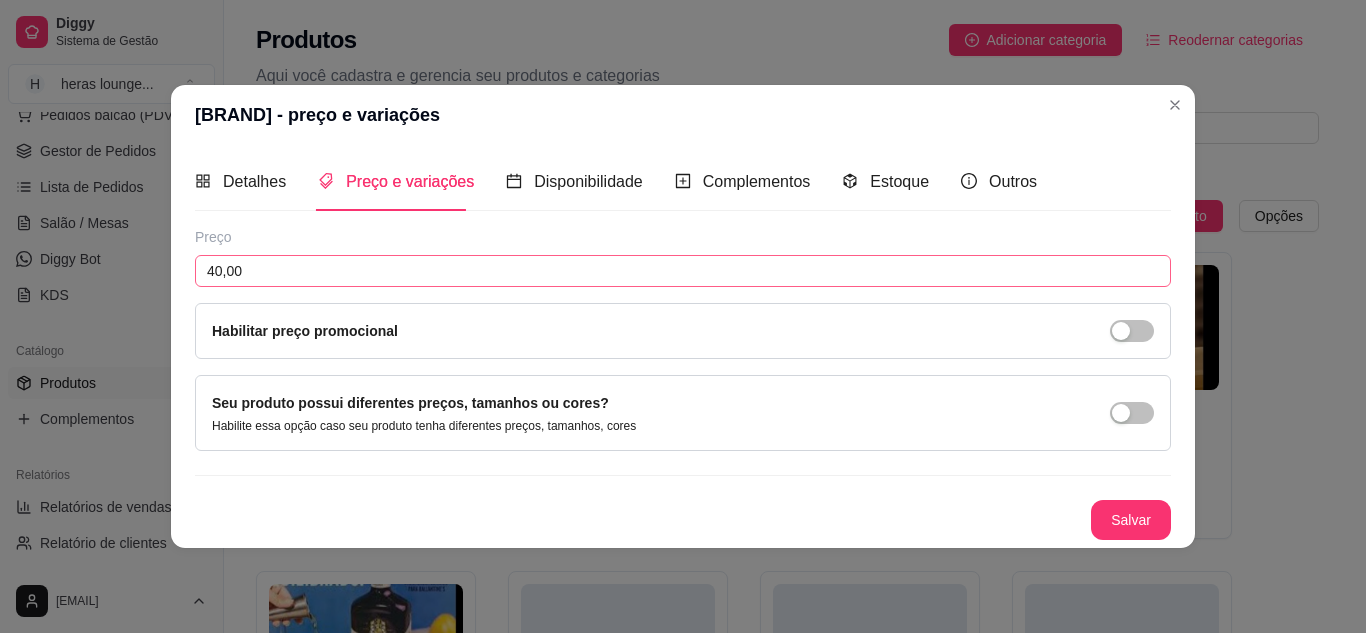 click on "Salvar" at bounding box center (1131, 520) 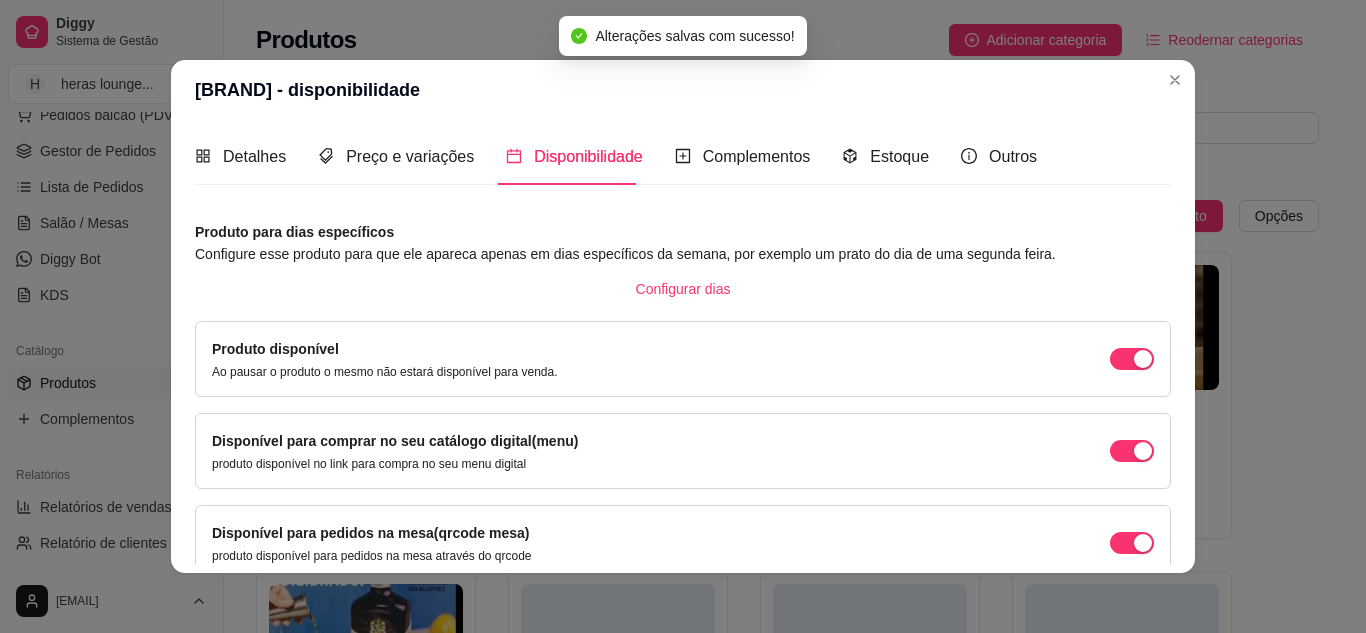 scroll, scrollTop: 189, scrollLeft: 0, axis: vertical 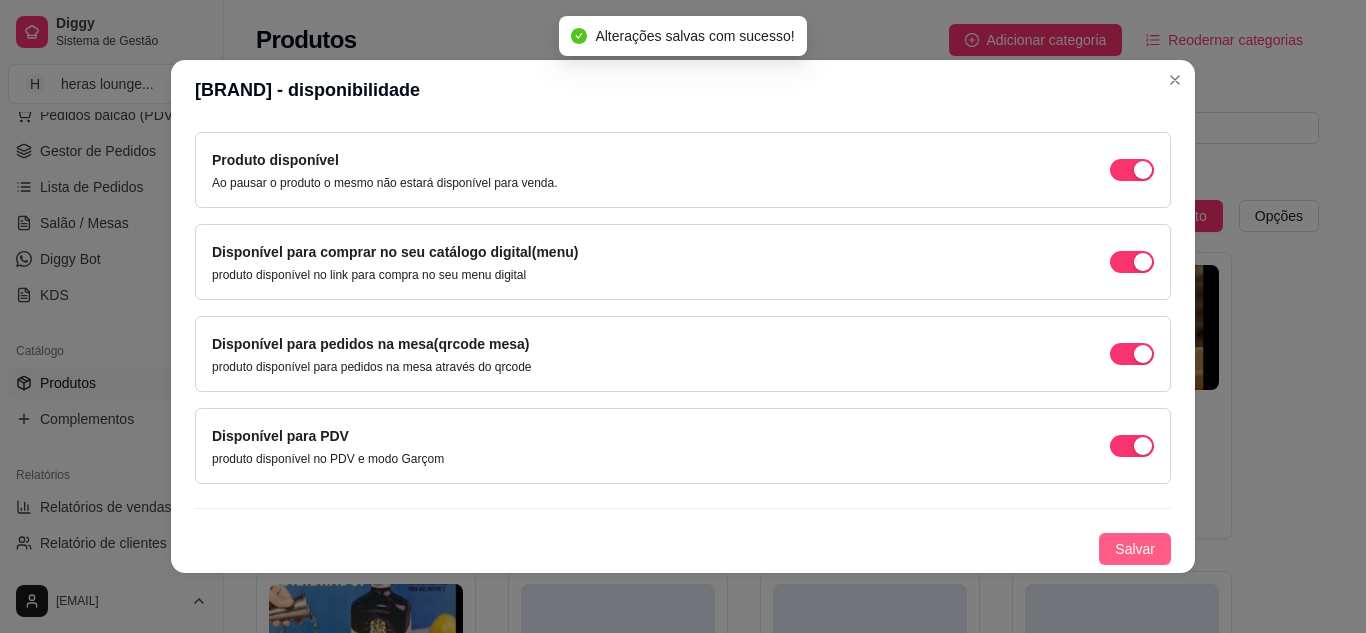 click on "Salvar" at bounding box center (1135, 549) 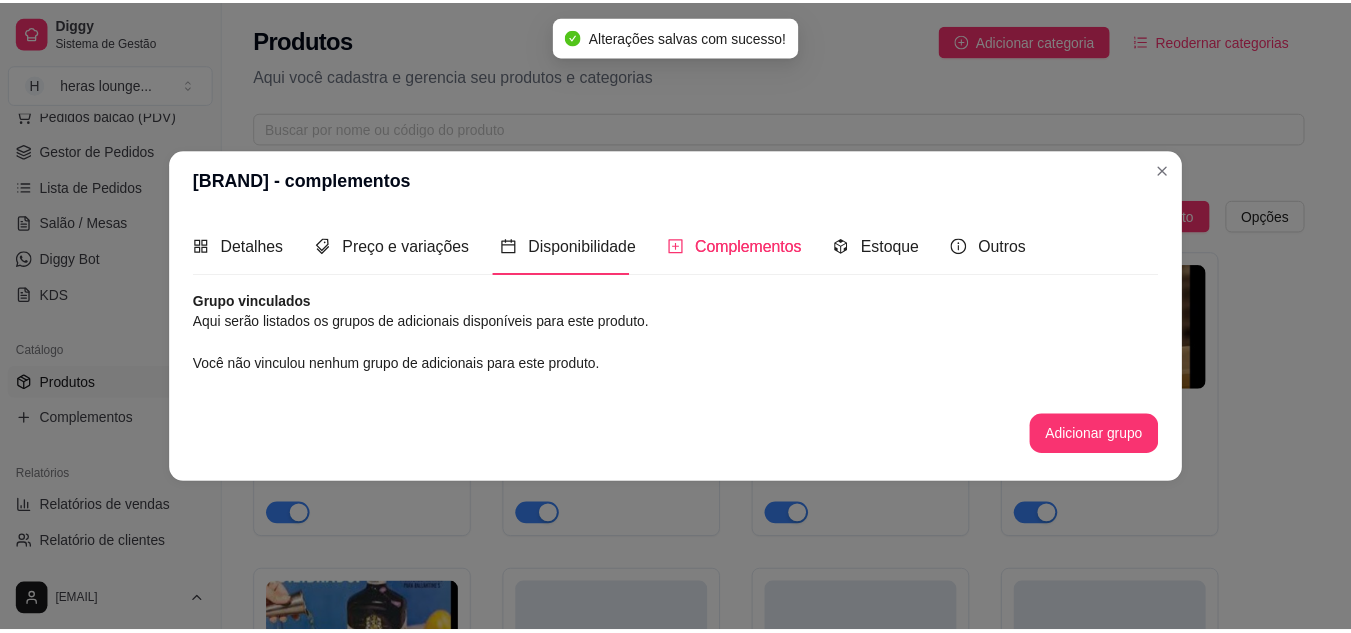 scroll, scrollTop: 0, scrollLeft: 0, axis: both 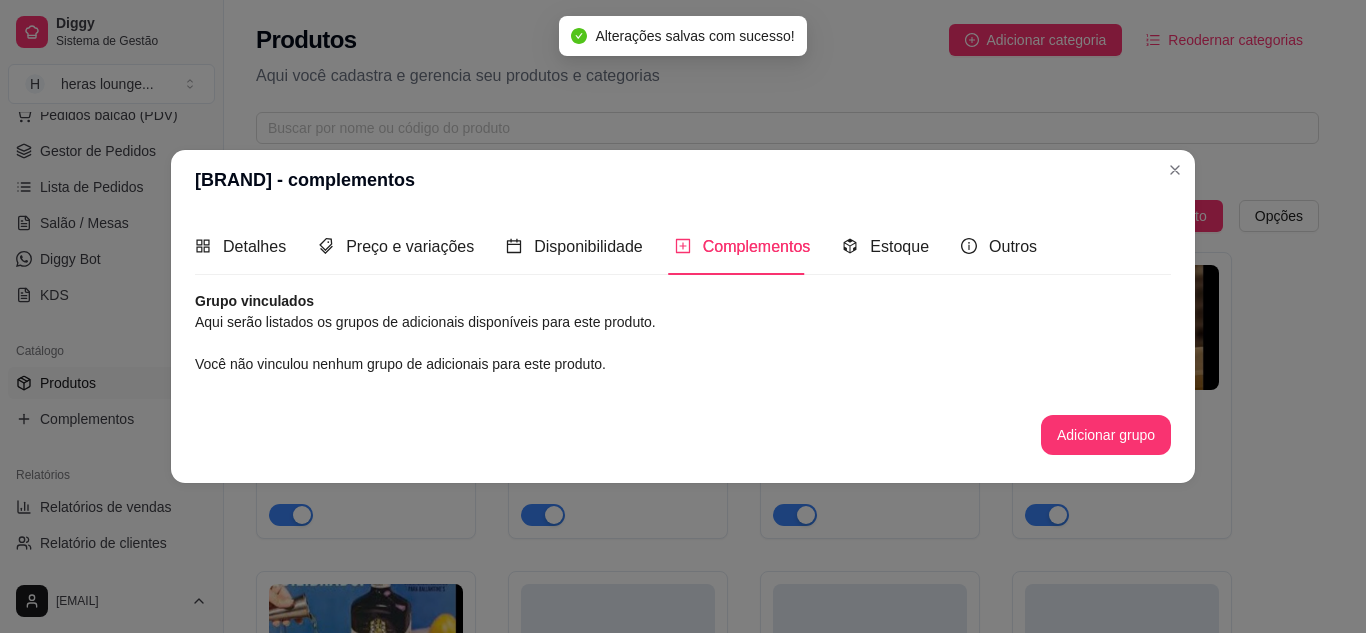 click on "dose wisk  ativa Adicionar produto Opções dose de cavalo c red bull   [PRICE] dose jack c red bull   [PRICE] dose ballantines    [PRICE] cavalo c vibe   [PRICE] ballantines c vibe   [PRICE] Red label    [PRICE] Balck Label   [PRICE] [BRAND]   [PRICE] Old Parr   [PRICE] [BRAND]   [PRICE] gin com bally ativa Adicionar produto Opções gin invictus c bally   [PRICE] gin invictos c red bull   [PRICE] gin promocional com bally   [PRICE] [PRICE] gin promocinal bally 3 por 20   [PRICE] Gin intencion com bally   [PRICE] Gin intencion com red bull   [PRICE] gin rocks com bally ativa Adicionar produto" at bounding box center (787, 5656) 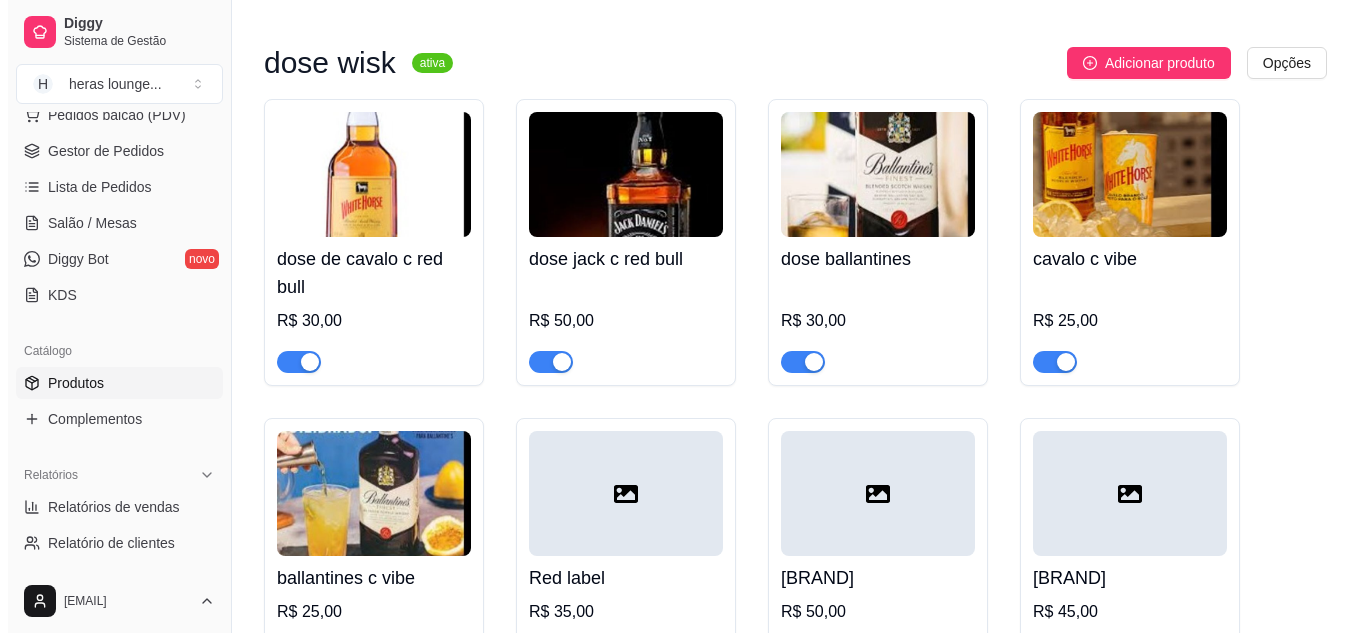 scroll, scrollTop: 157, scrollLeft: 0, axis: vertical 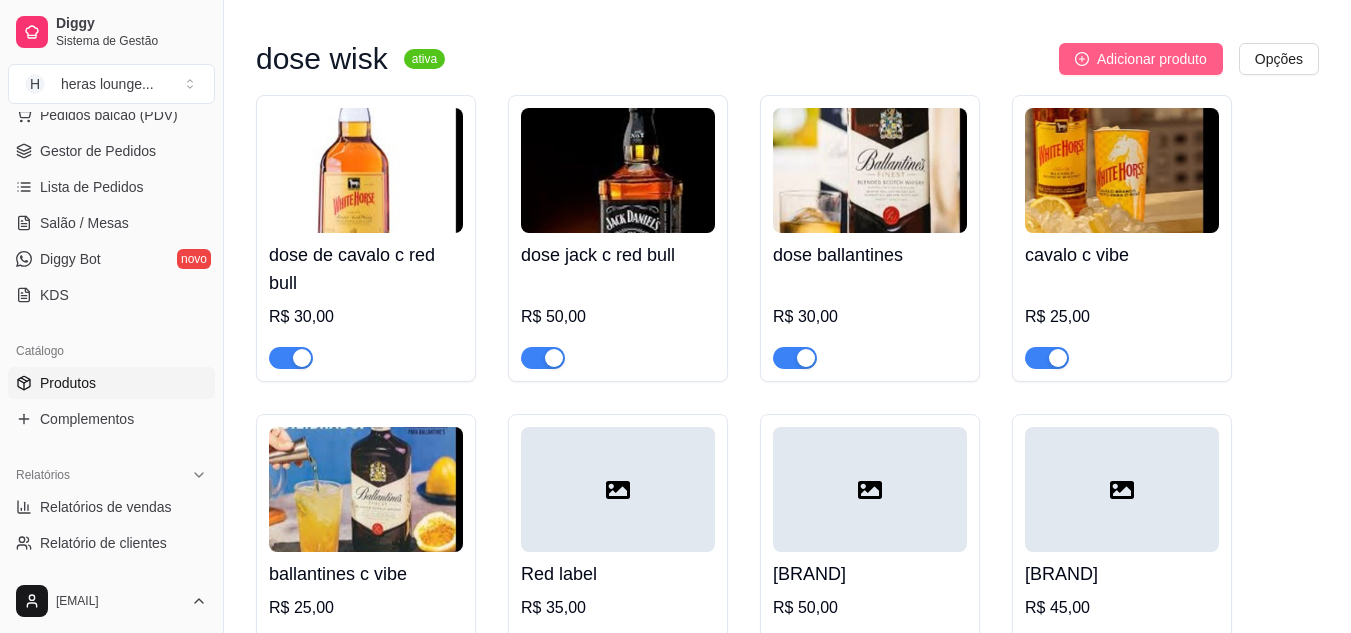click on "Adicionar produto" at bounding box center (1152, 59) 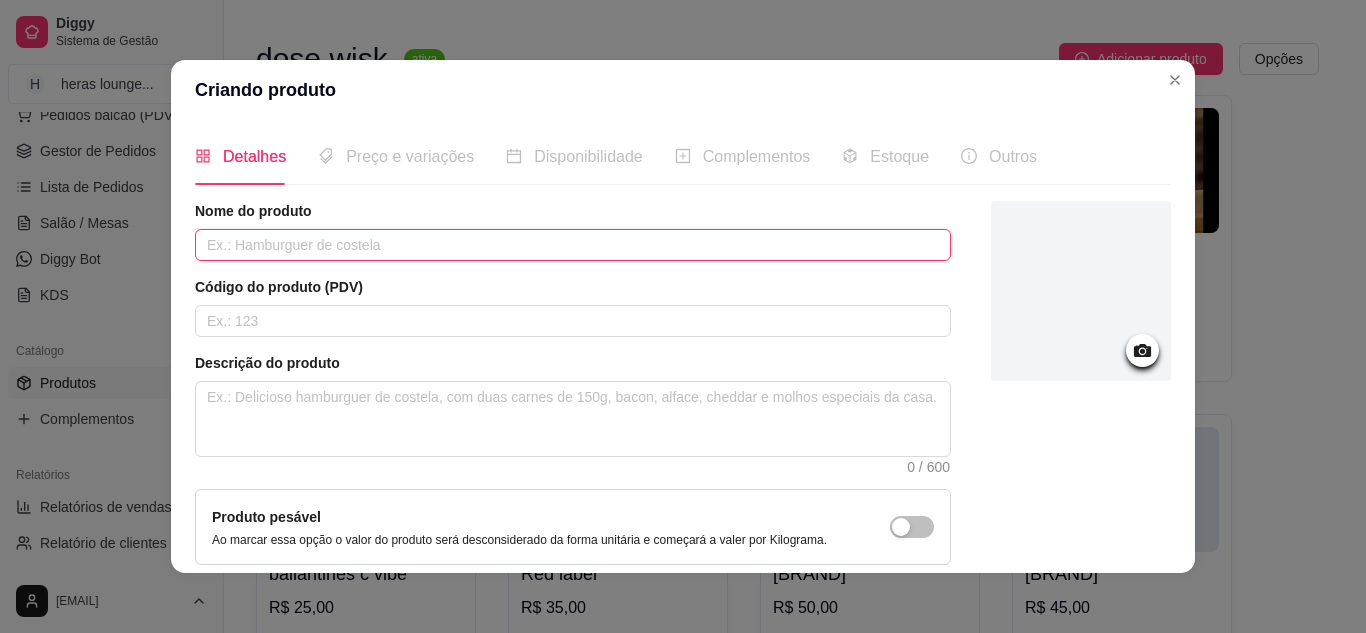 click at bounding box center (573, 245) 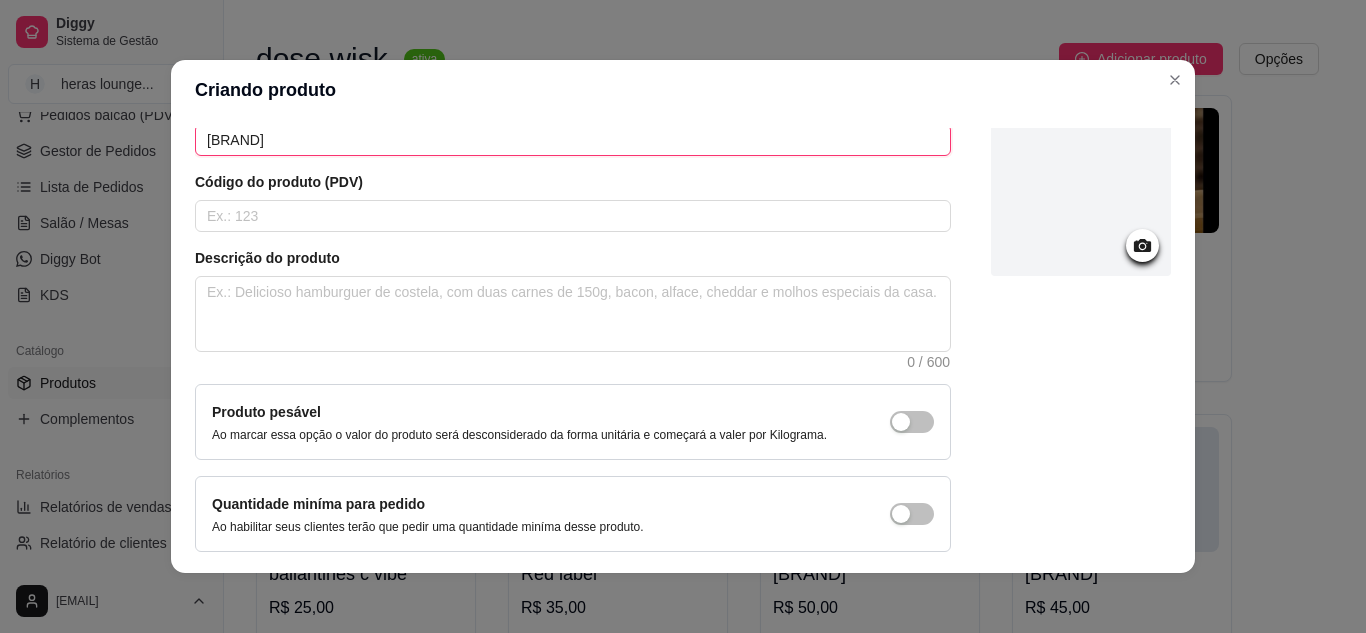 scroll, scrollTop: 181, scrollLeft: 0, axis: vertical 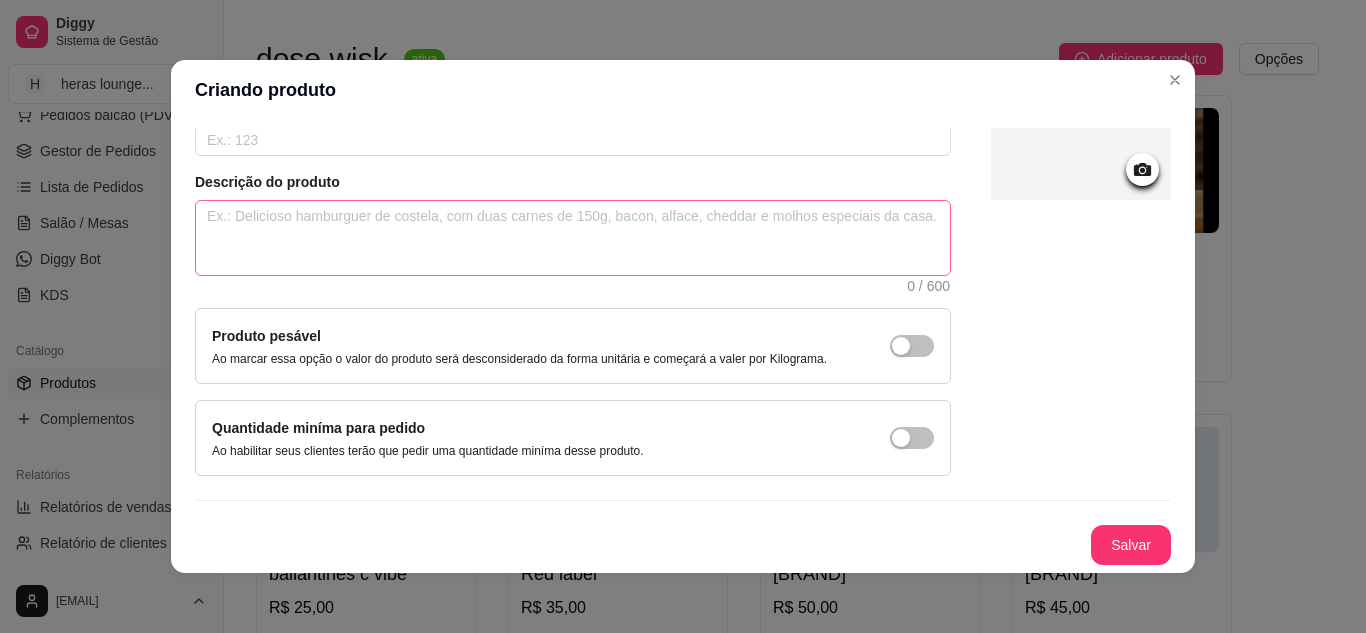 type on "[BRAND]" 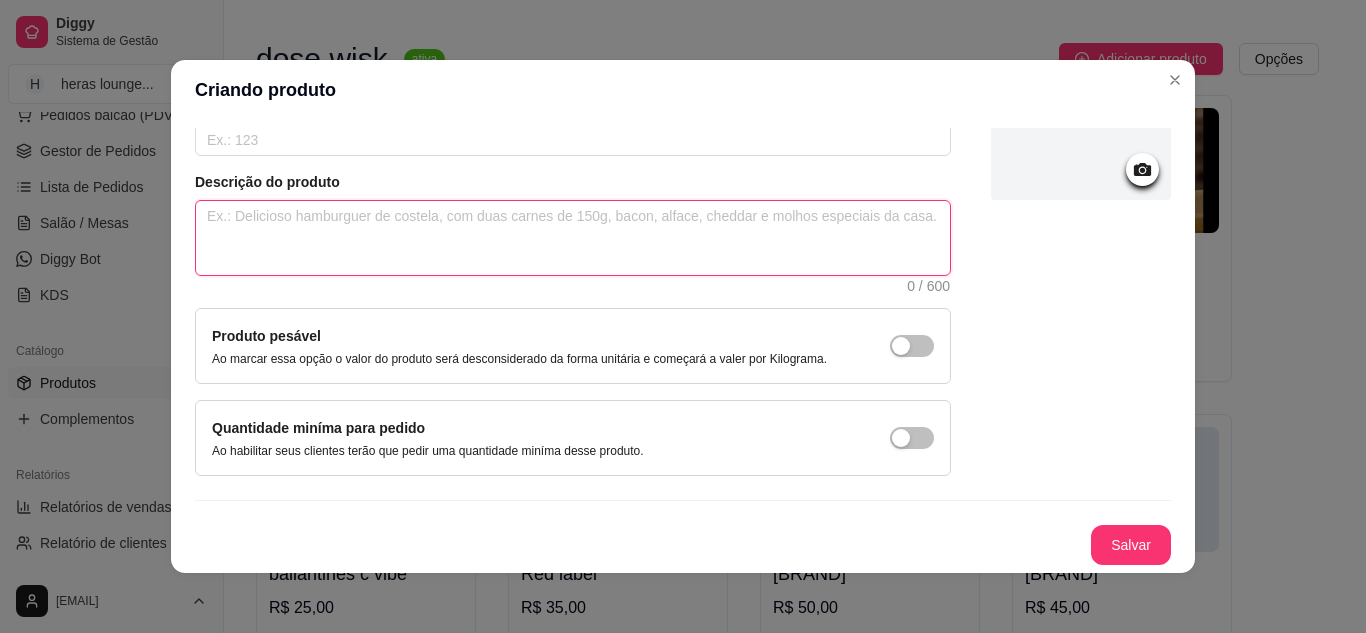 click at bounding box center (573, 238) 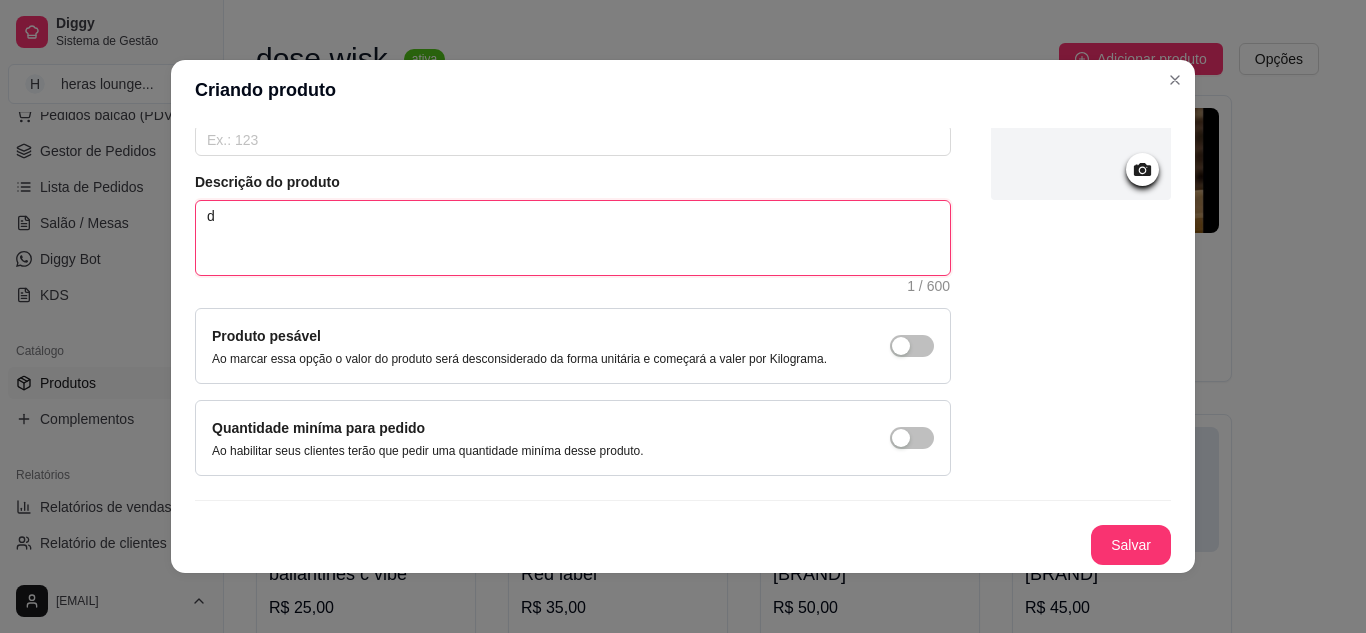 type 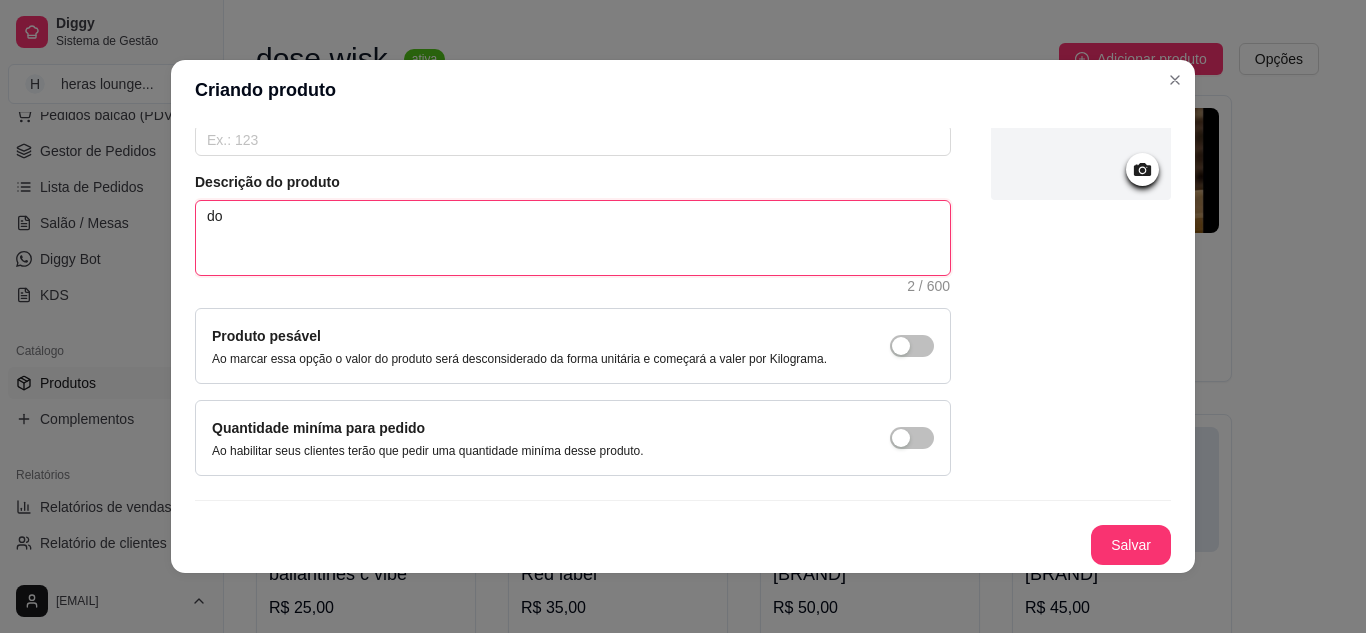 type 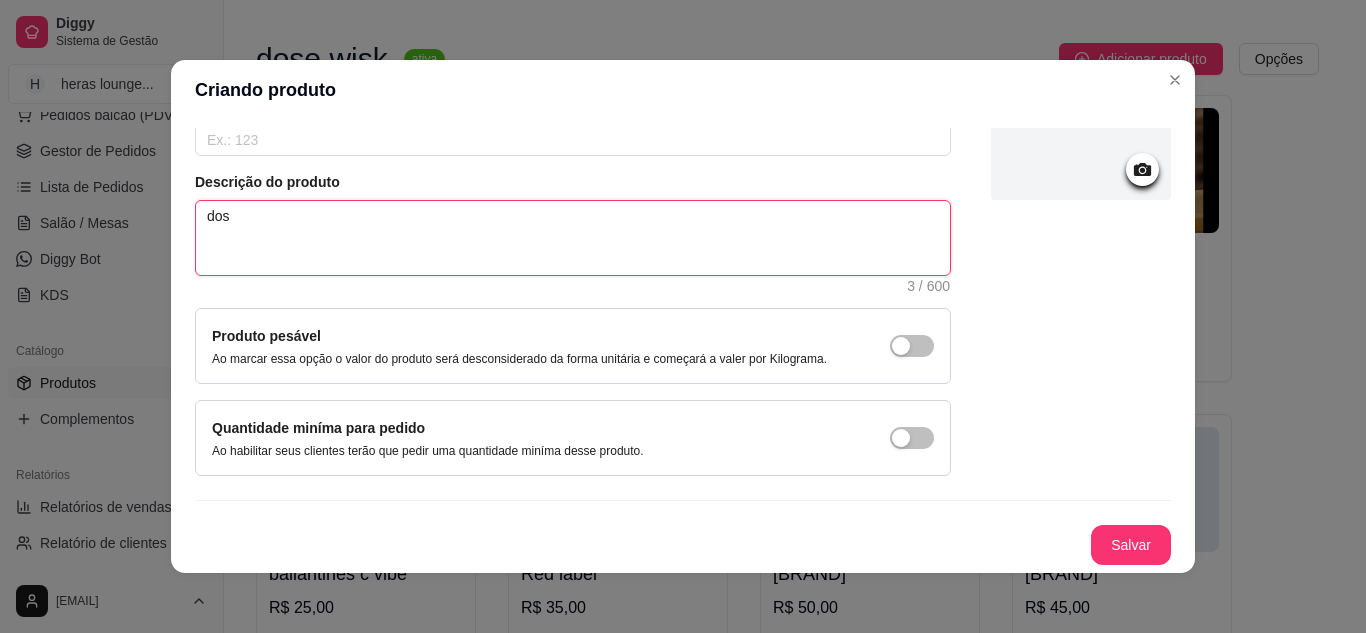 type 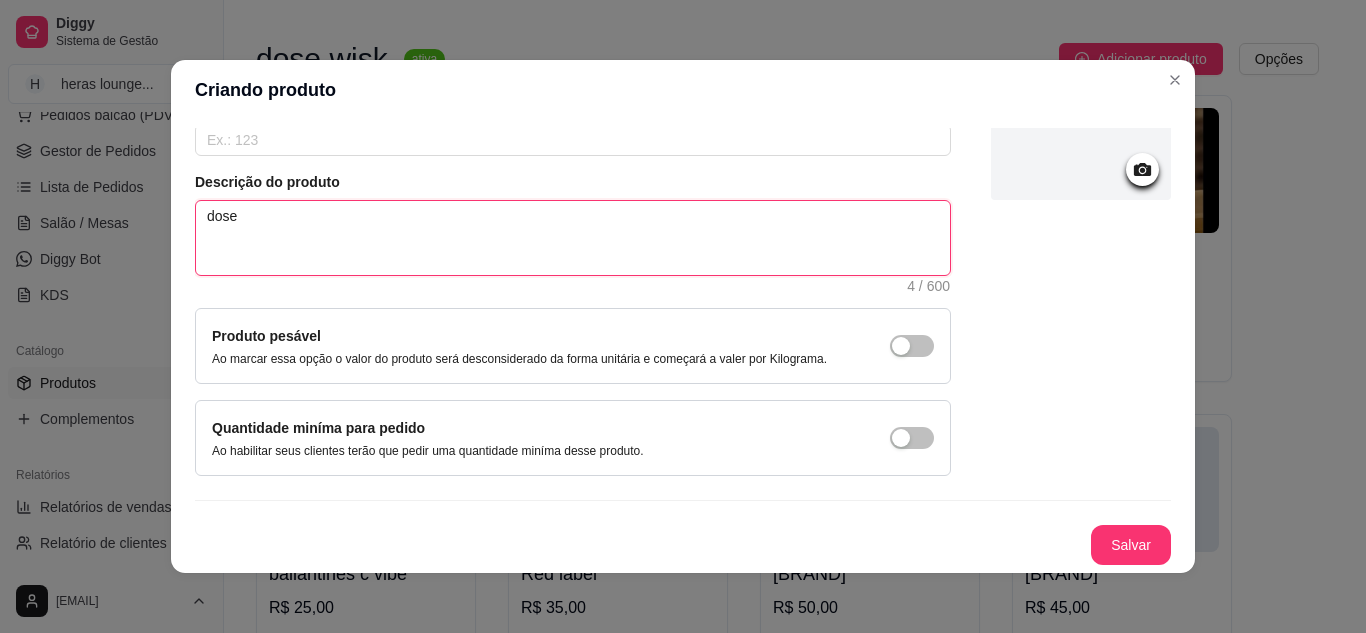type on "dose" 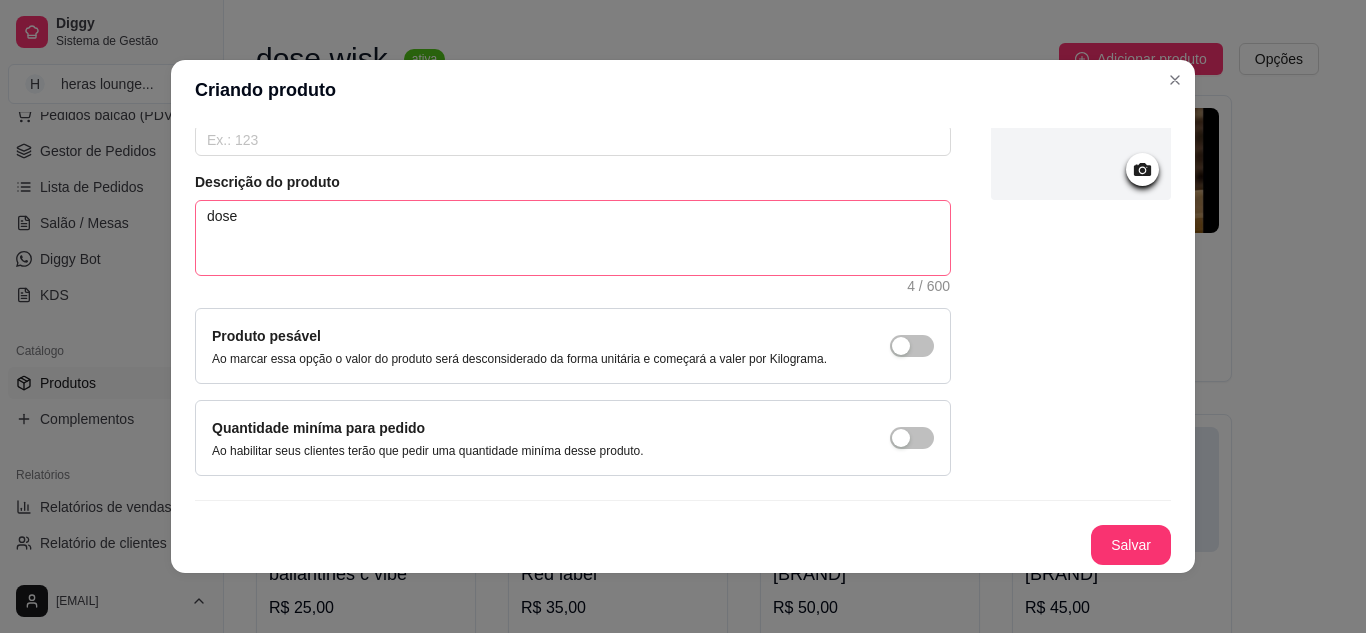 click on "Salvar" at bounding box center (1131, 545) 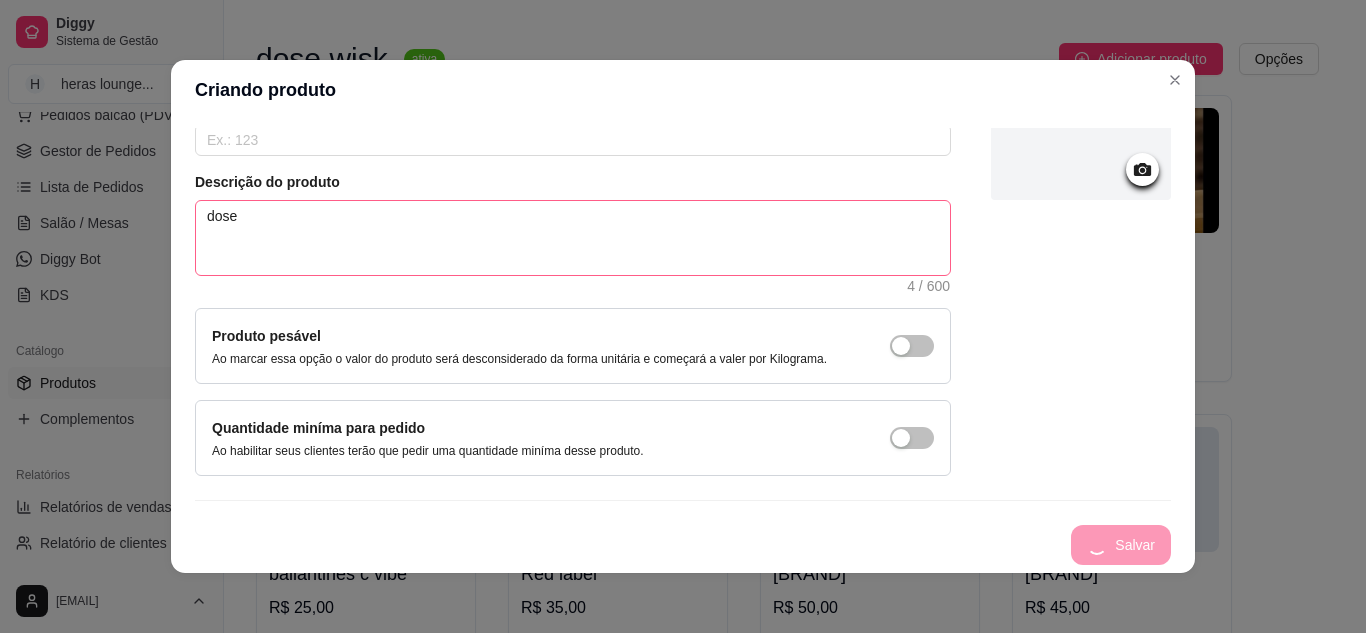 type 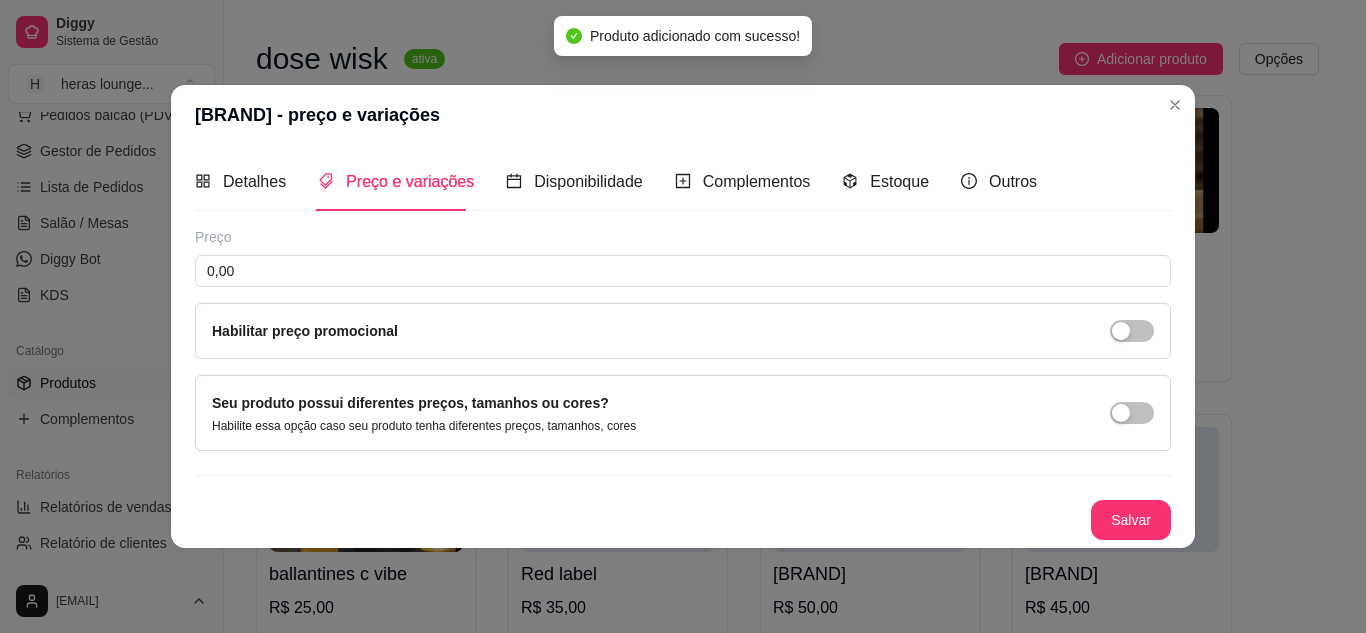 scroll, scrollTop: 0, scrollLeft: 0, axis: both 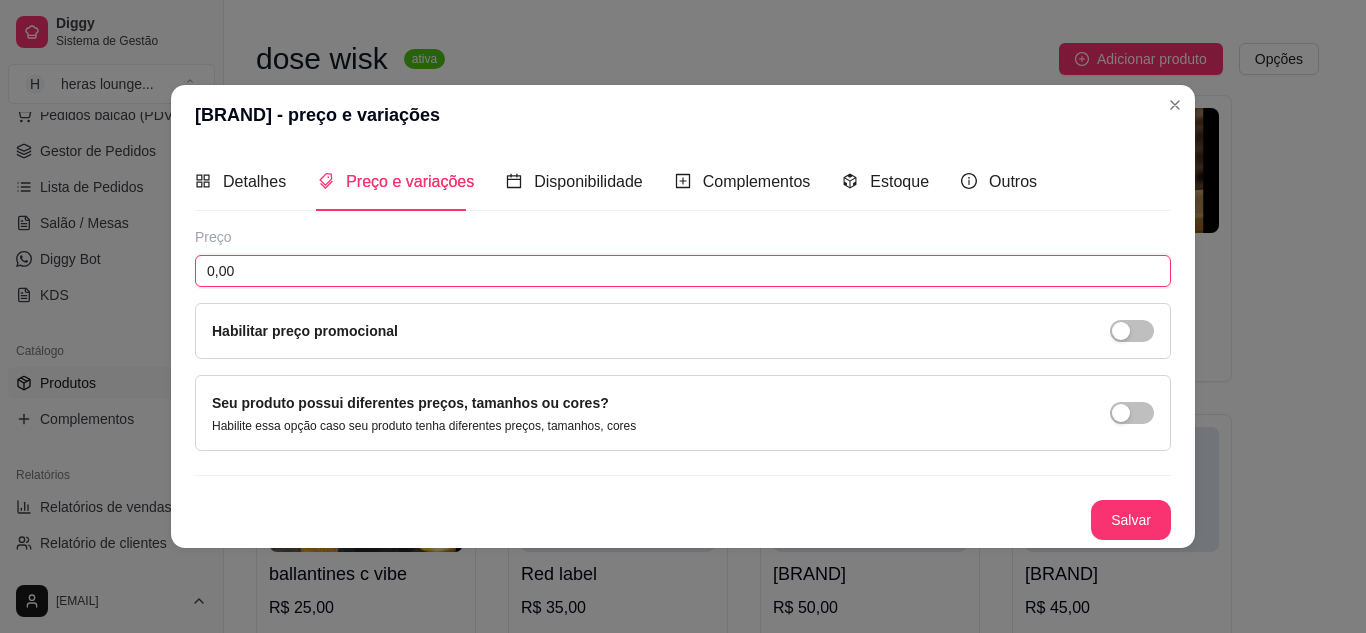 click on "0,00" at bounding box center (683, 271) 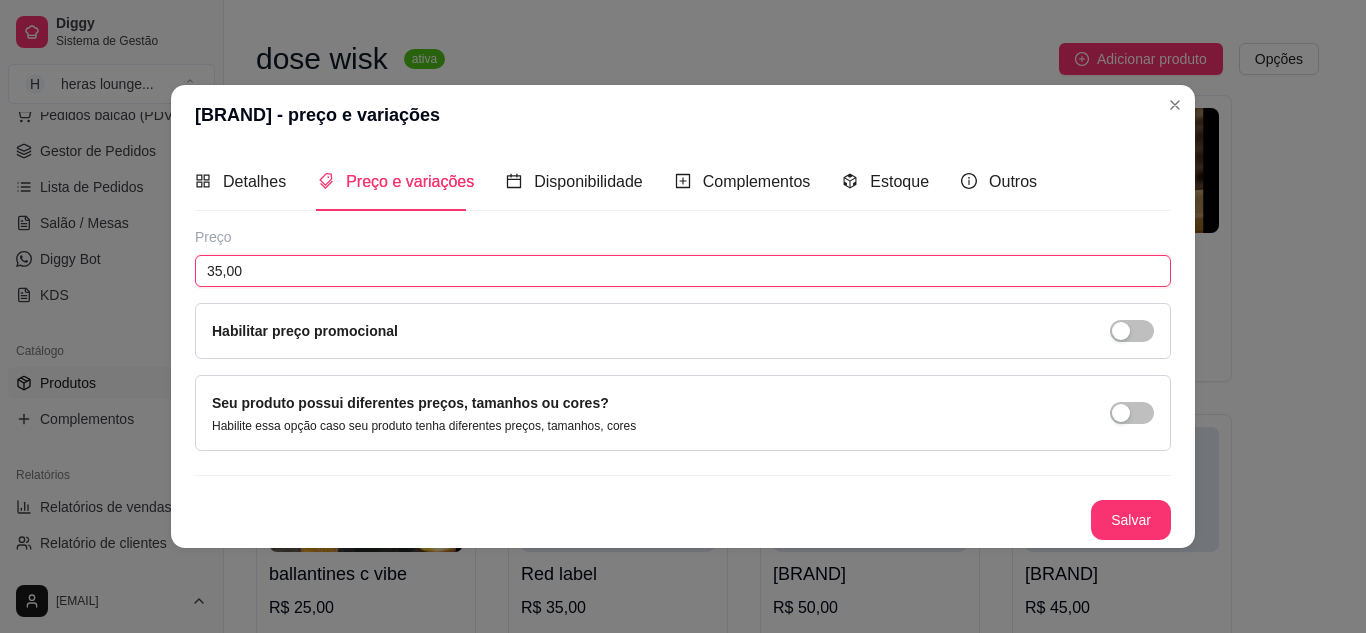 type on "35,00" 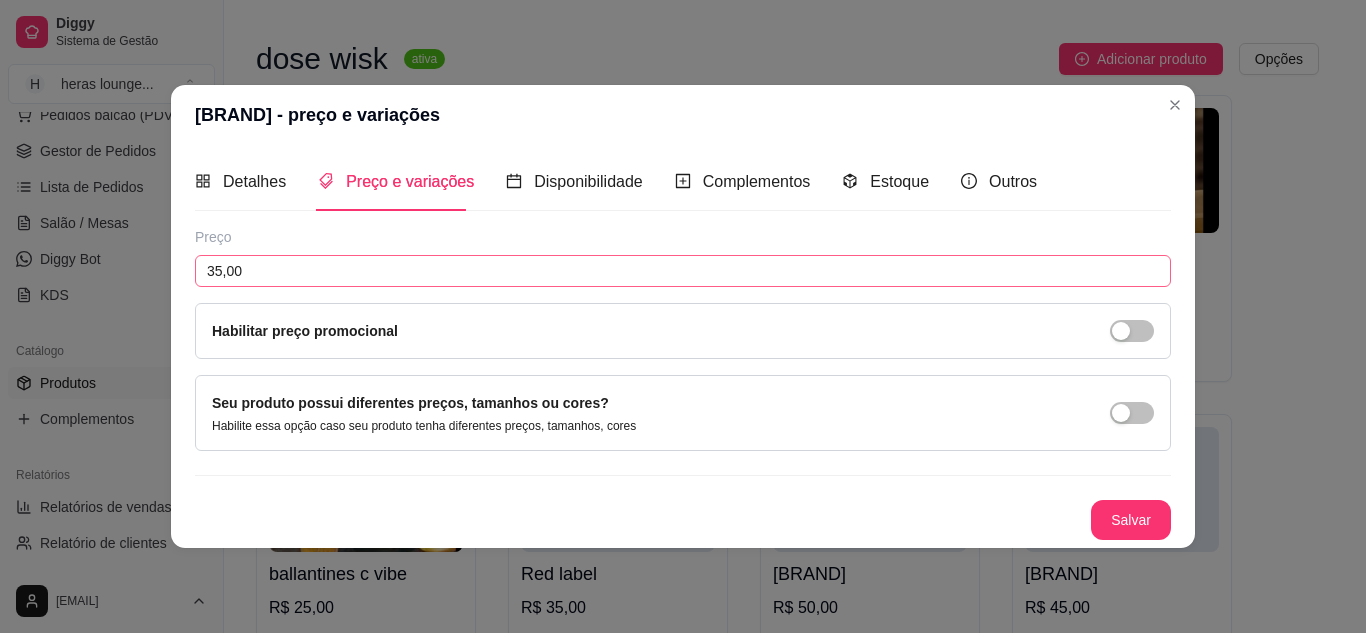 click on "Salvar" at bounding box center (1131, 520) 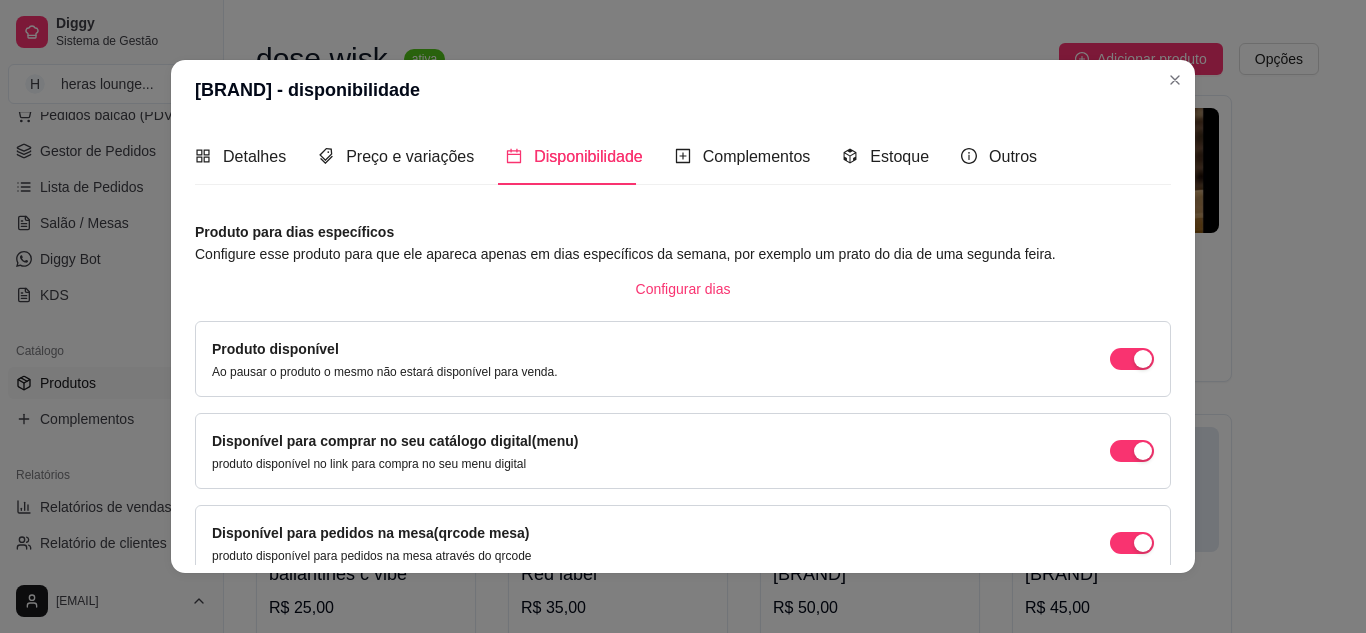 scroll, scrollTop: 189, scrollLeft: 0, axis: vertical 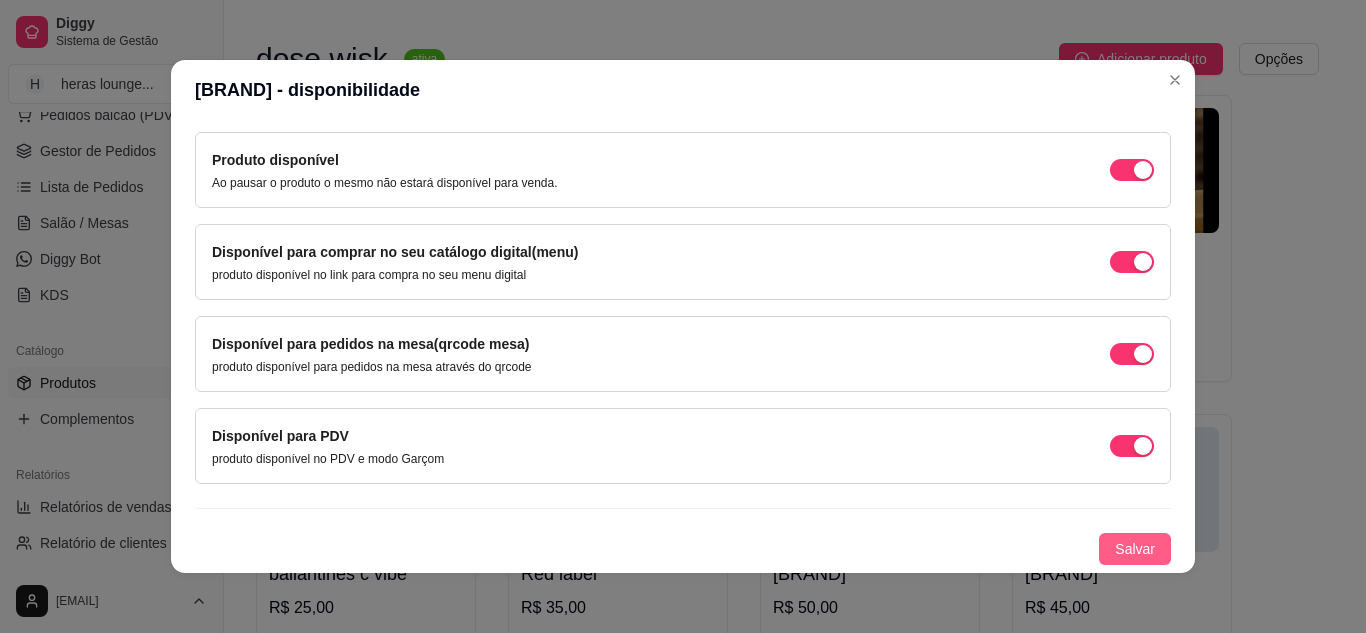 click on "Salvar" at bounding box center [1135, 549] 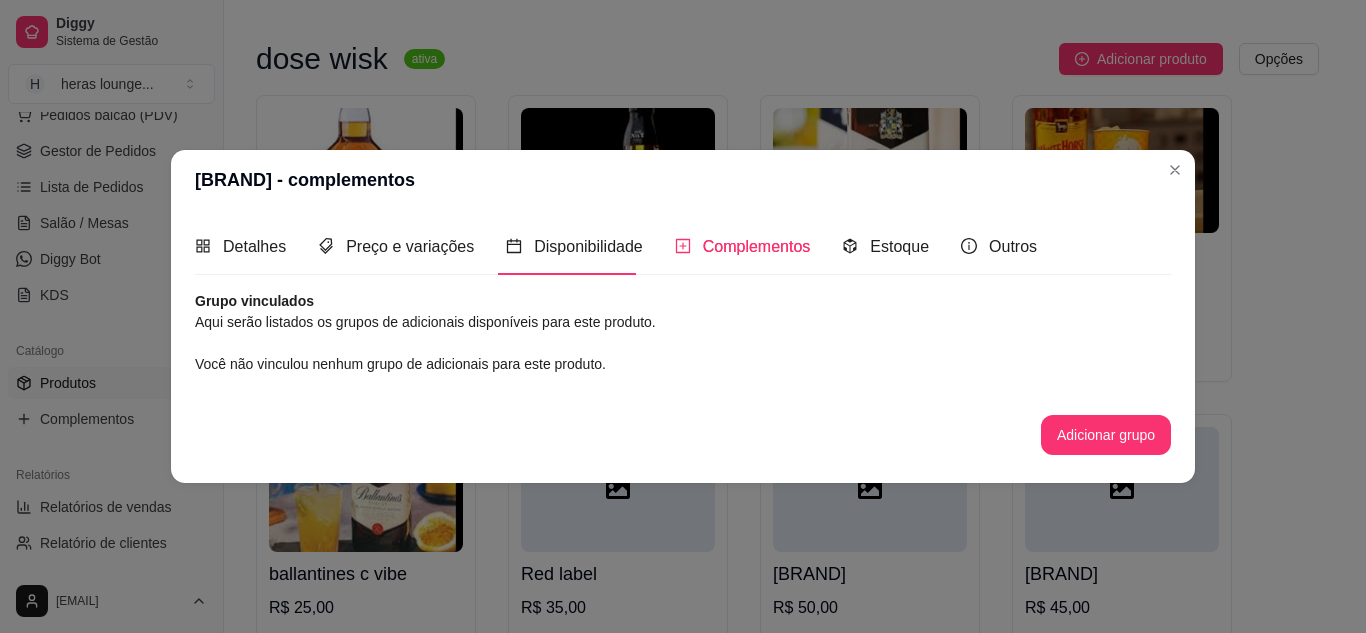 scroll, scrollTop: 0, scrollLeft: 0, axis: both 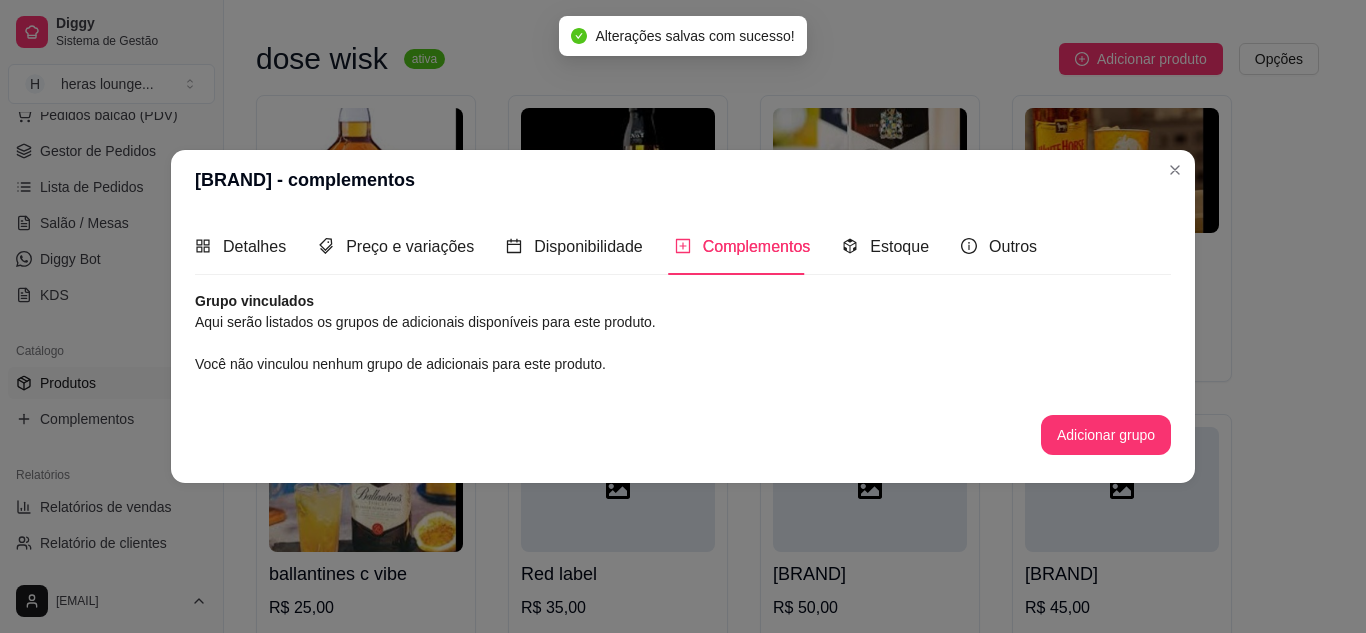 click at bounding box center (1122, 170) 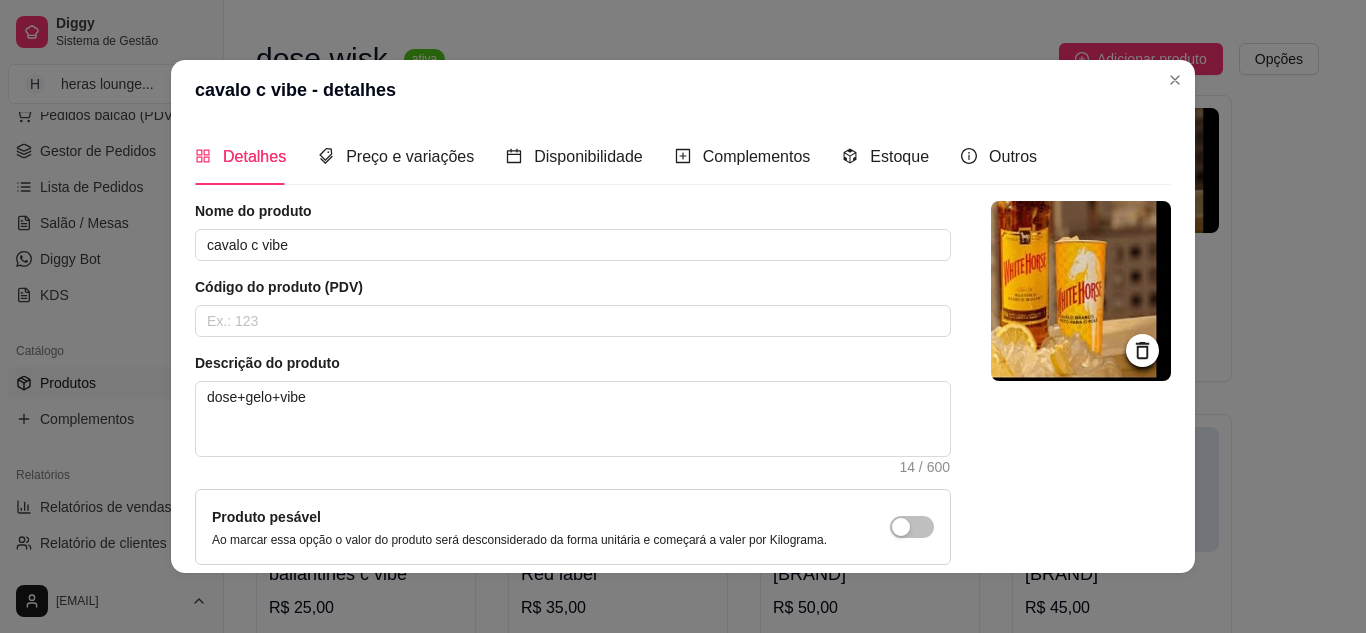 click on "dose wisk  ativa Adicionar produto Opções dose de cavalo c red bull   [PRICE] dose jack c red bull   [PRICE] dose ballantines    [PRICE] cavalo c vibe   [PRICE] ballantines c vibe   [PRICE] Red label    [PRICE] Balck Label   [PRICE] [BRAND]   [PRICE] Old Parr   [PRICE] [BRAND]   [PRICE] [BRAND]" at bounding box center [787, 503] 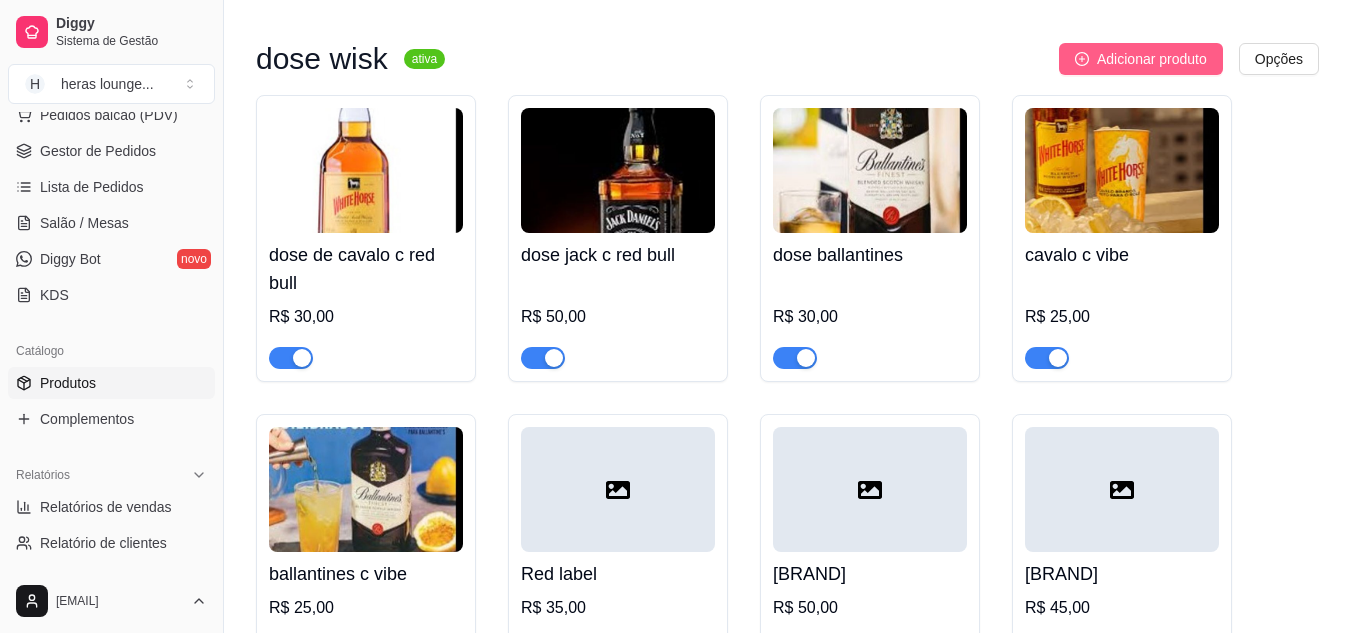 click on "Adicionar produto" at bounding box center [1141, 59] 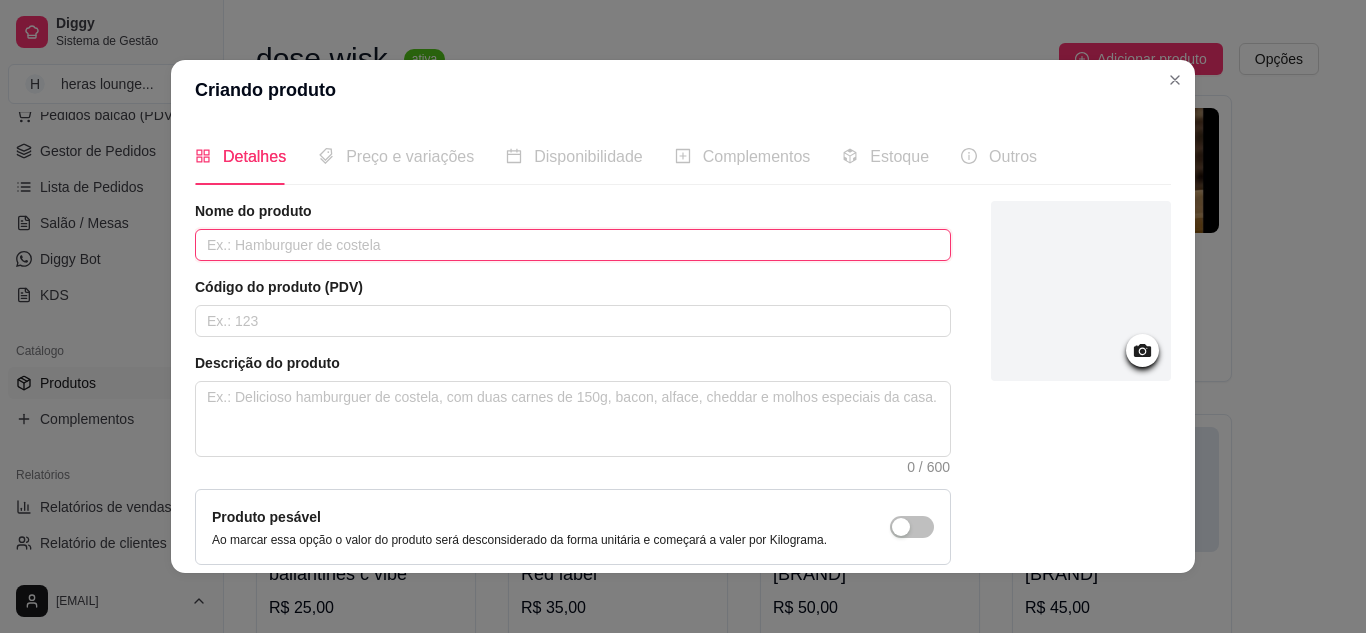 click at bounding box center [573, 245] 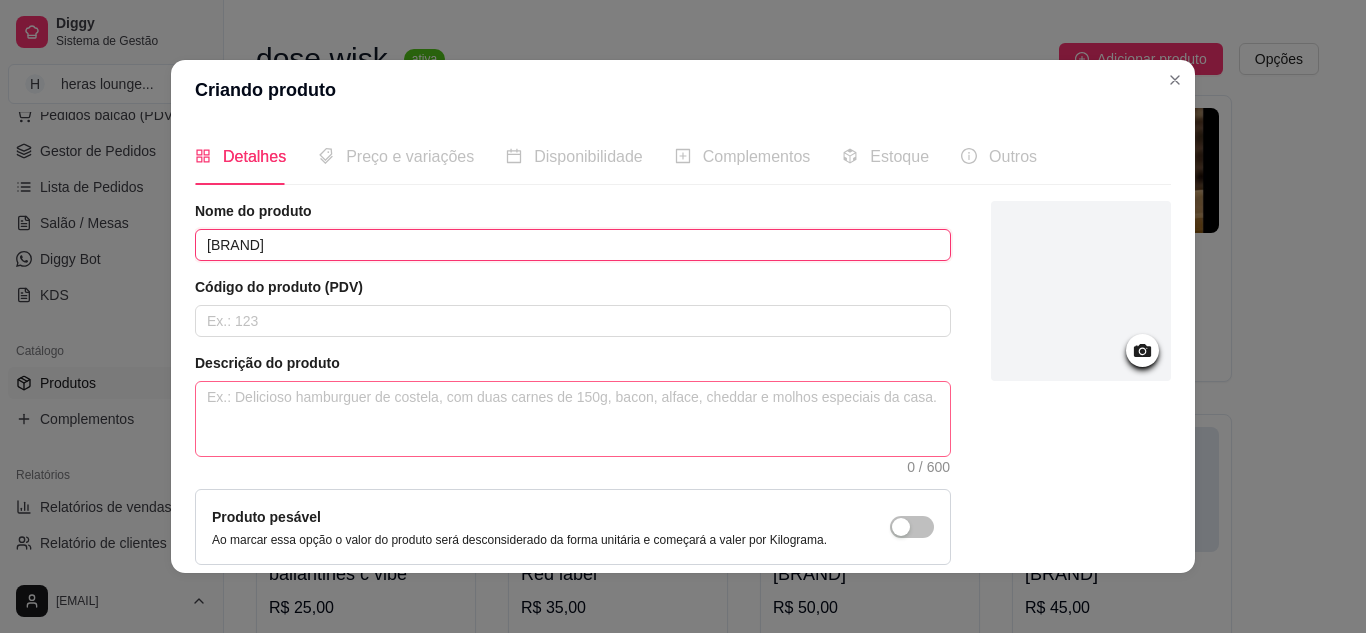 type on "[BRAND]" 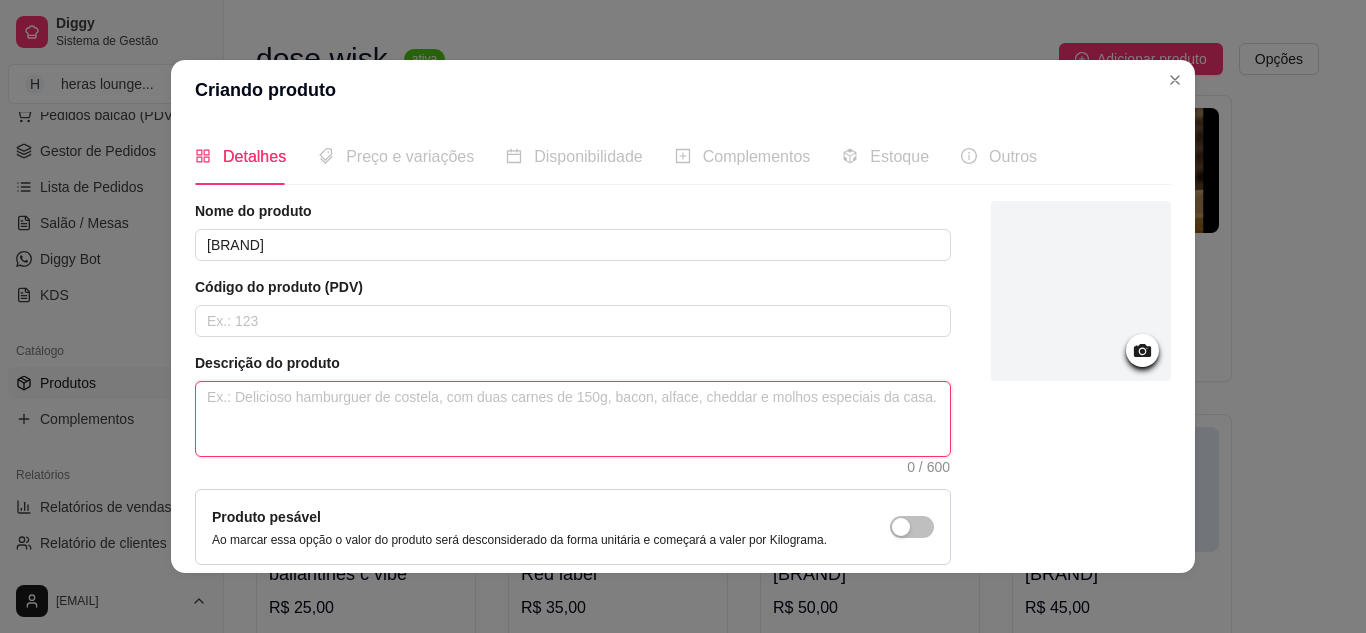 click at bounding box center (573, 419) 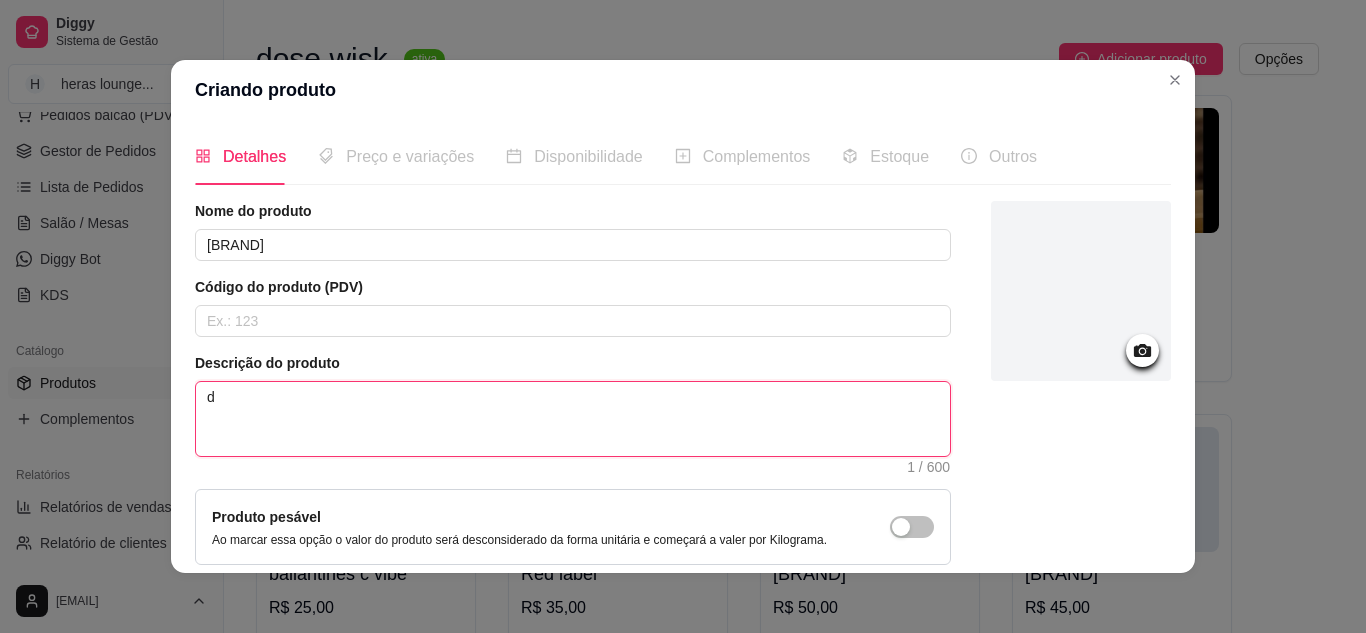 type 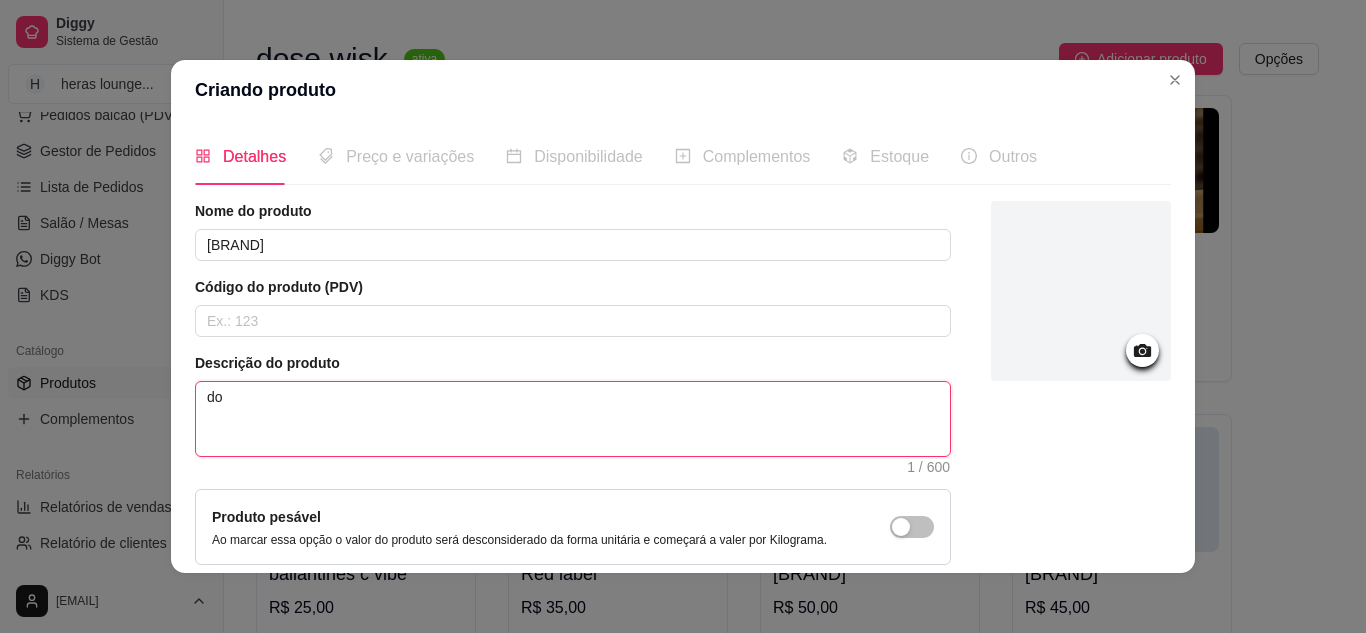 type 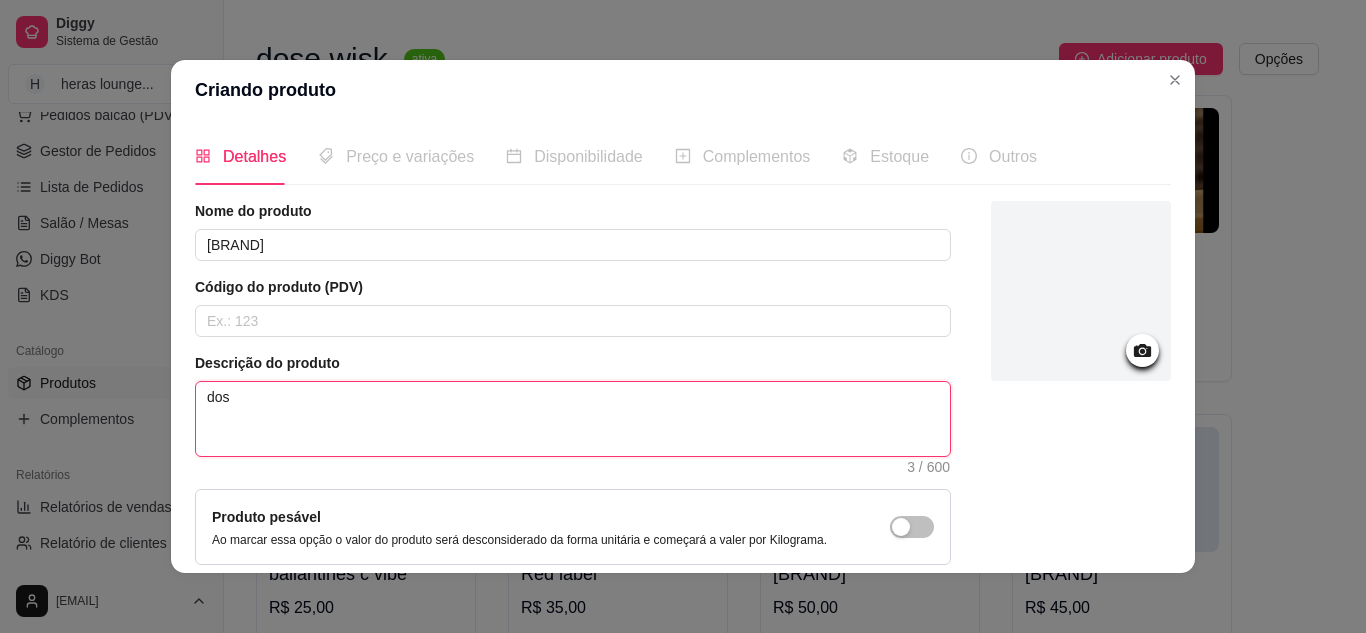 type 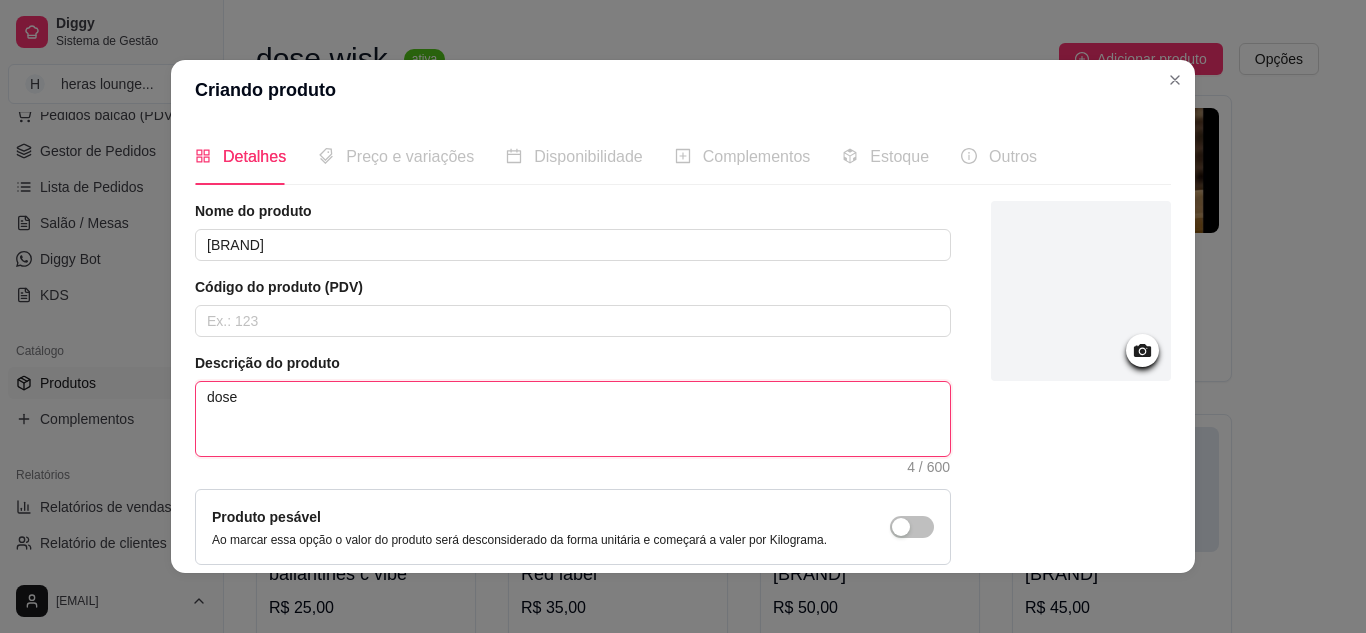 scroll, scrollTop: 181, scrollLeft: 0, axis: vertical 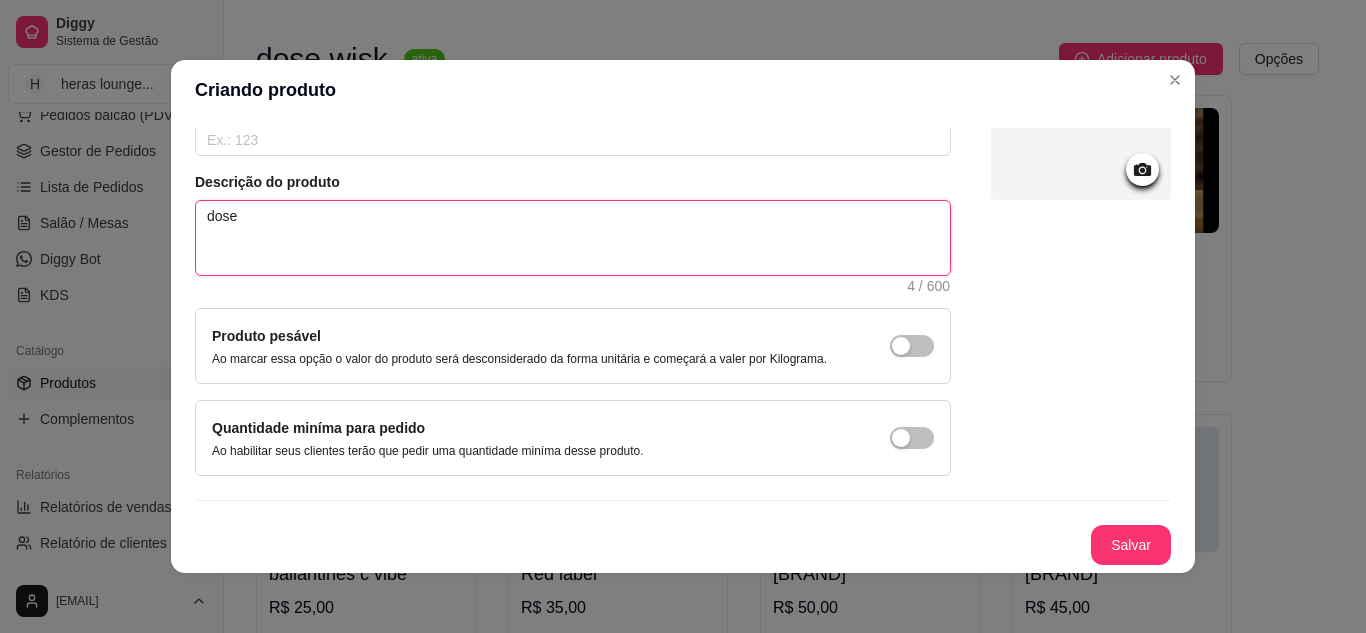 type on "dose" 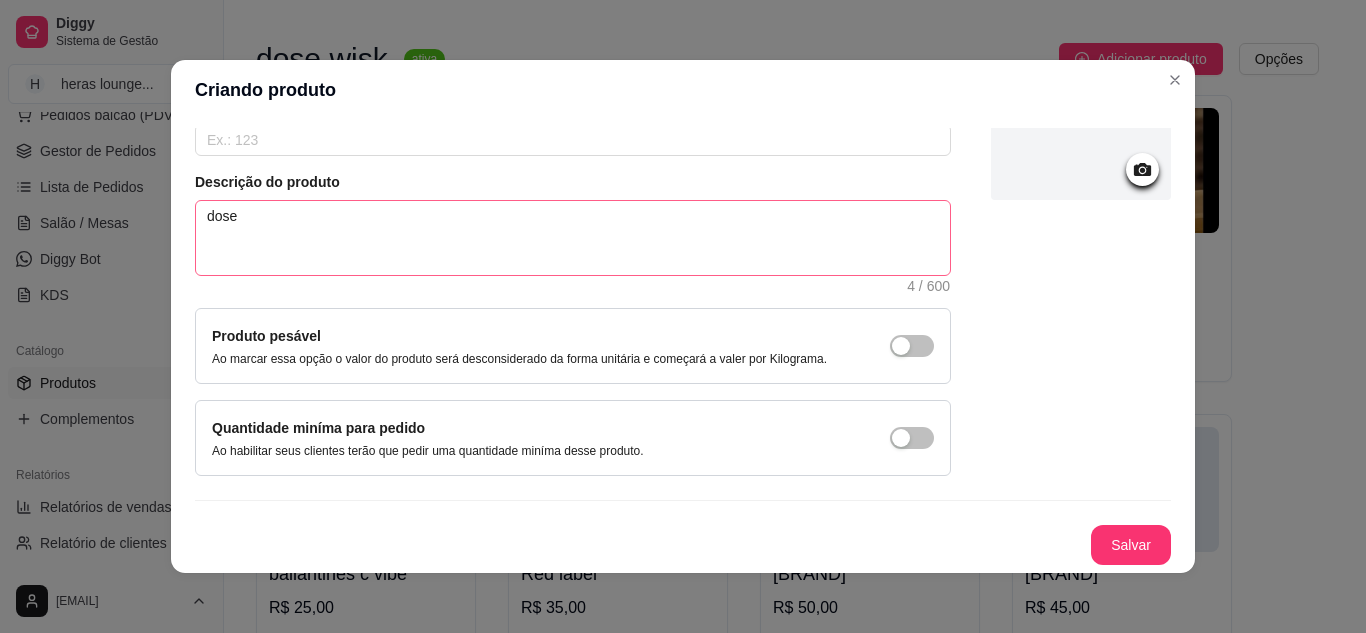 click on "Salvar" at bounding box center (1131, 545) 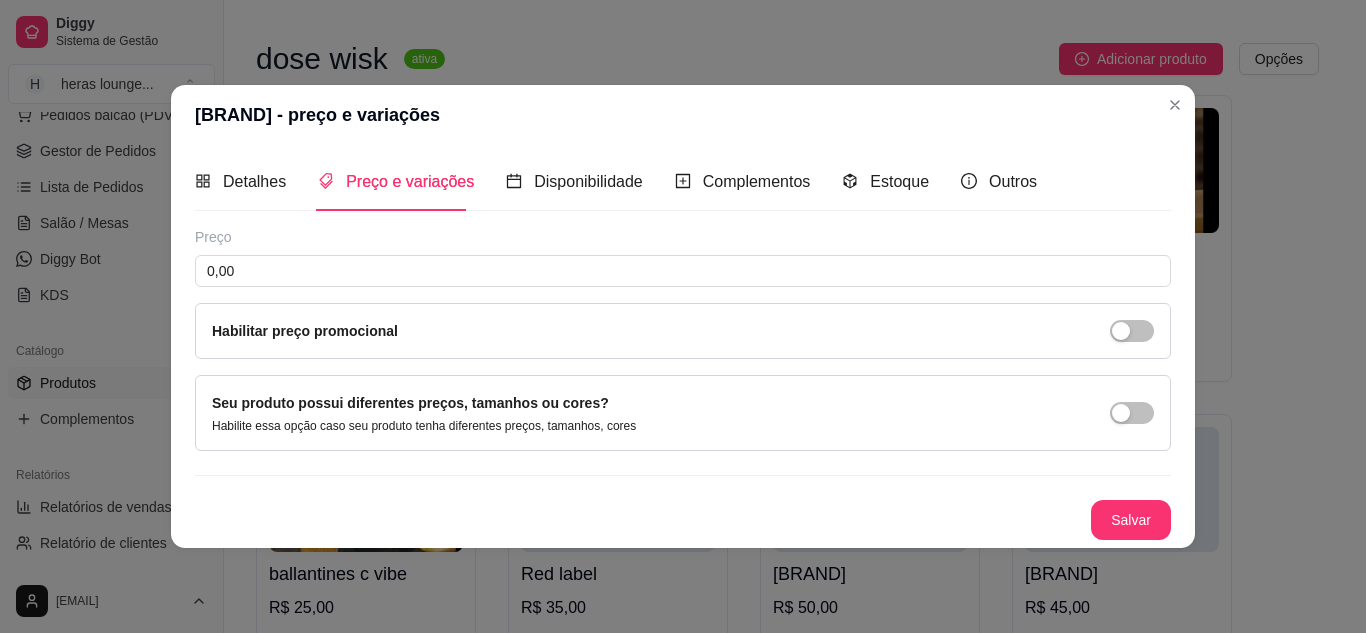 type 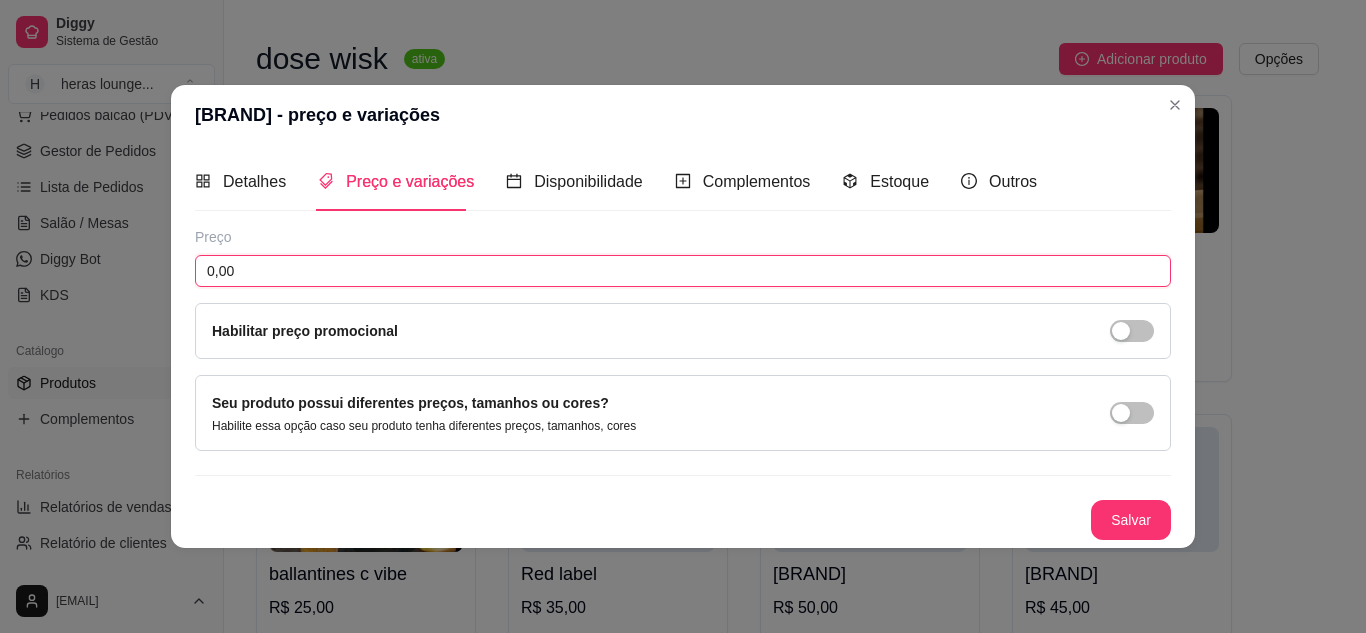 click on "0,00" at bounding box center (683, 271) 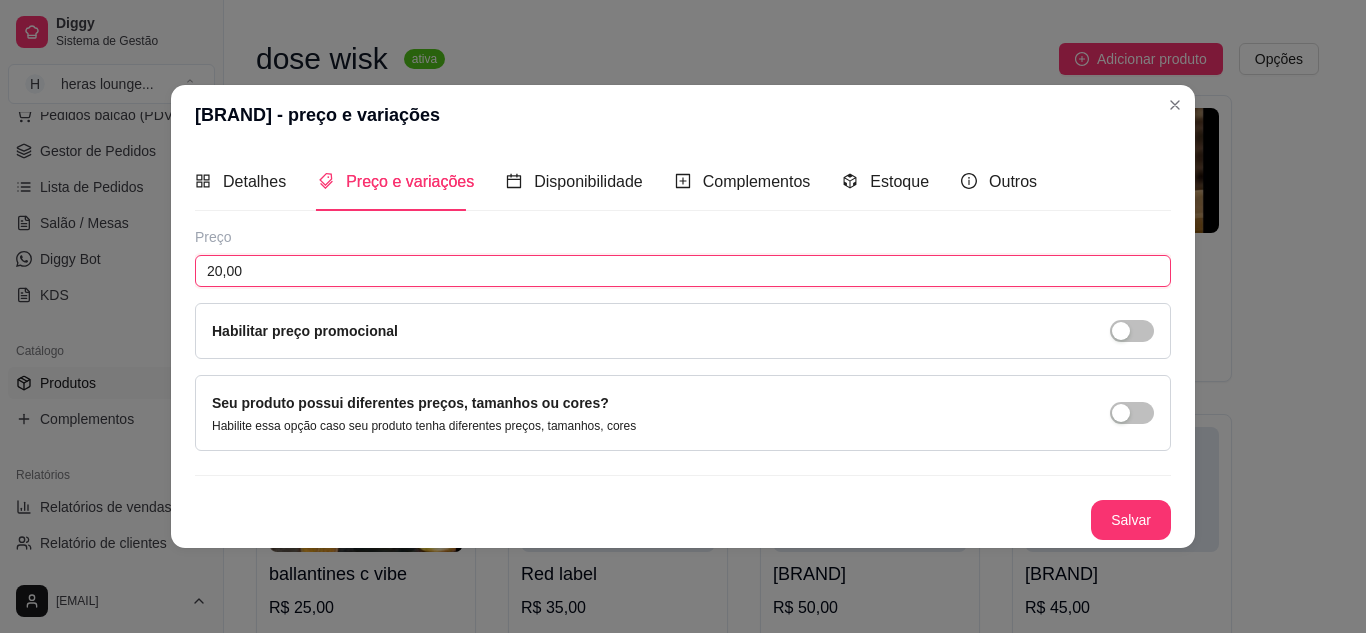 type on "20,00" 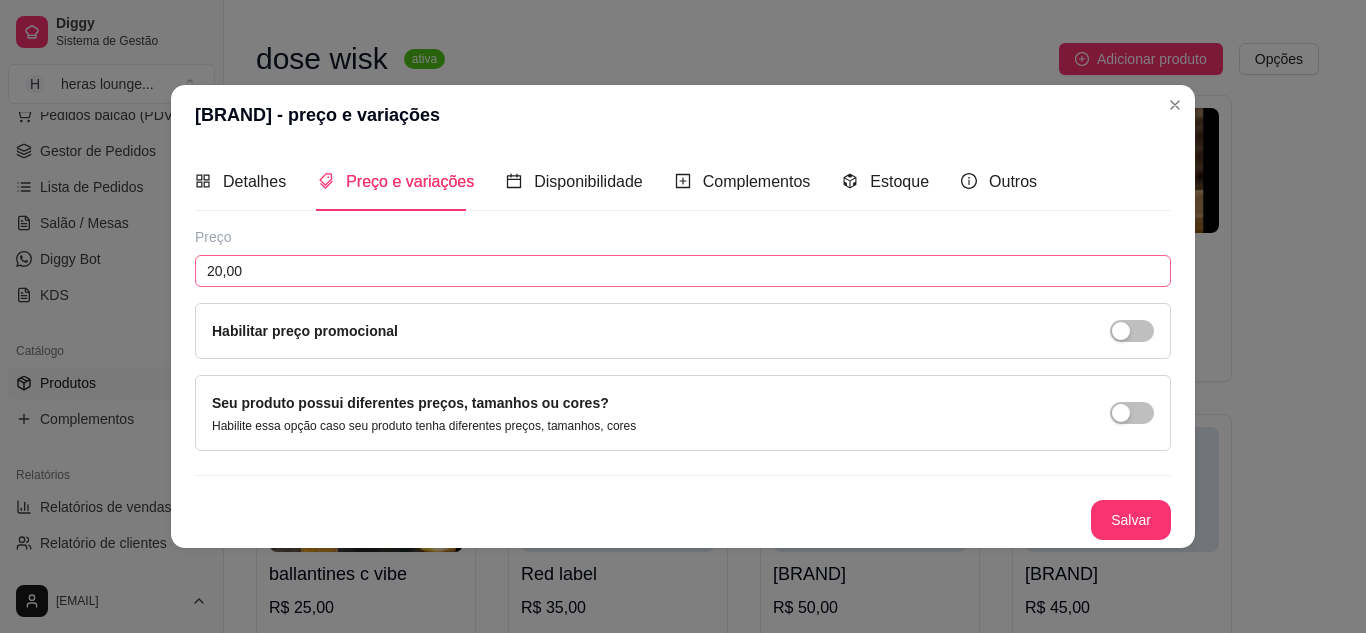 click on "Salvar" at bounding box center (1131, 520) 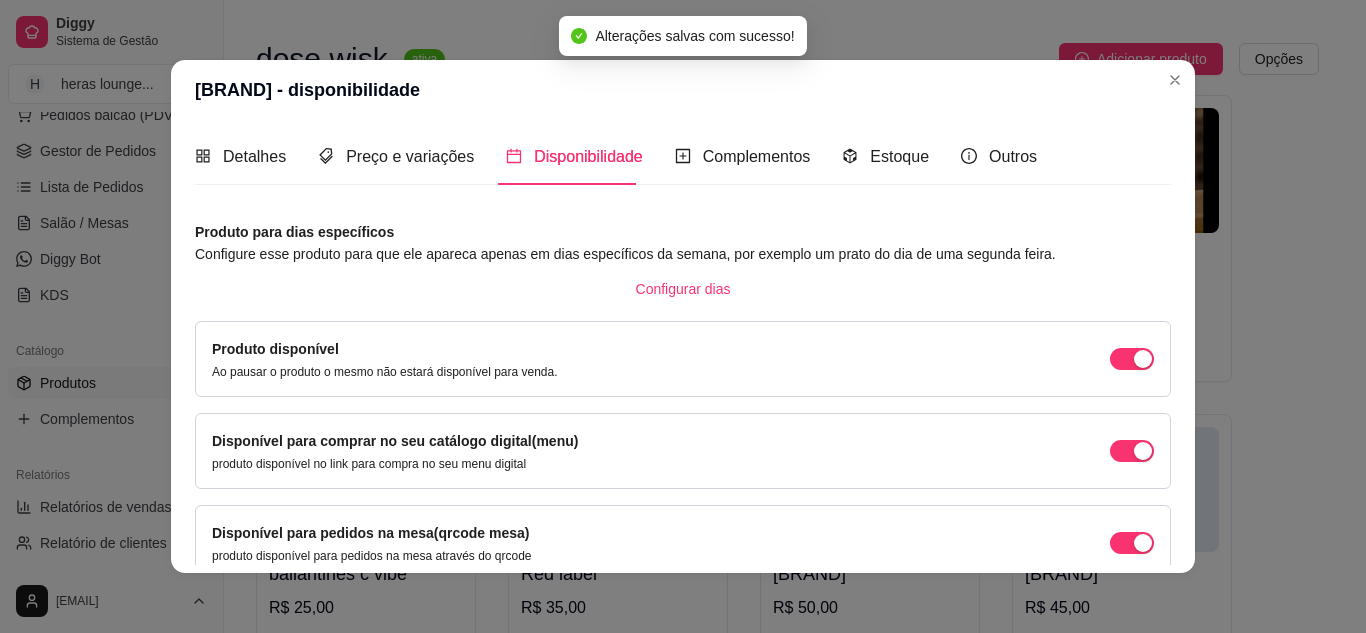scroll, scrollTop: 189, scrollLeft: 0, axis: vertical 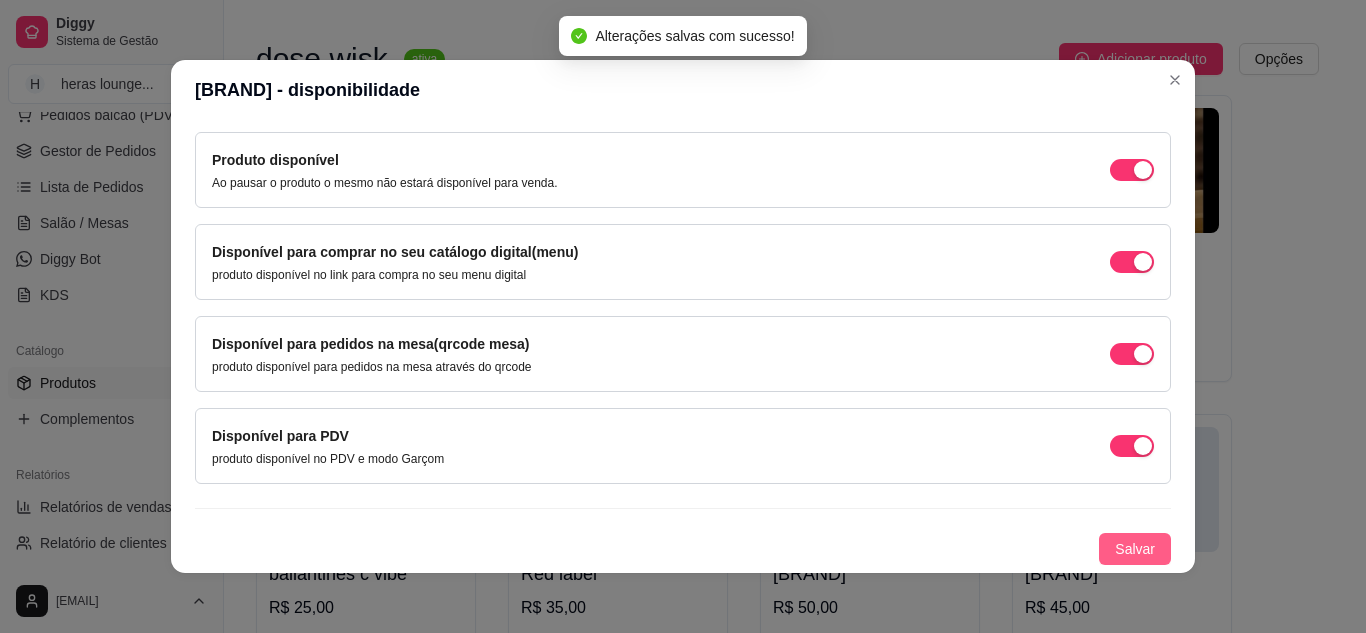click on "Salvar" at bounding box center [1135, 549] 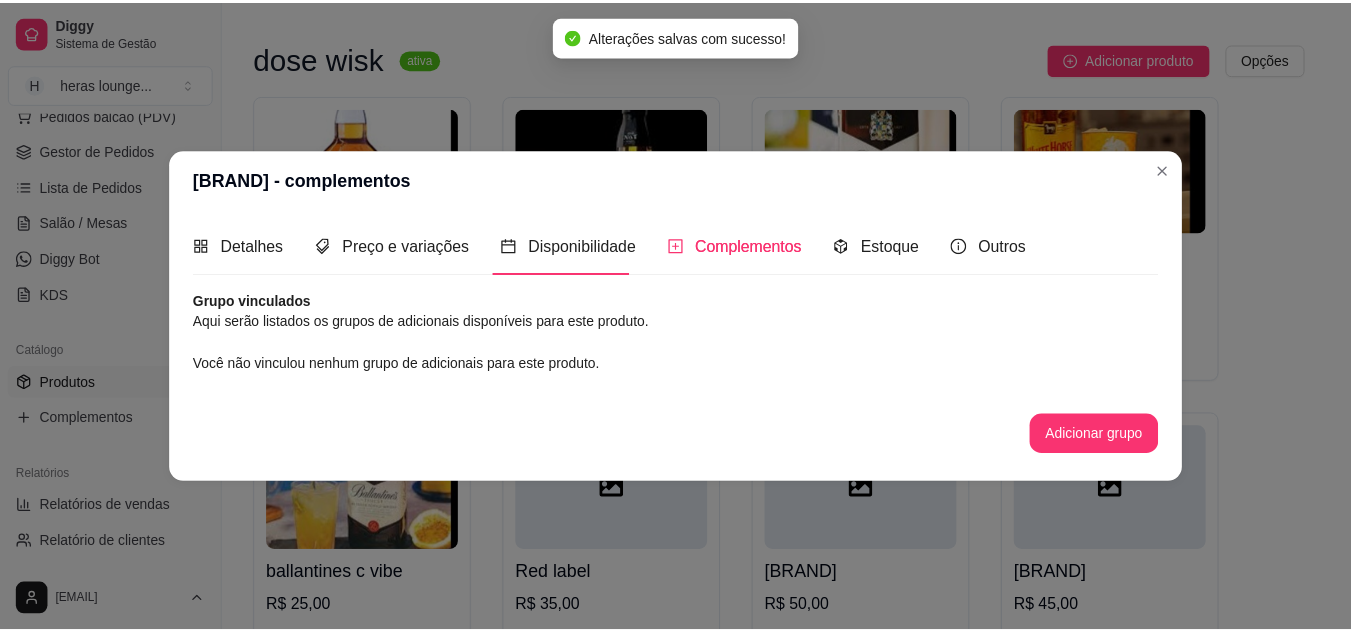 scroll, scrollTop: 0, scrollLeft: 0, axis: both 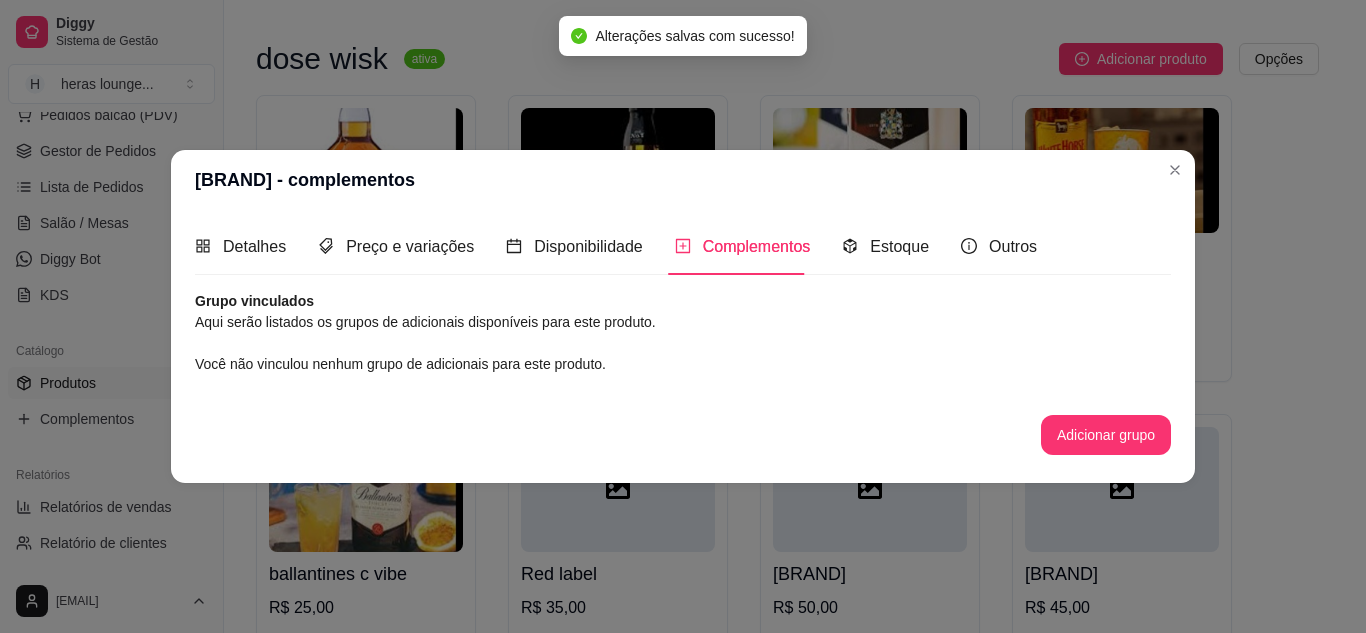 click at bounding box center [1122, 170] 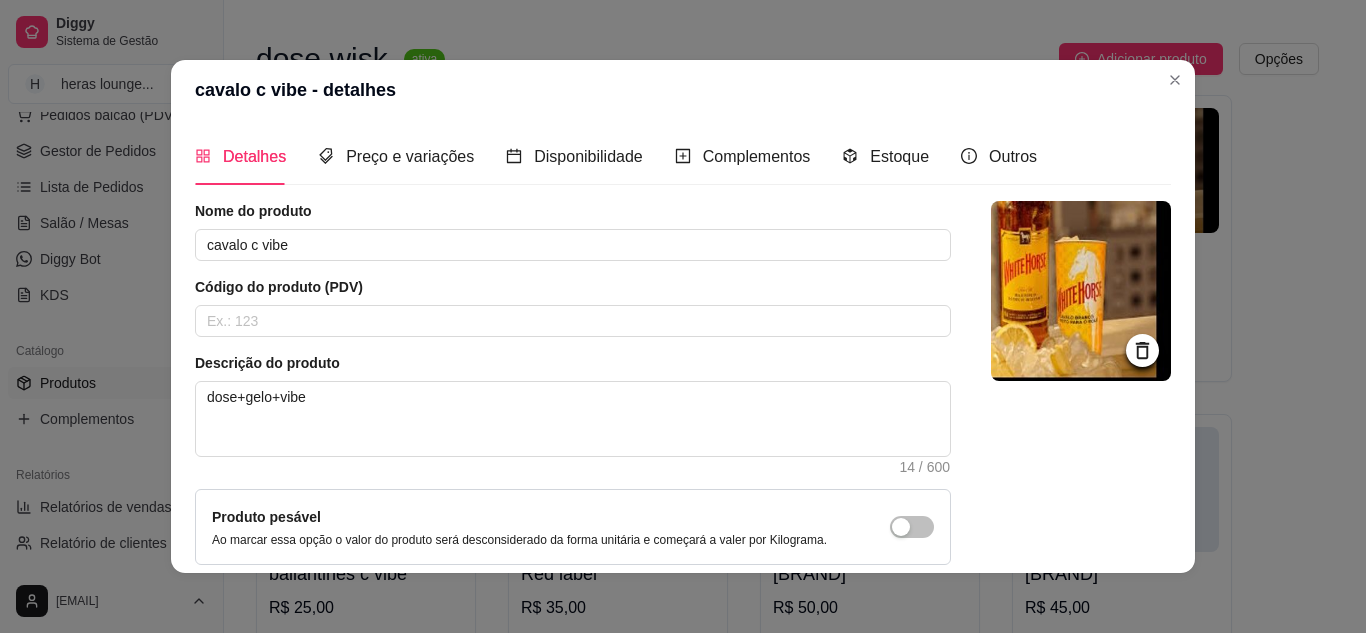 click at bounding box center (1175, 80) 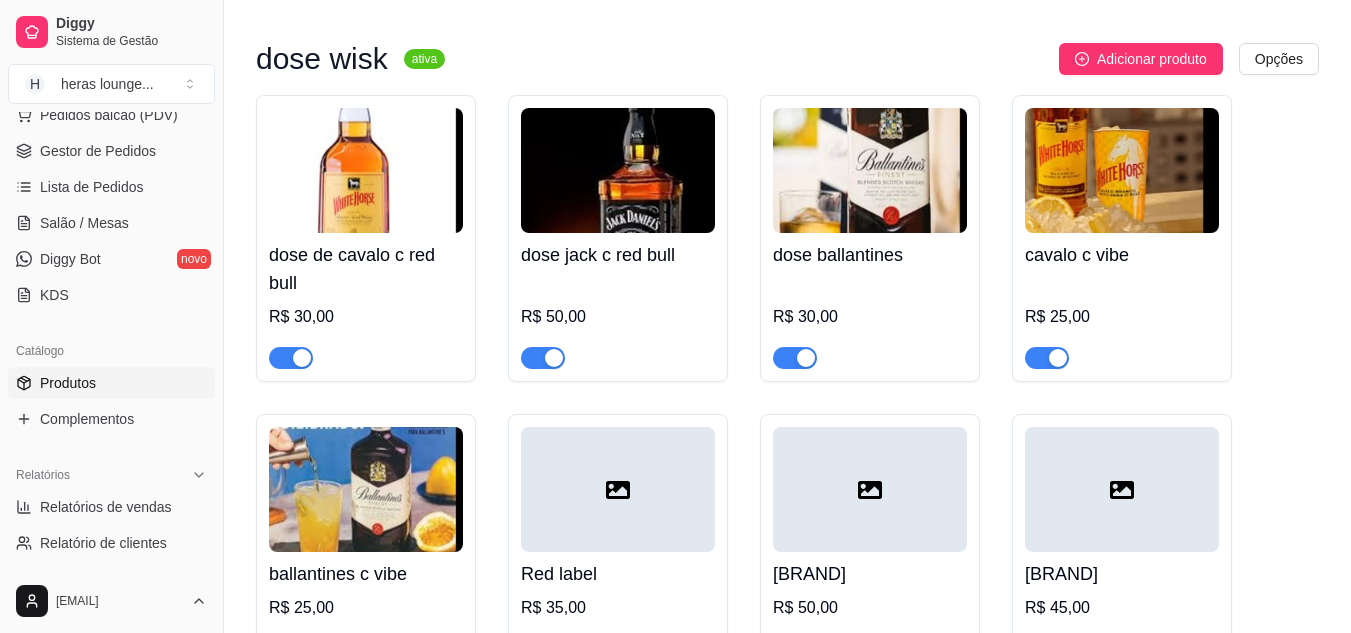 click on "R$ 50,00" at bounding box center [618, 323] 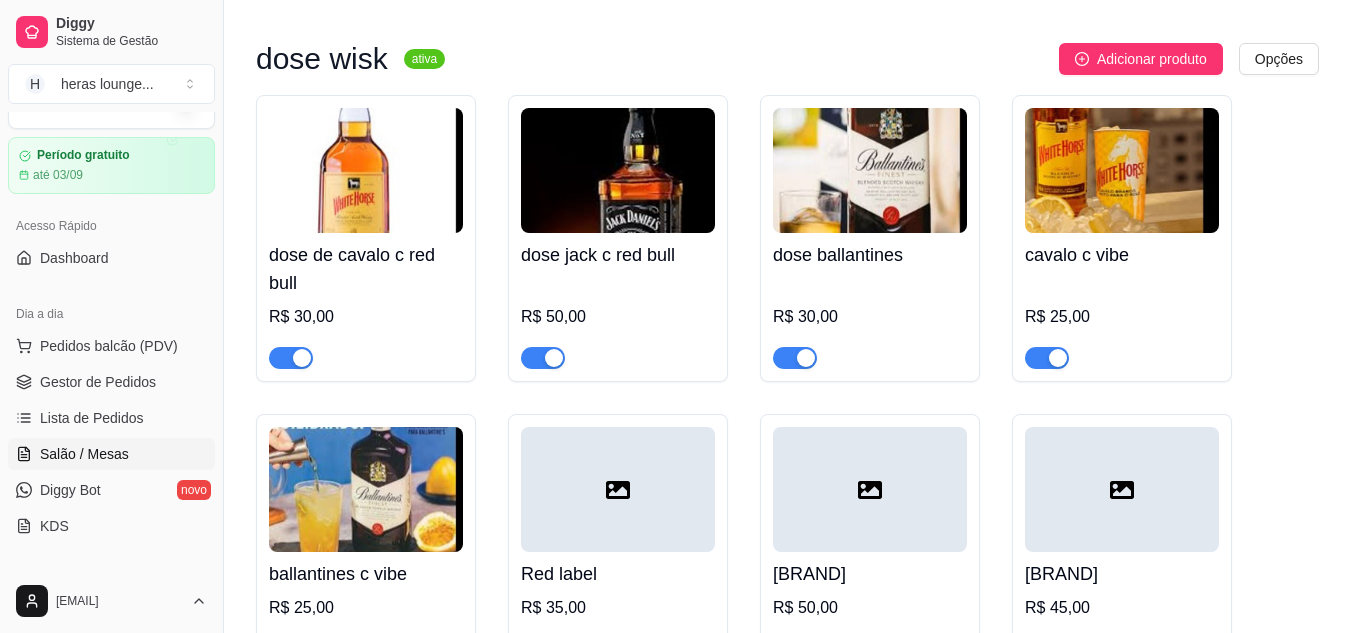 scroll, scrollTop: 0, scrollLeft: 0, axis: both 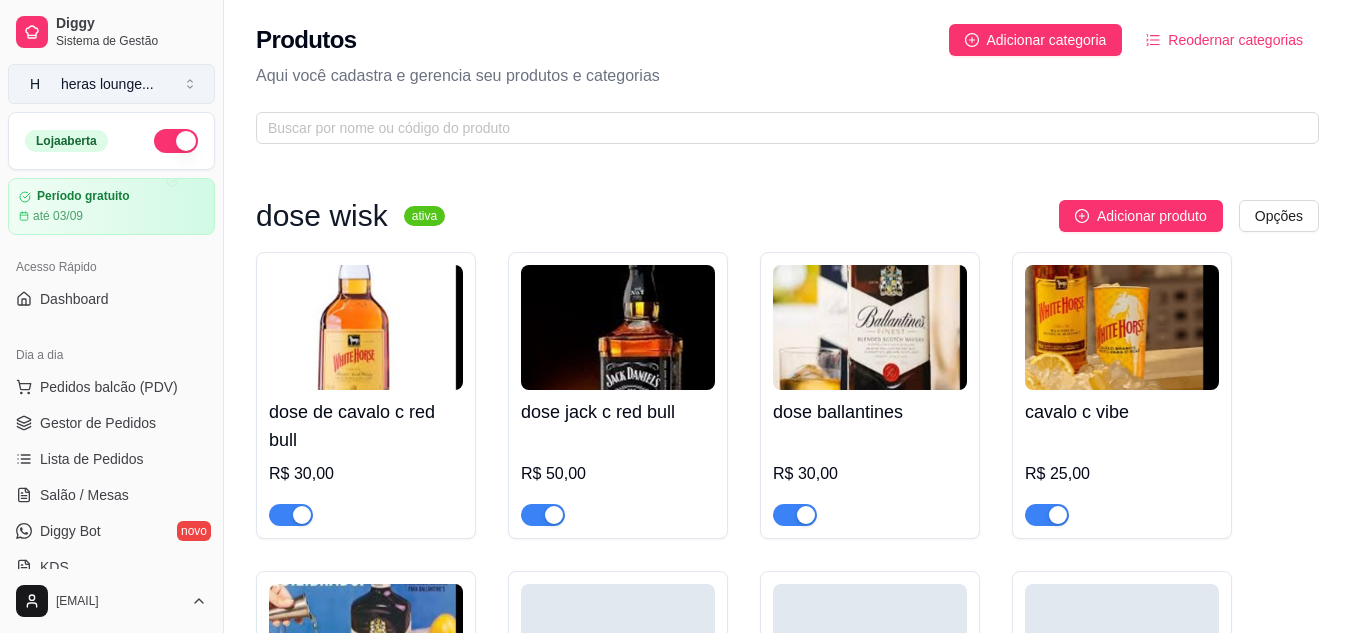 click on "[LOCATION] ..." at bounding box center [111, 84] 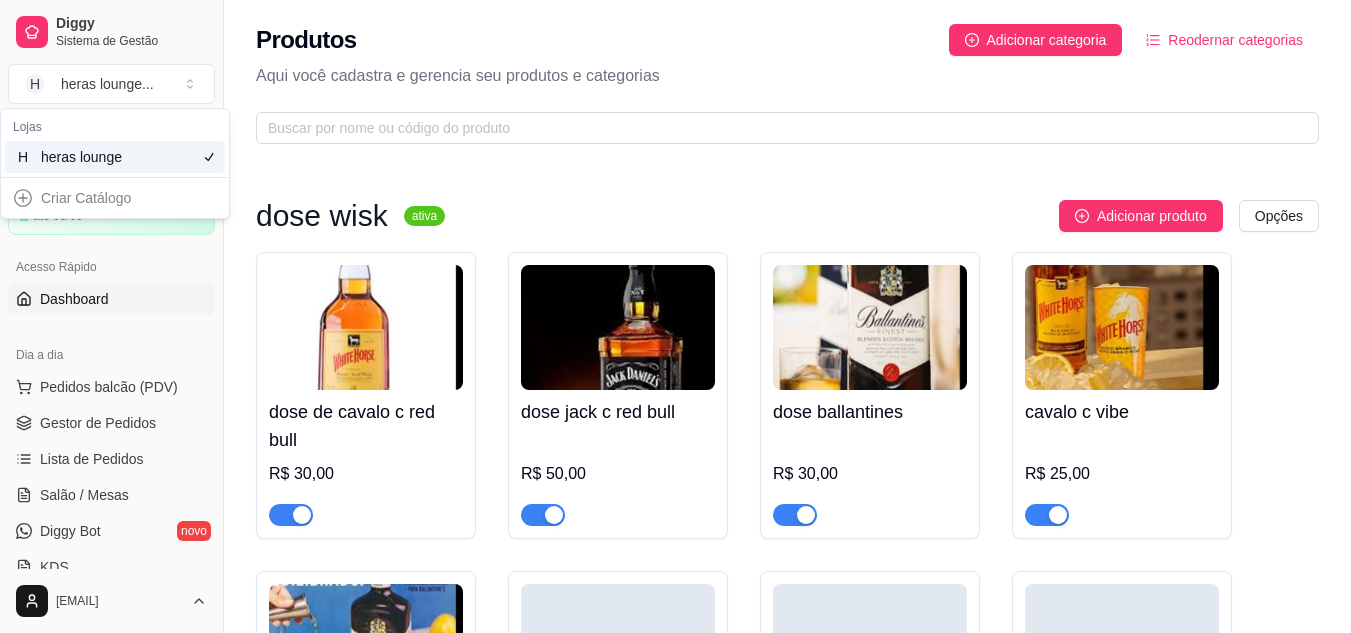 click on "Dashboard" at bounding box center [111, 299] 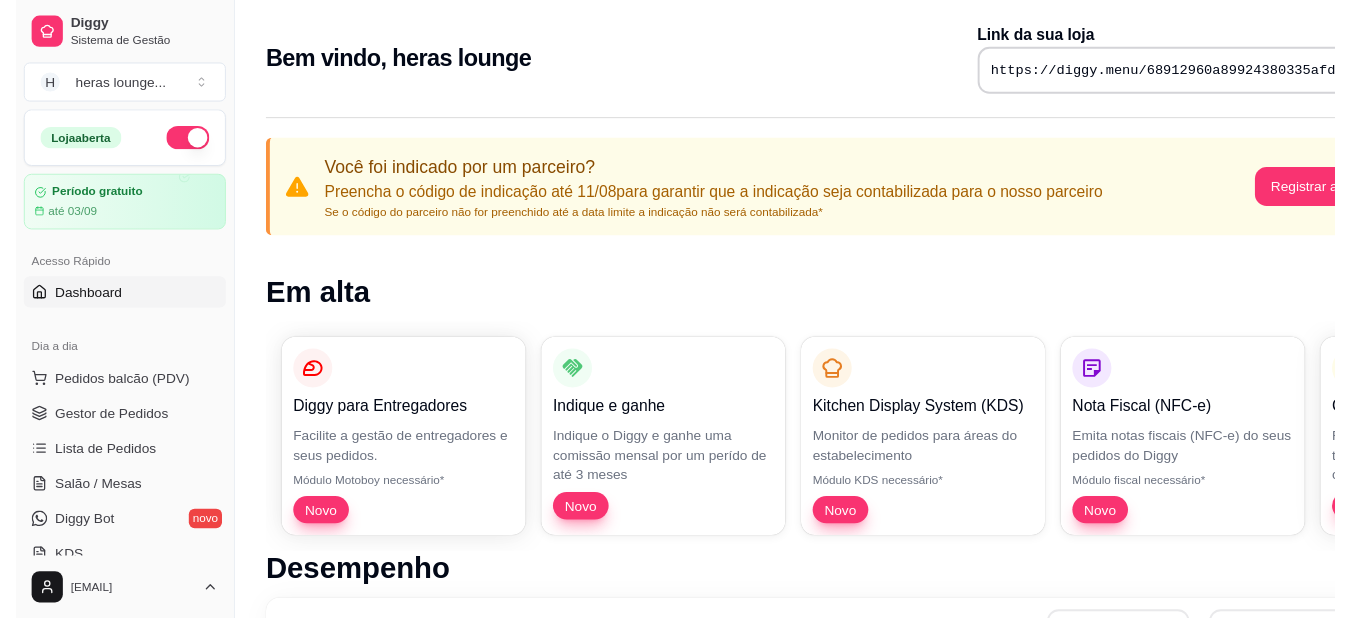 scroll, scrollTop: 913, scrollLeft: 0, axis: vertical 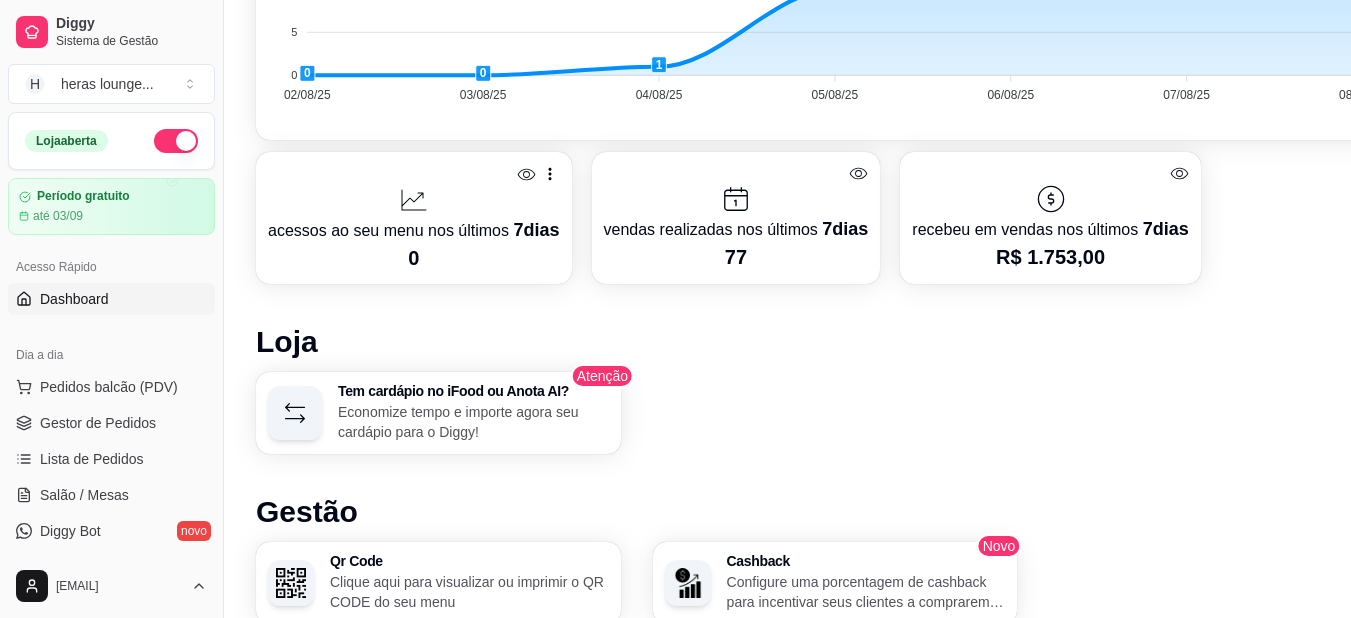click at bounding box center [176, 141] 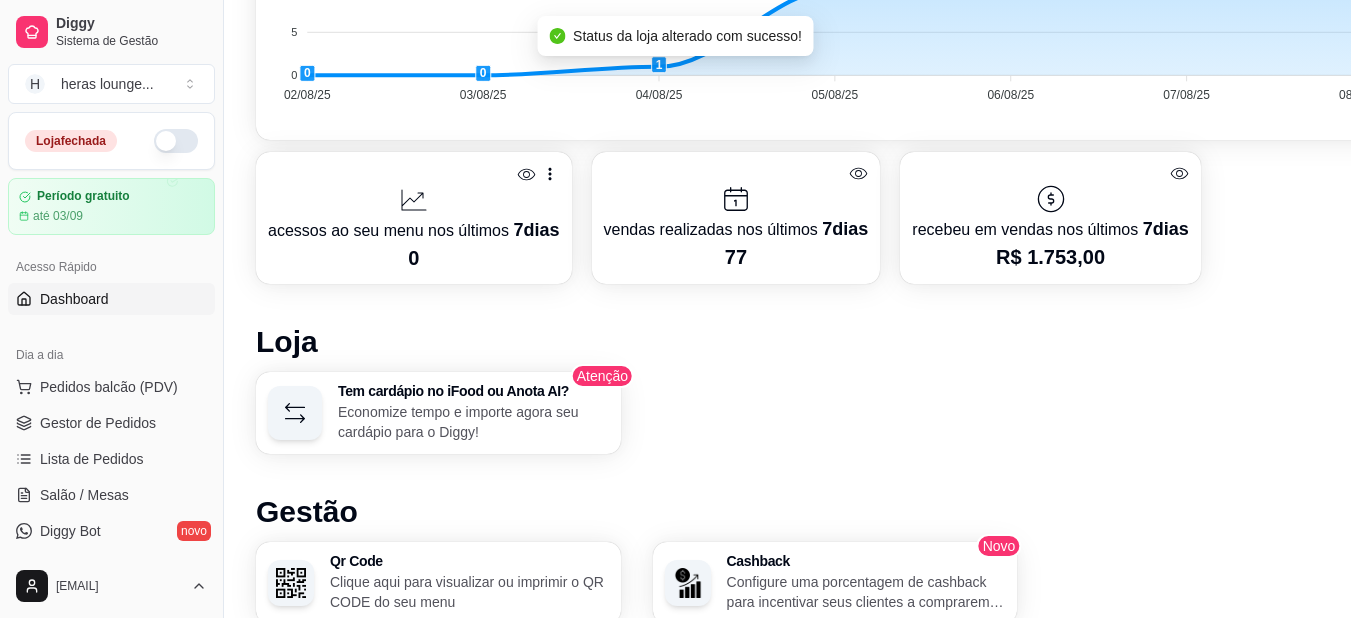 click on "Gestão" at bounding box center (835, 512) 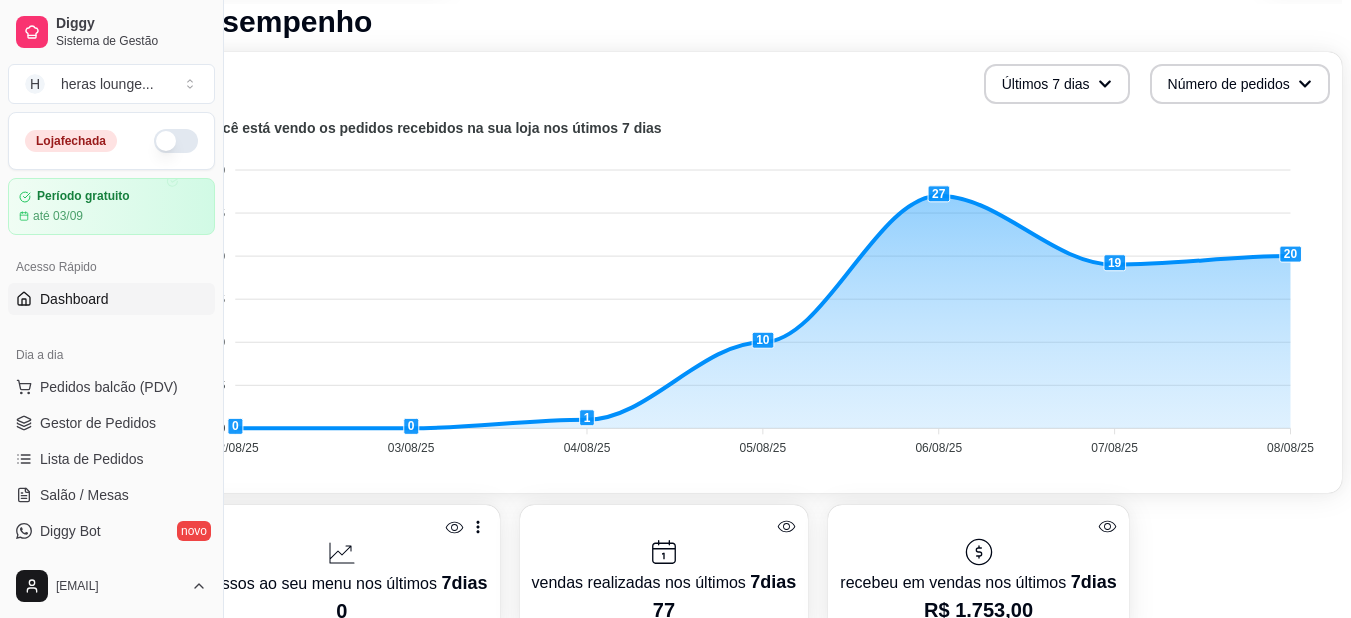 scroll, scrollTop: 560, scrollLeft: 47, axis: both 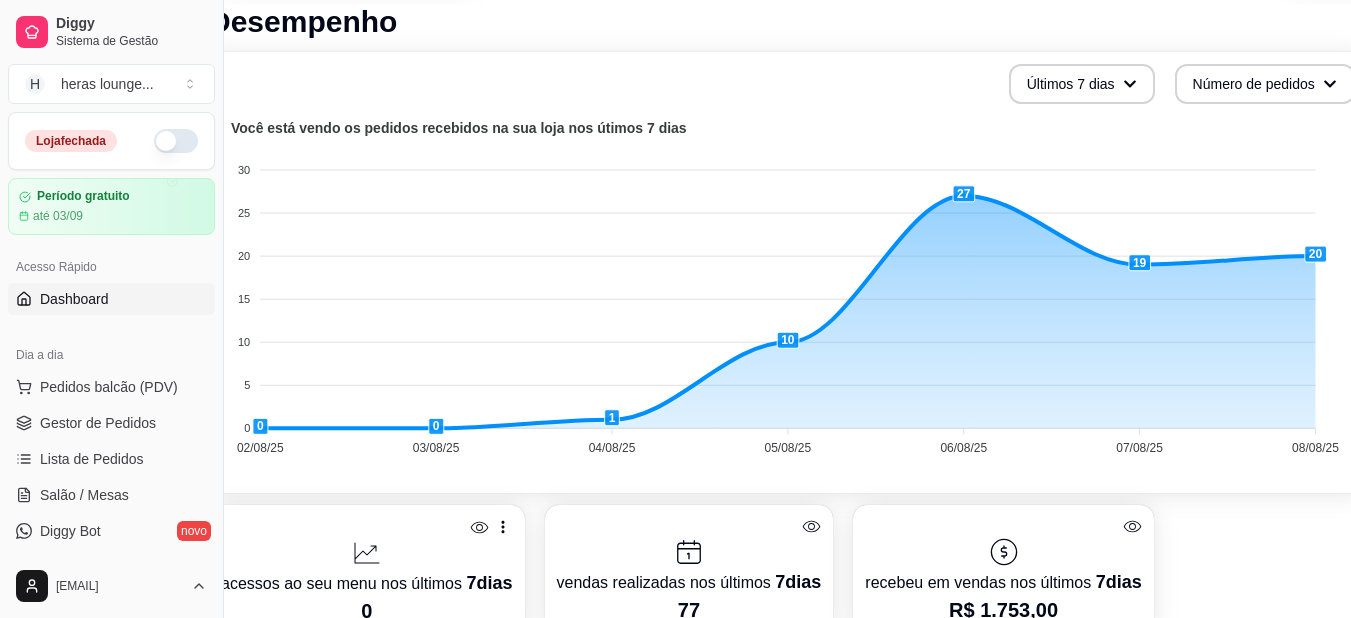 click on "03/08/25" 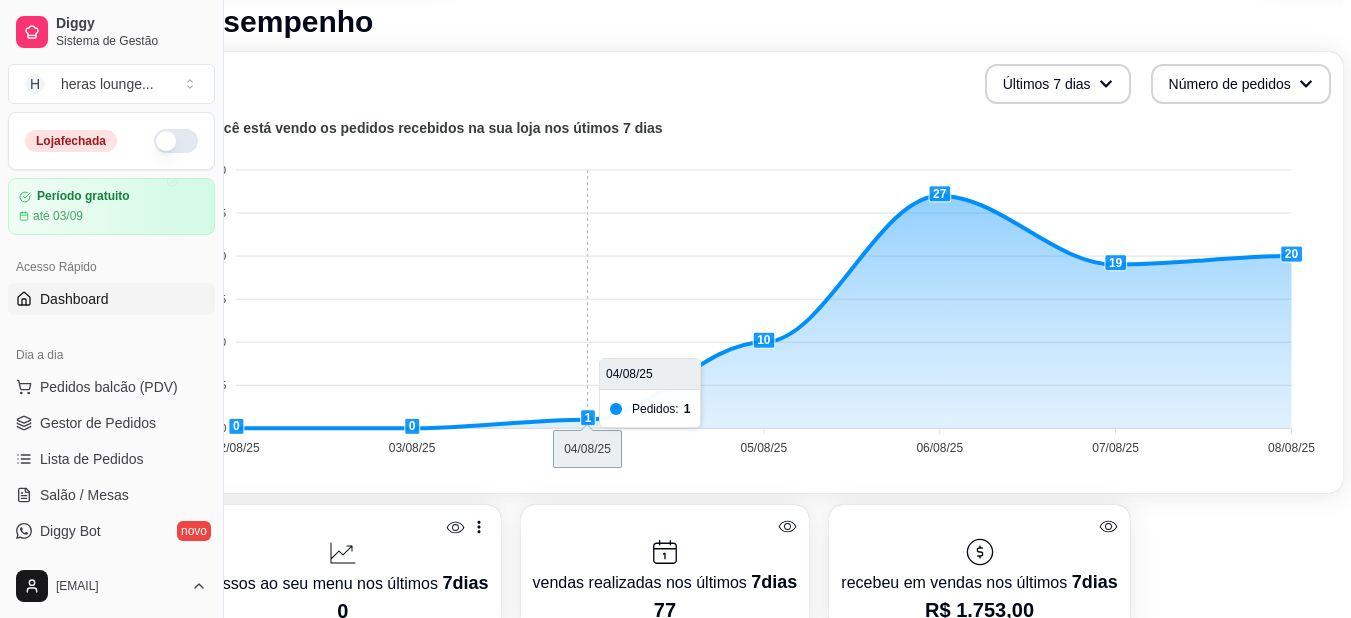 scroll, scrollTop: 560, scrollLeft: 90, axis: both 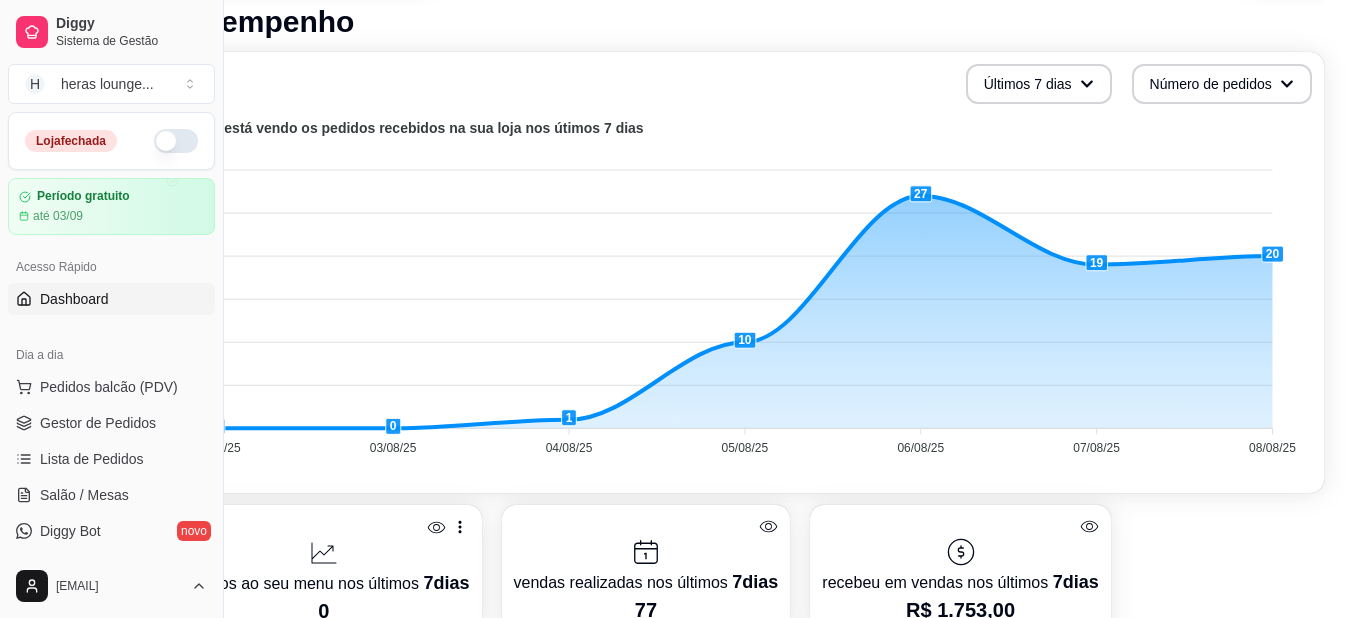 click on "03/08/25" 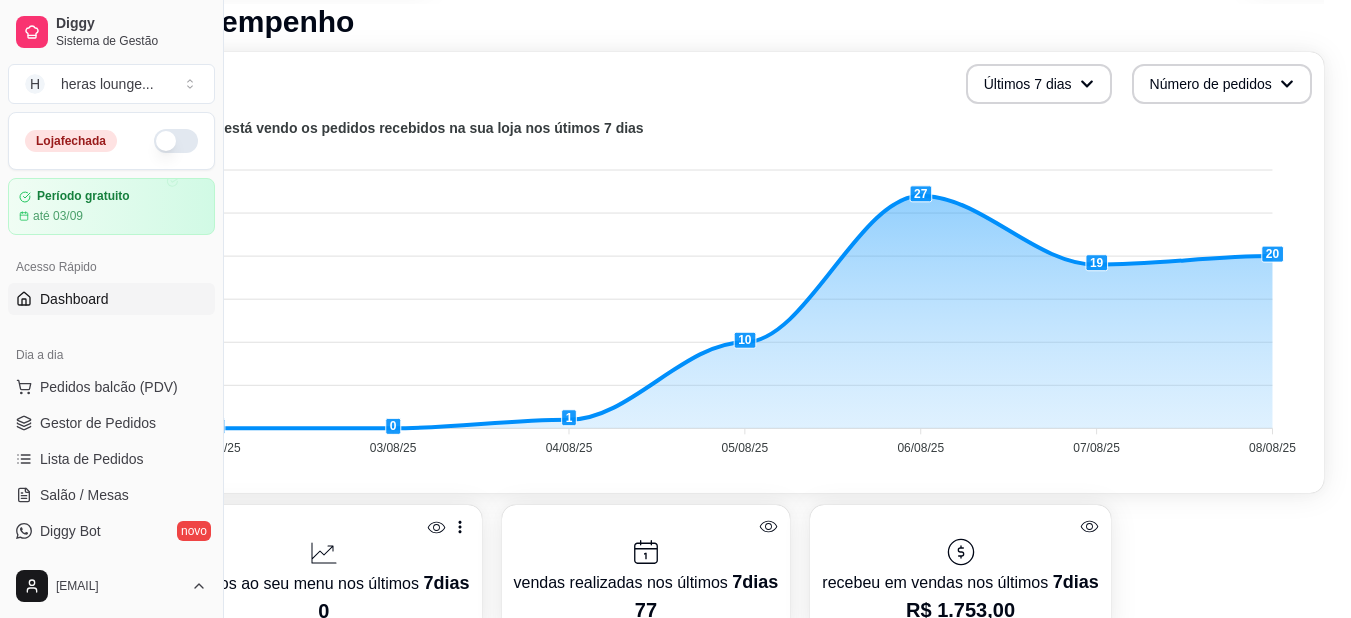 click 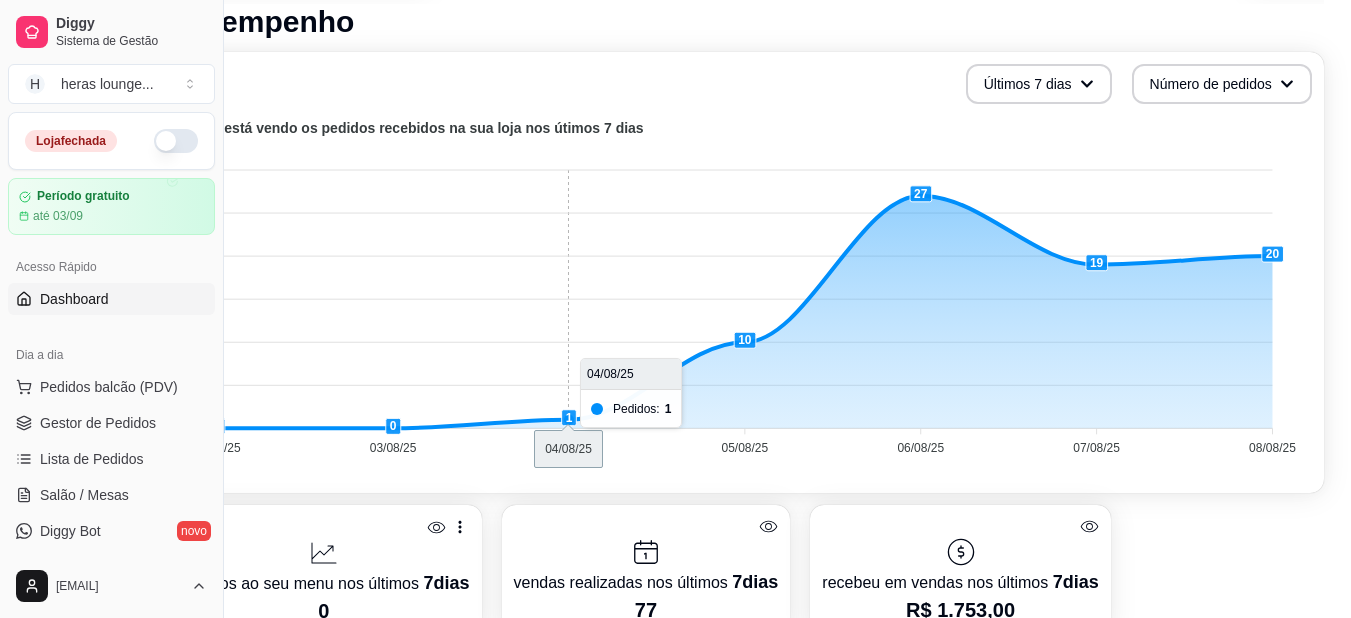 click on "05/08/25" 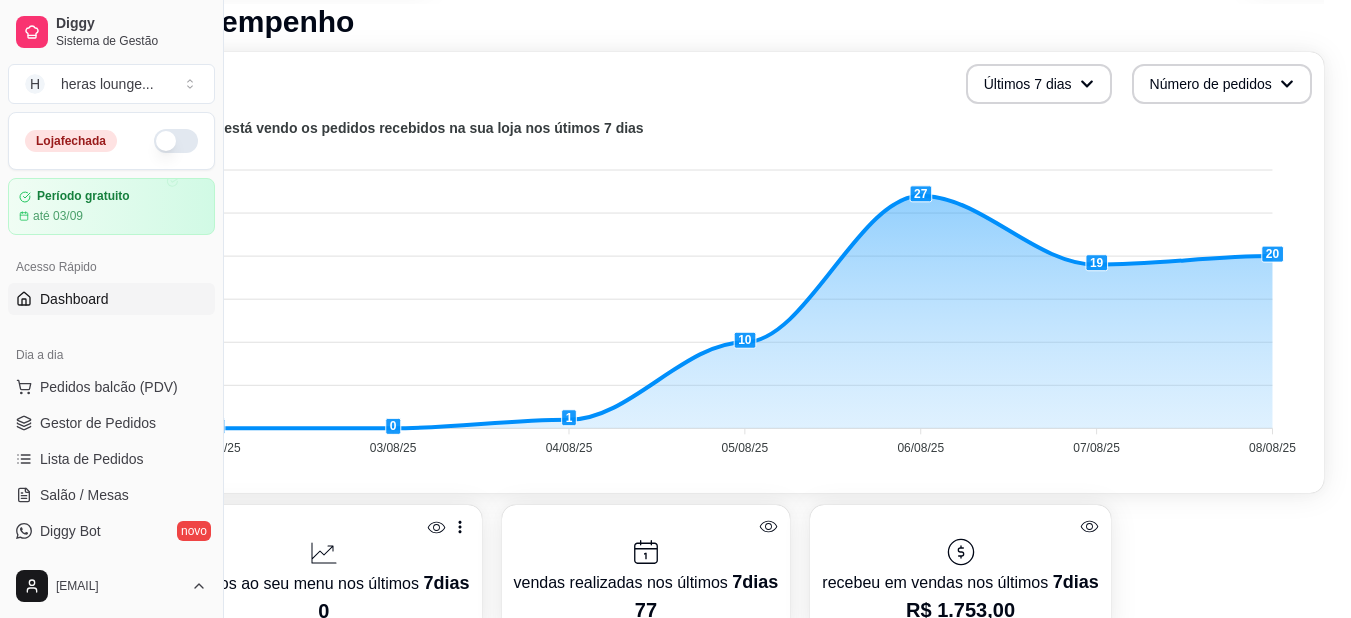 click 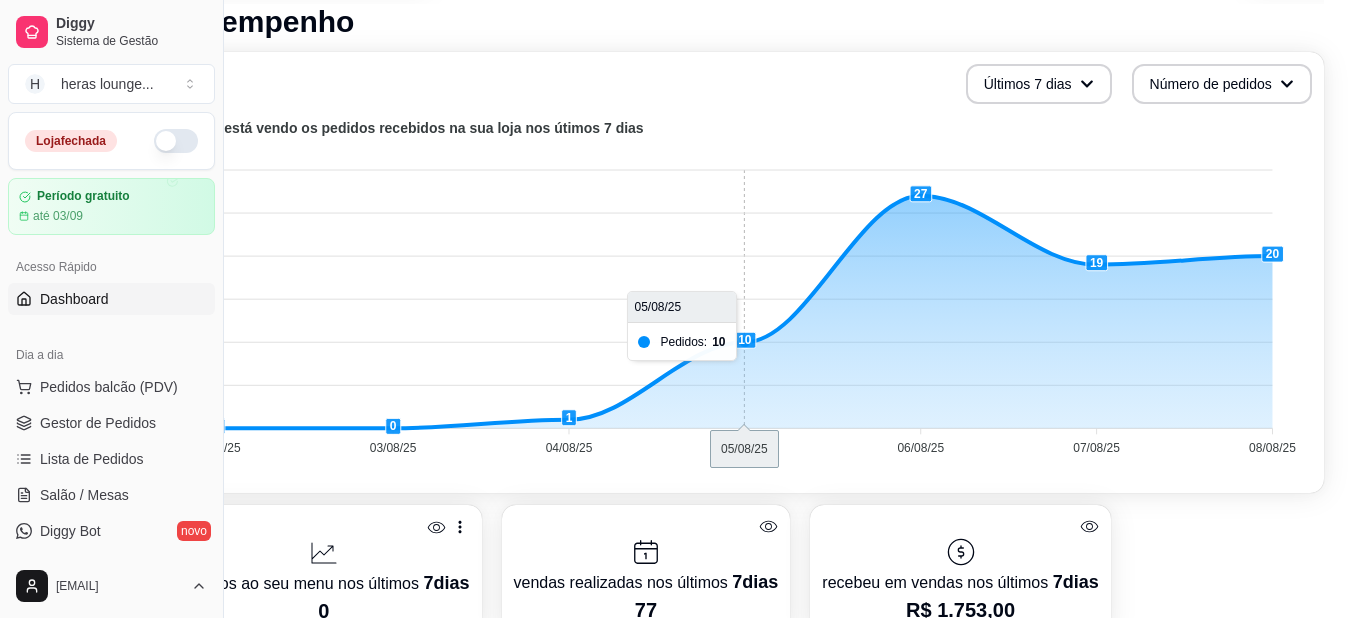 click 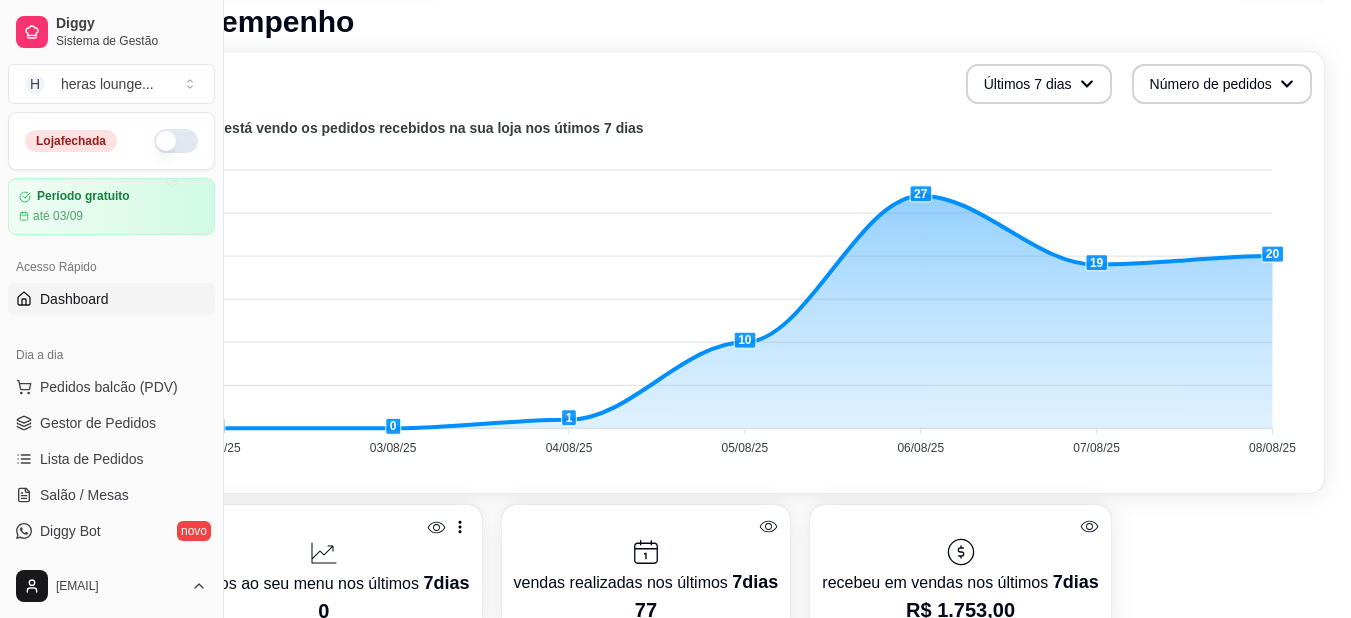 click on "05/08/25" 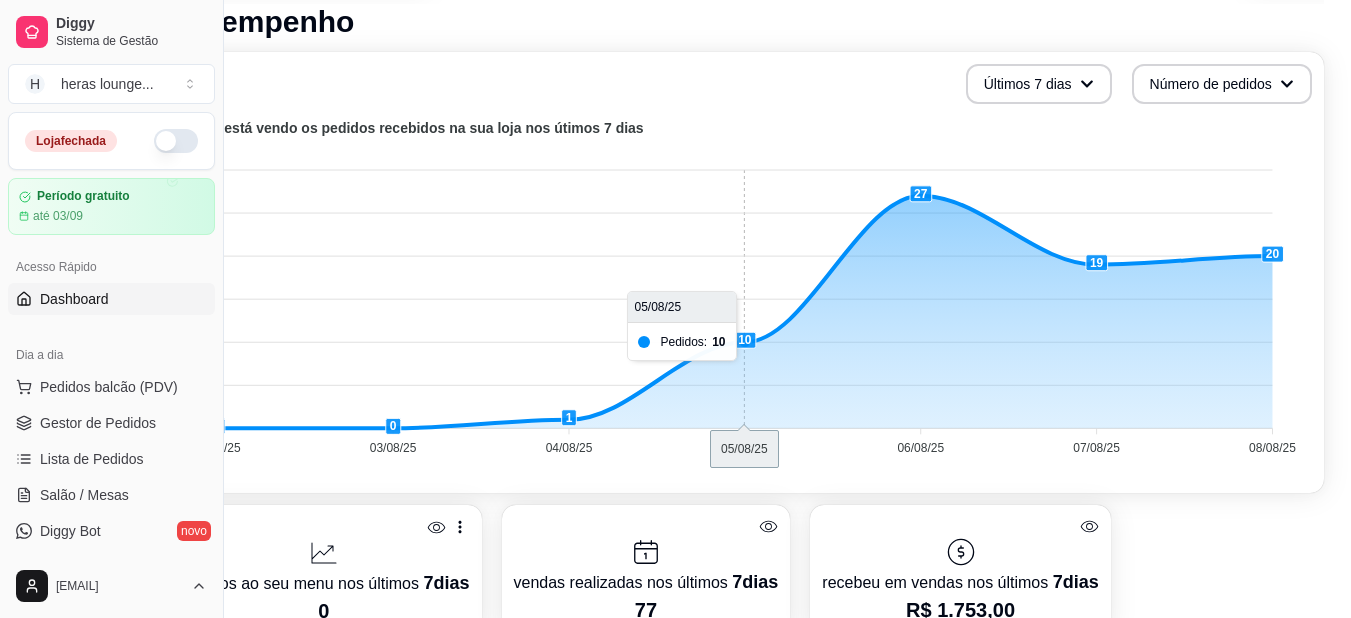 click 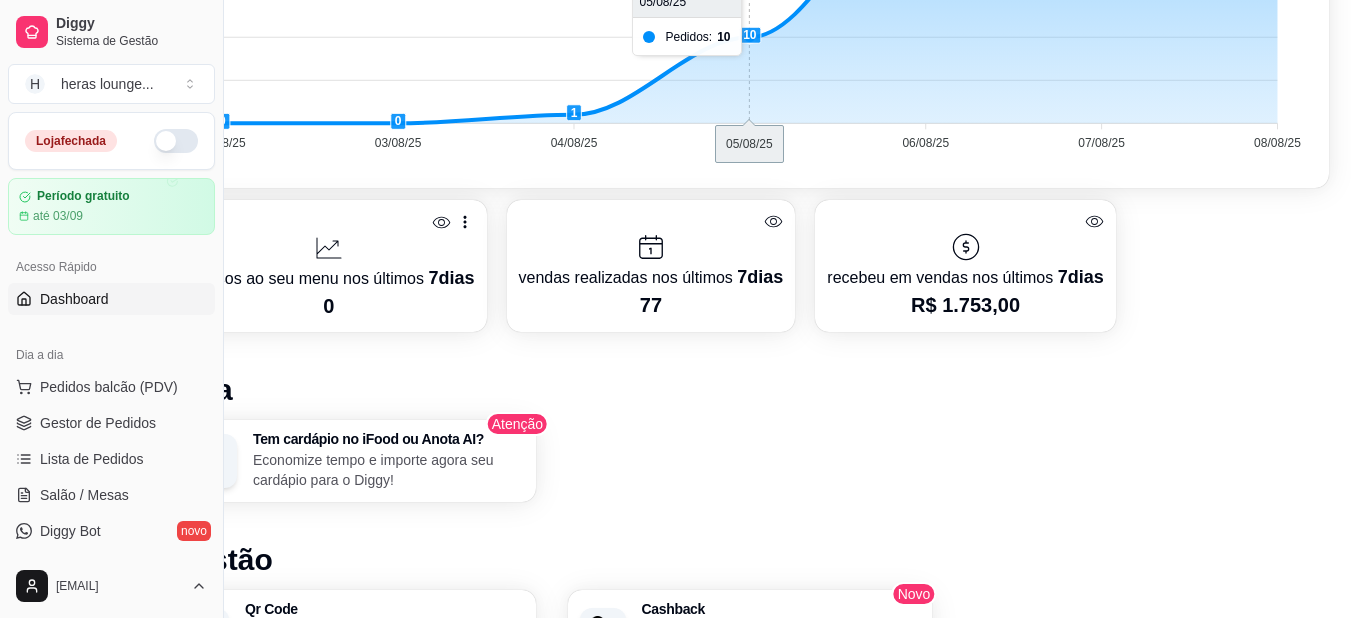scroll, scrollTop: 865, scrollLeft: 42, axis: both 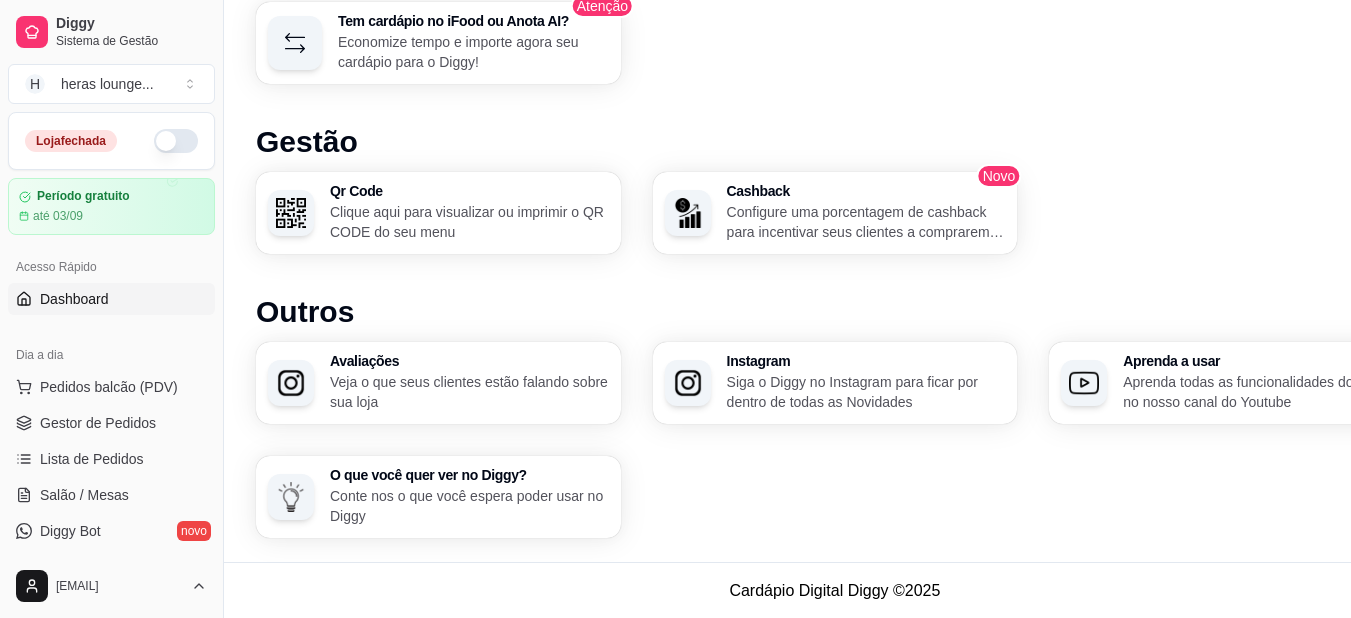 click on "Gestão" at bounding box center [835, 142] 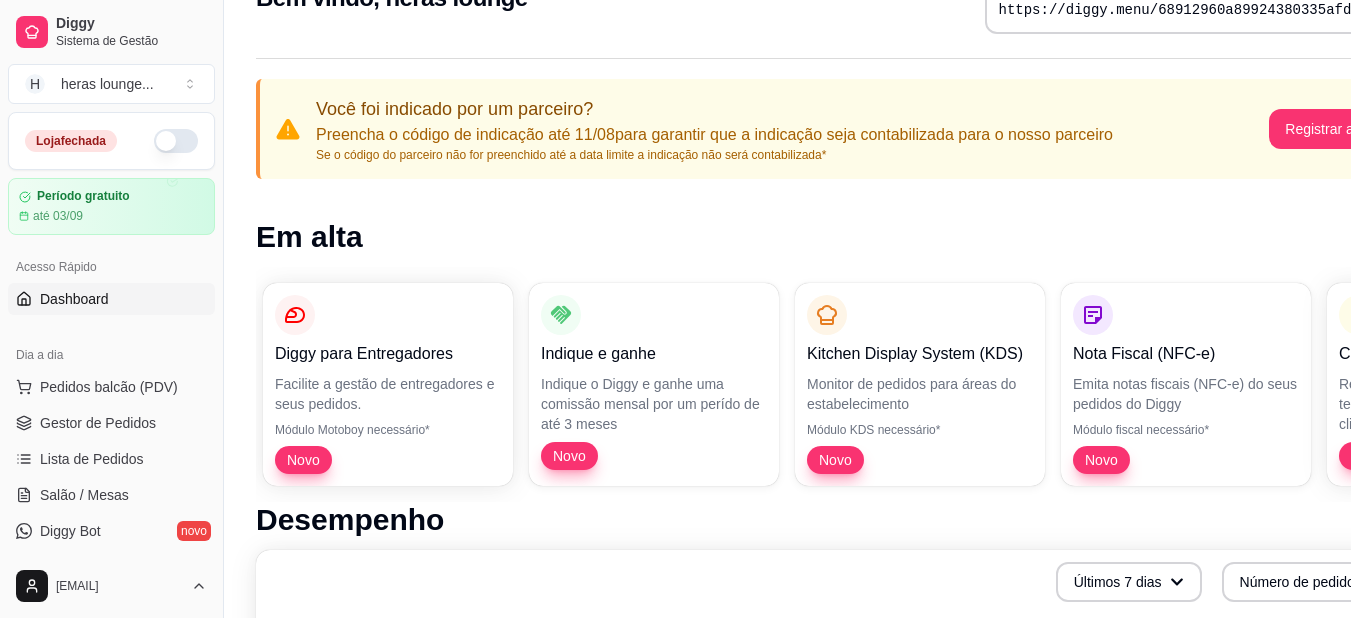 scroll, scrollTop: 0, scrollLeft: 0, axis: both 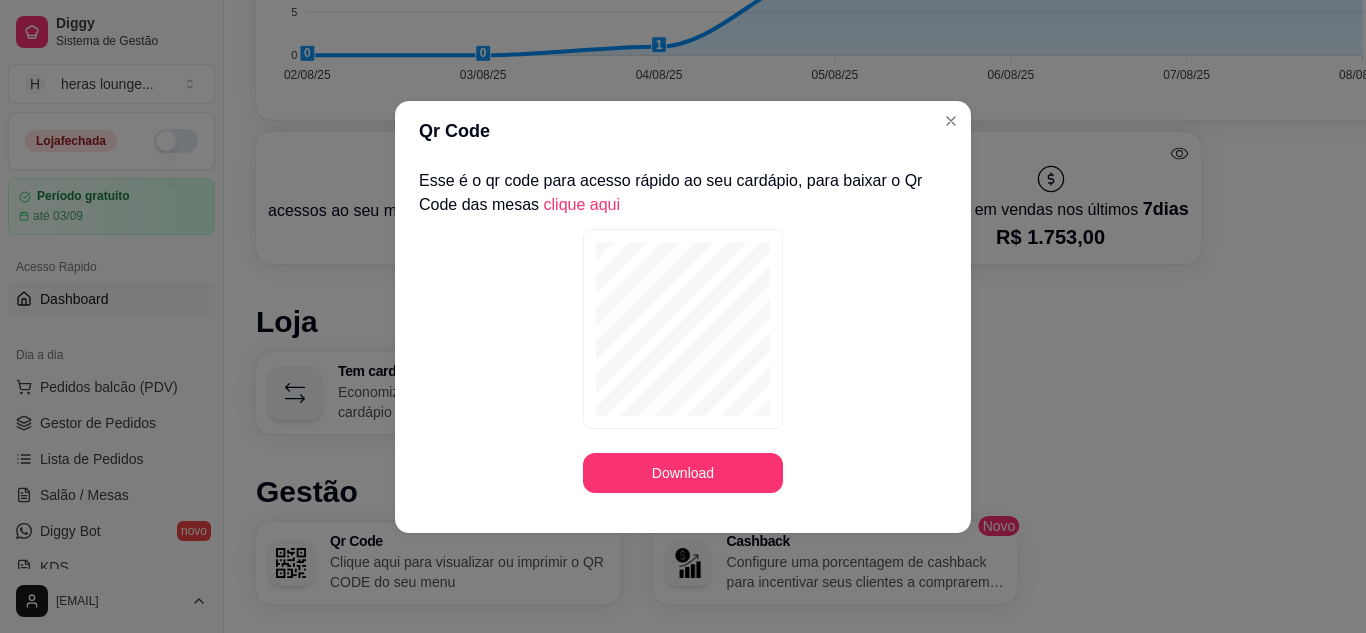 click at bounding box center [951, 121] 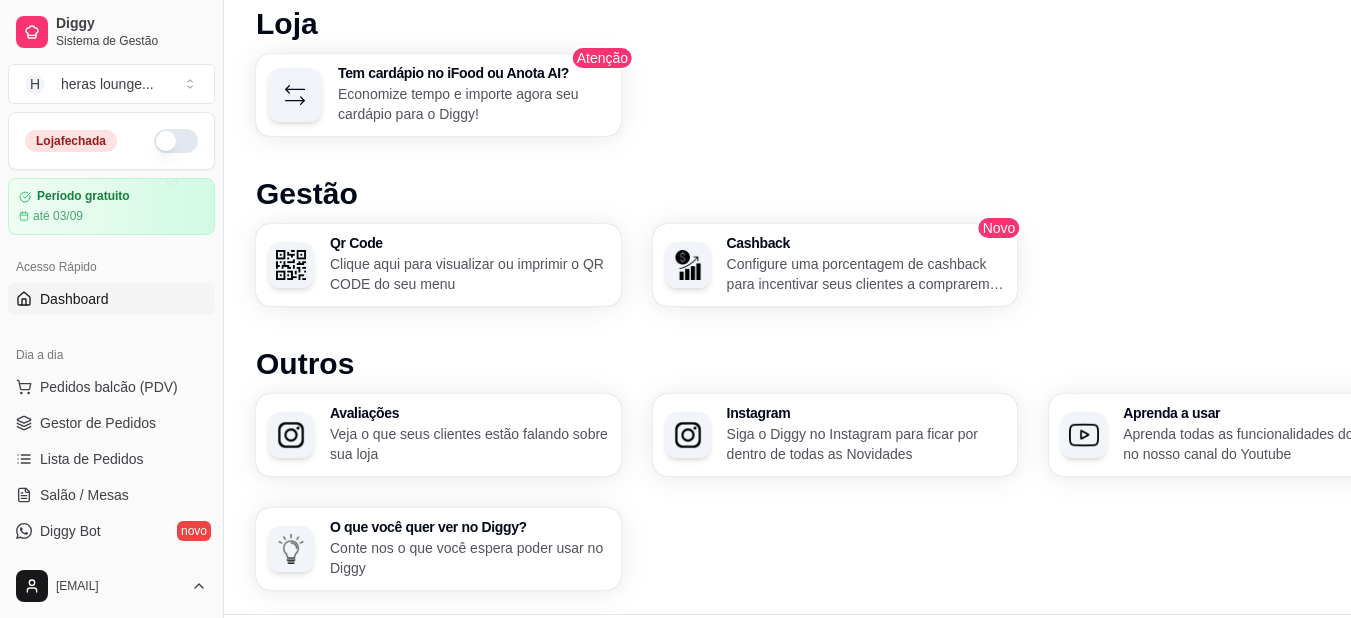scroll, scrollTop: 1283, scrollLeft: 0, axis: vertical 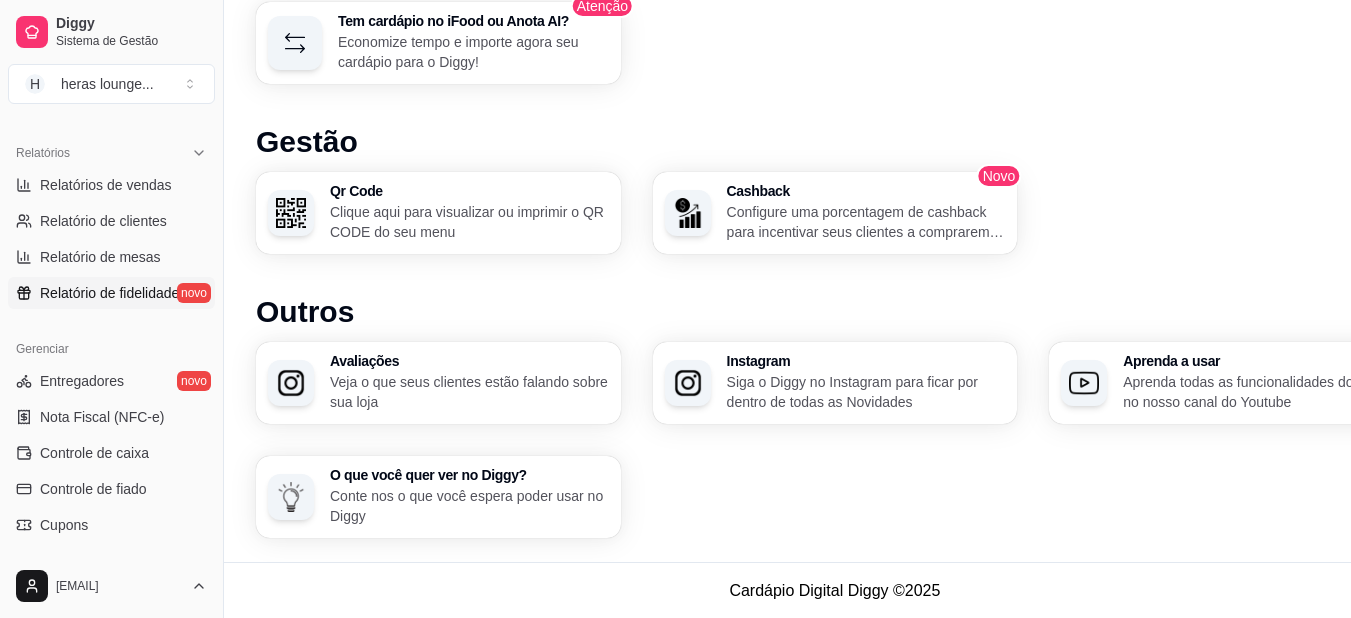 click on "Relatório de fidelidade" at bounding box center [109, 293] 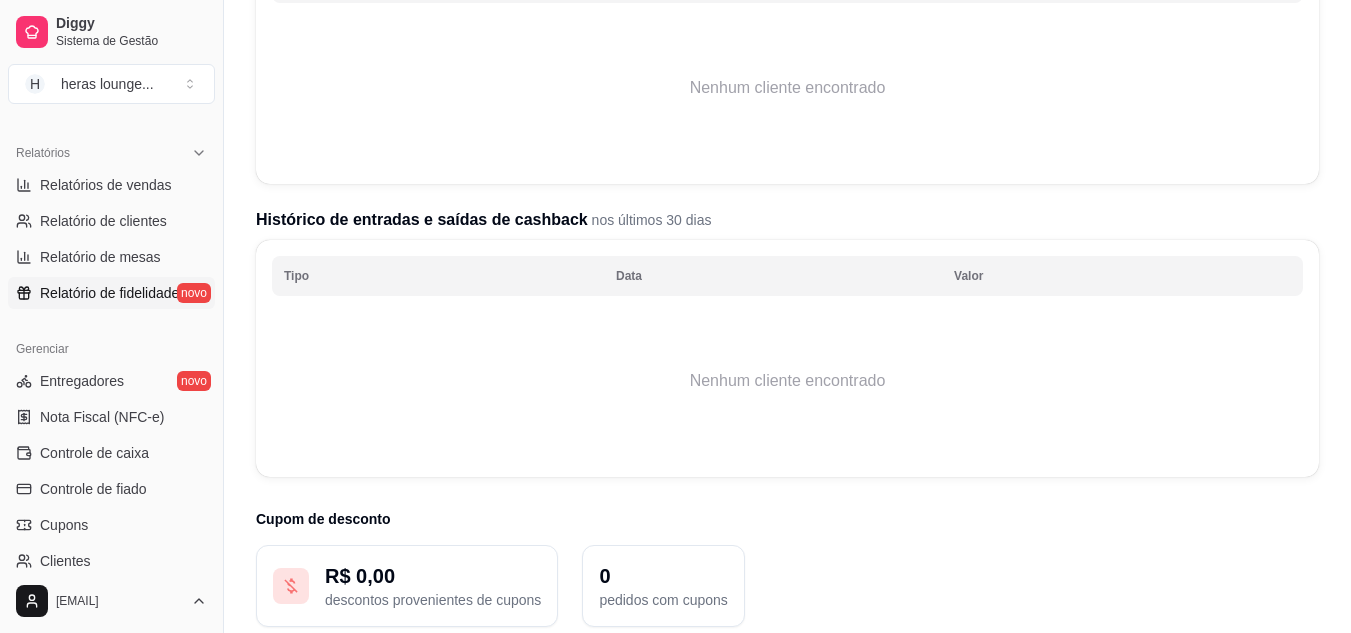 scroll, scrollTop: 0, scrollLeft: 0, axis: both 